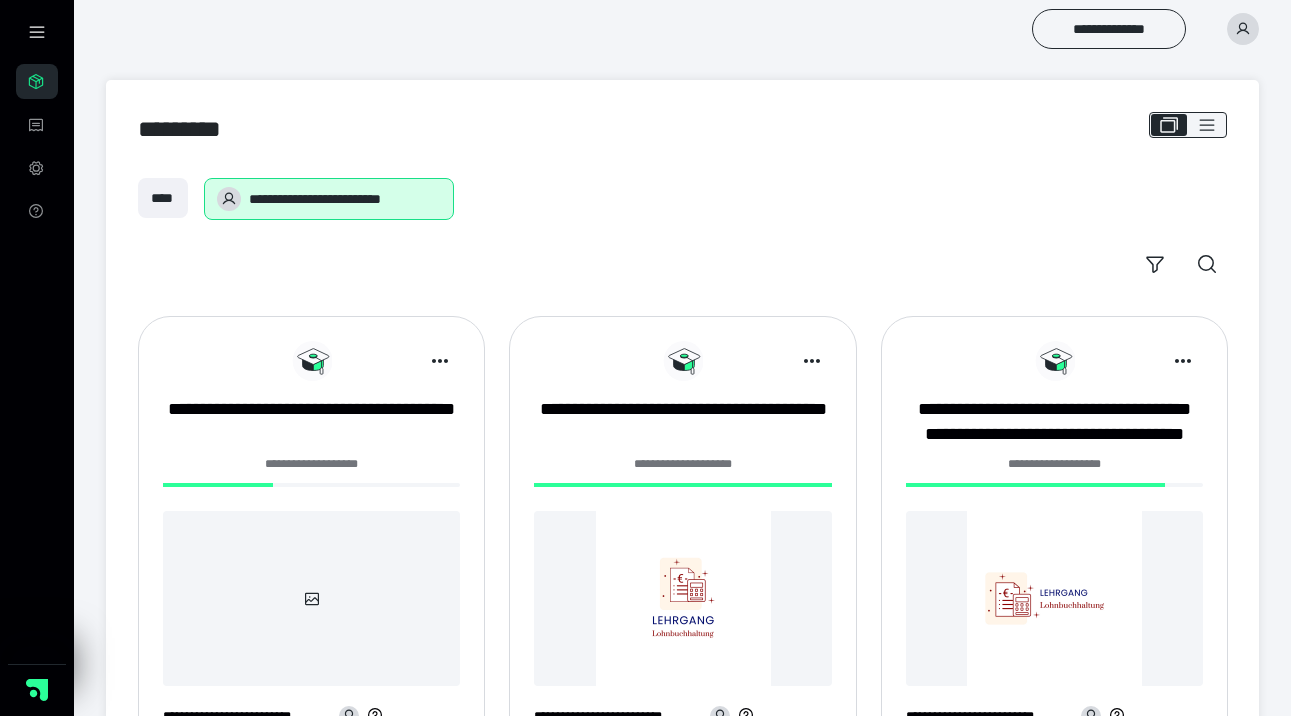 scroll, scrollTop: 0, scrollLeft: 0, axis: both 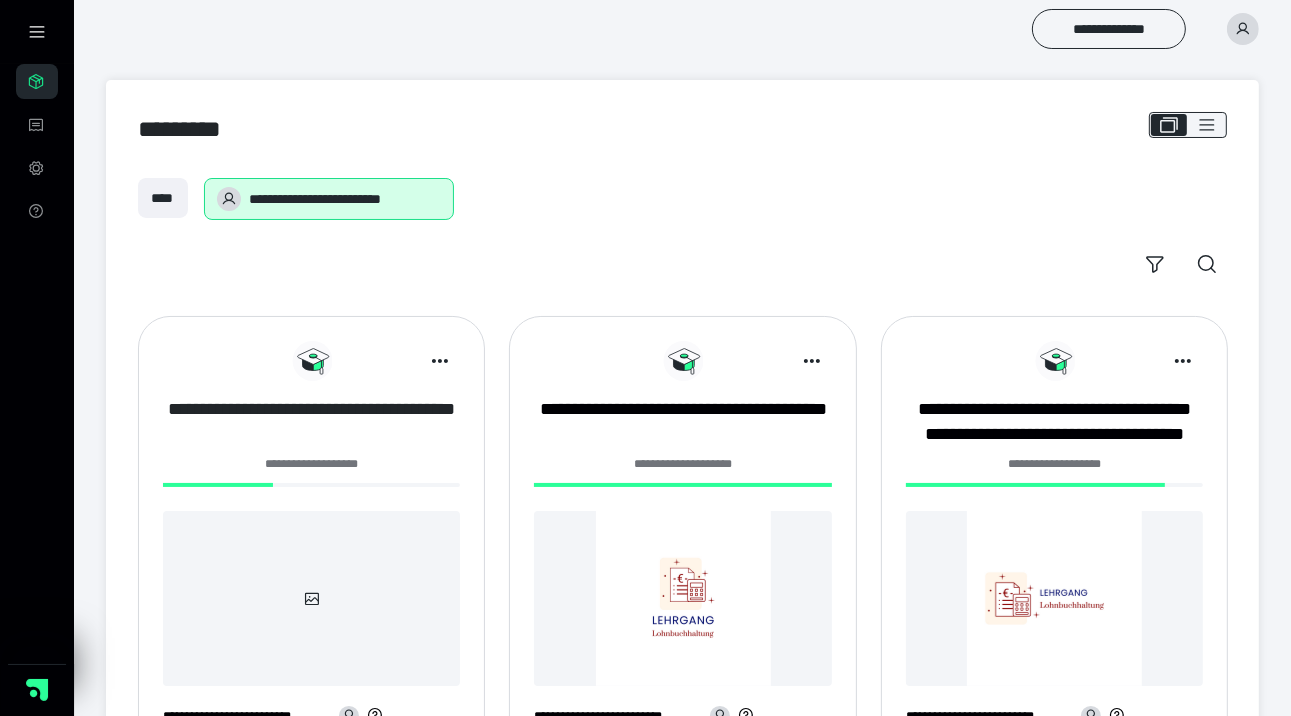 click on "**********" at bounding box center (311, 422) 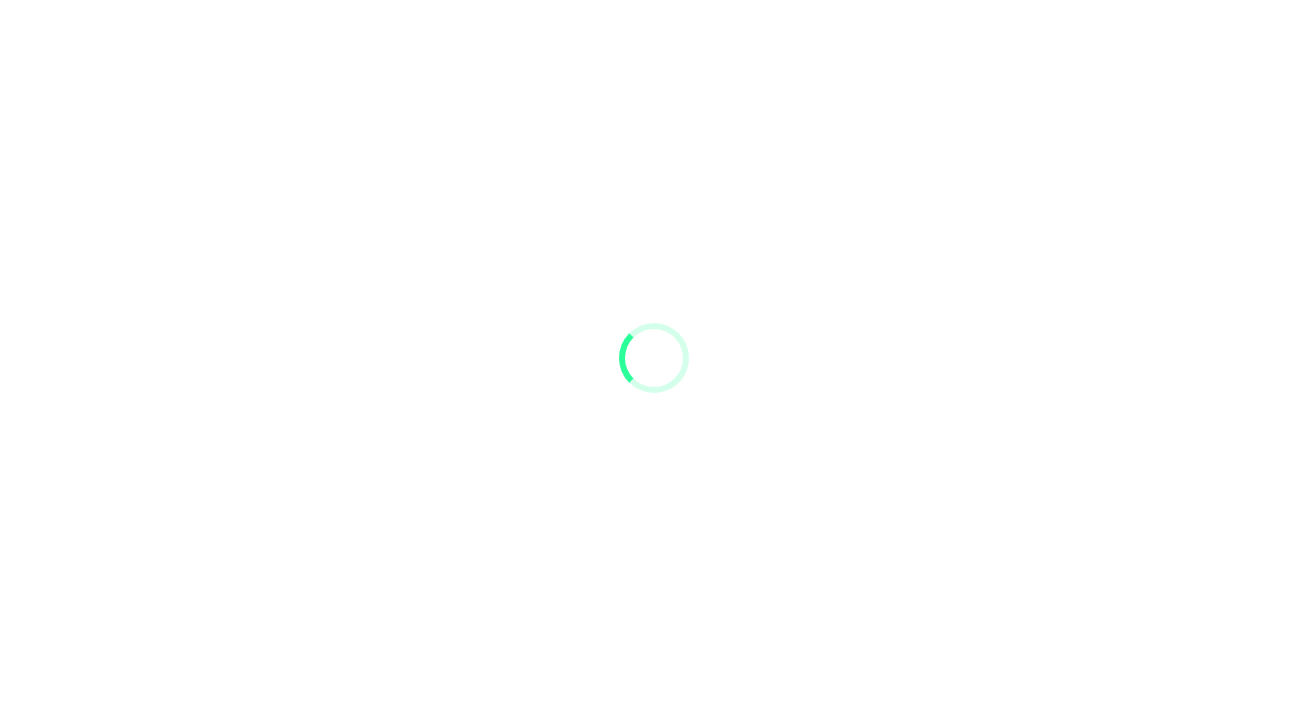 scroll, scrollTop: 0, scrollLeft: 0, axis: both 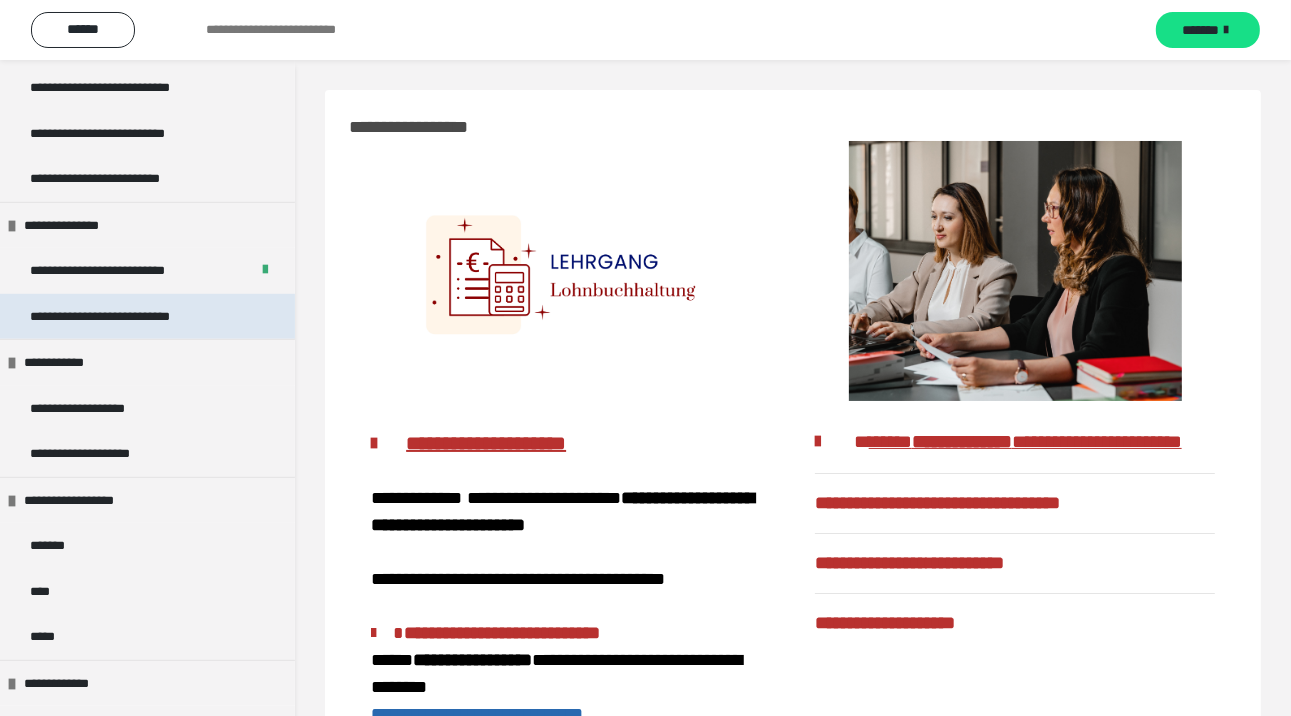 click on "**********" at bounding box center (130, 317) 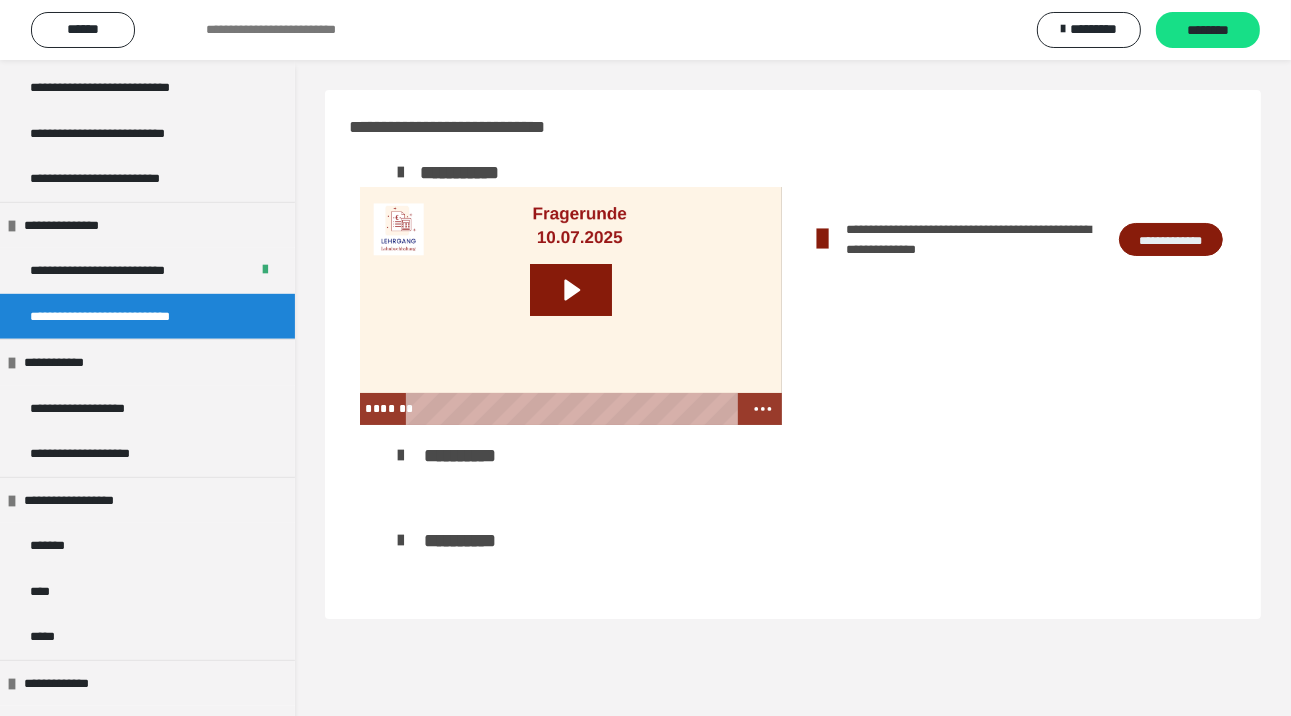 click on "**********" at bounding box center (1171, 240) 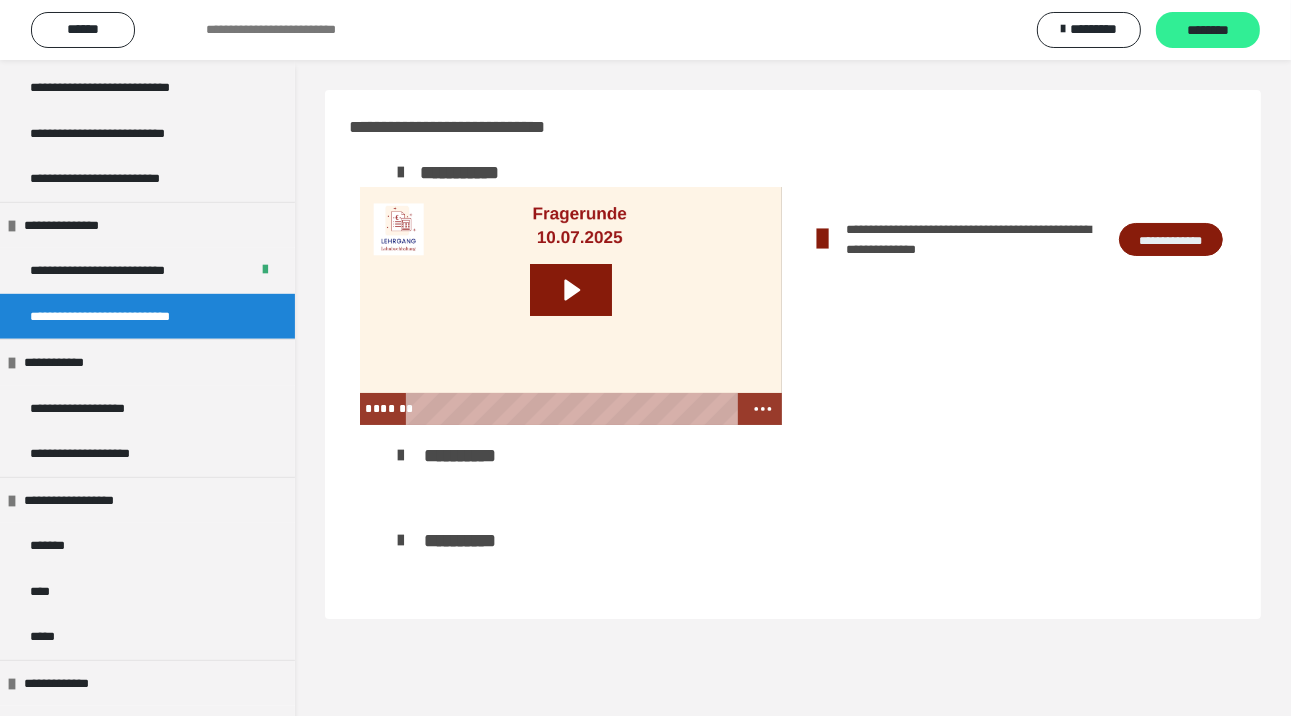 click on "********" at bounding box center [1208, 31] 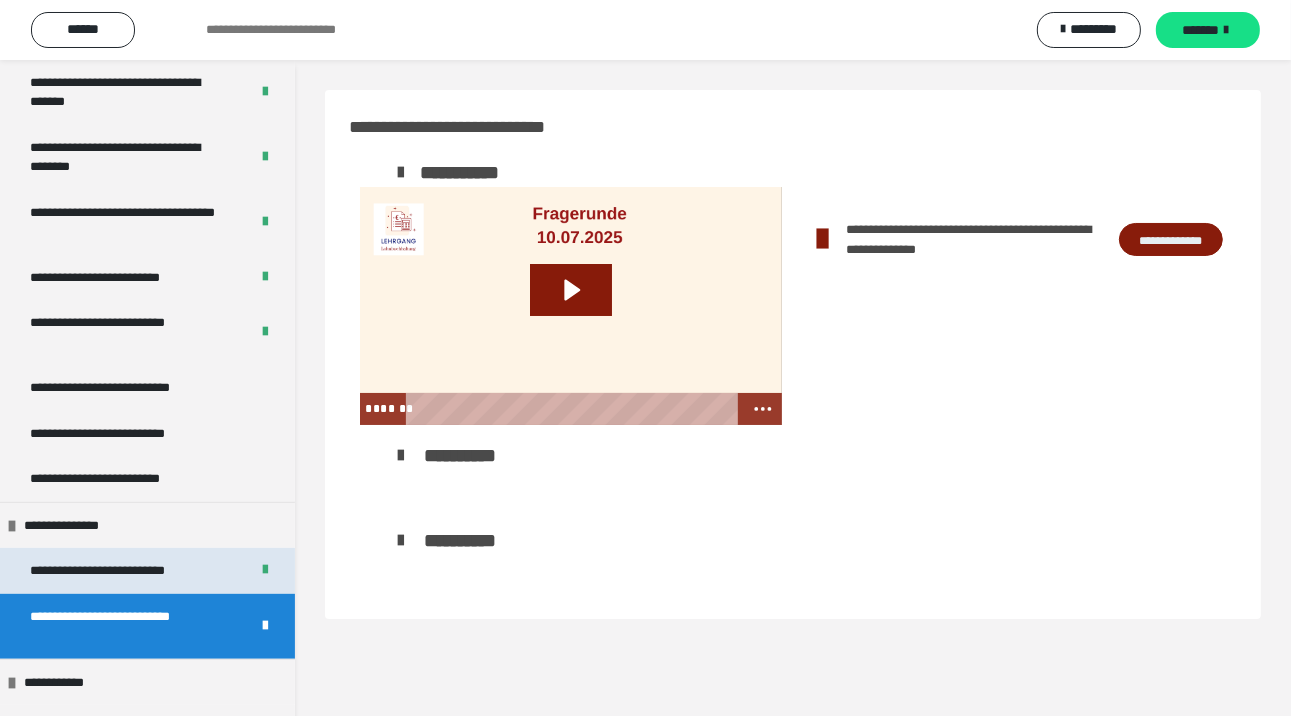 scroll, scrollTop: 900, scrollLeft: 0, axis: vertical 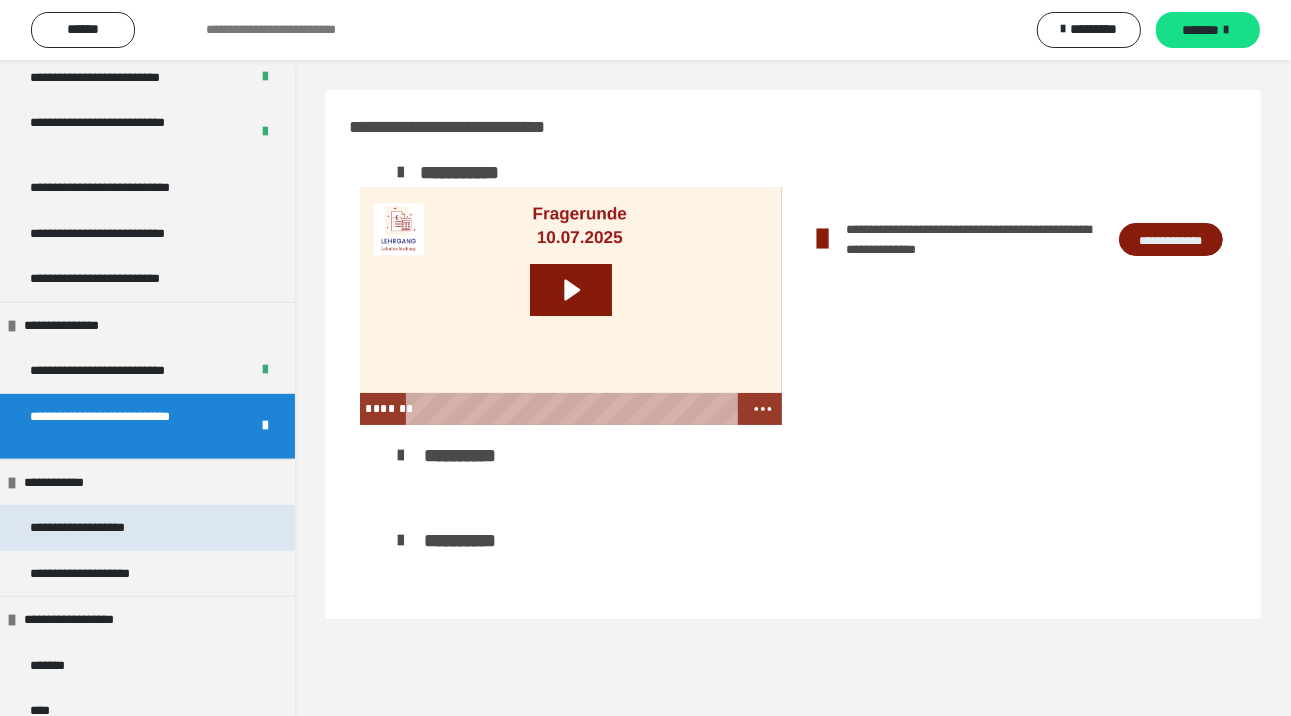 click on "**********" at bounding box center (147, 528) 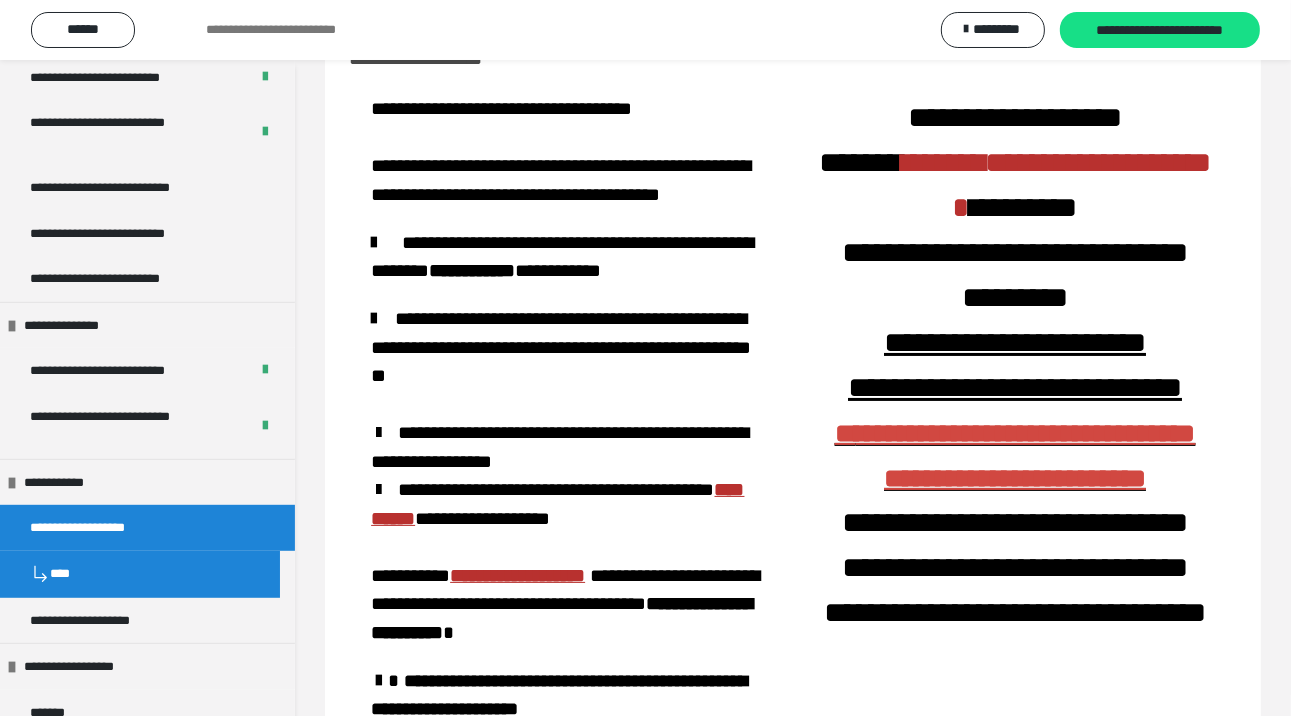 scroll, scrollTop: 100, scrollLeft: 0, axis: vertical 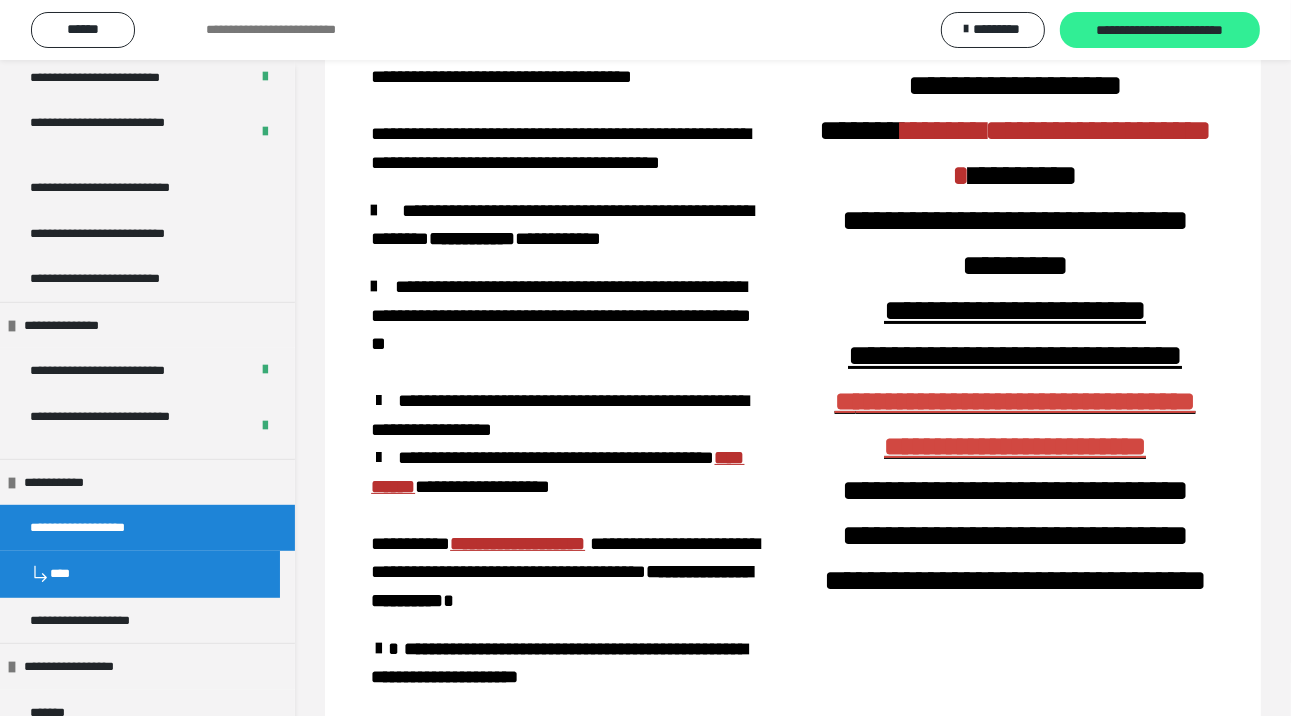 click on "**********" at bounding box center (1160, 31) 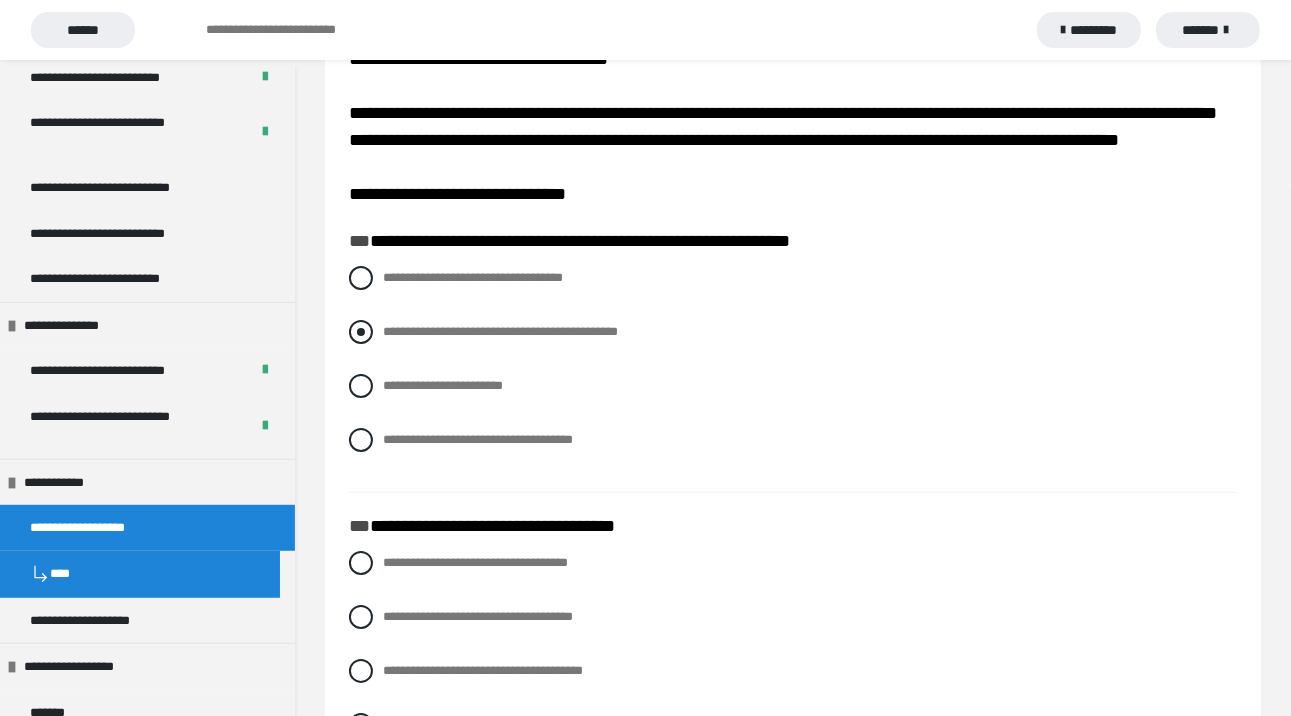 scroll, scrollTop: 100, scrollLeft: 0, axis: vertical 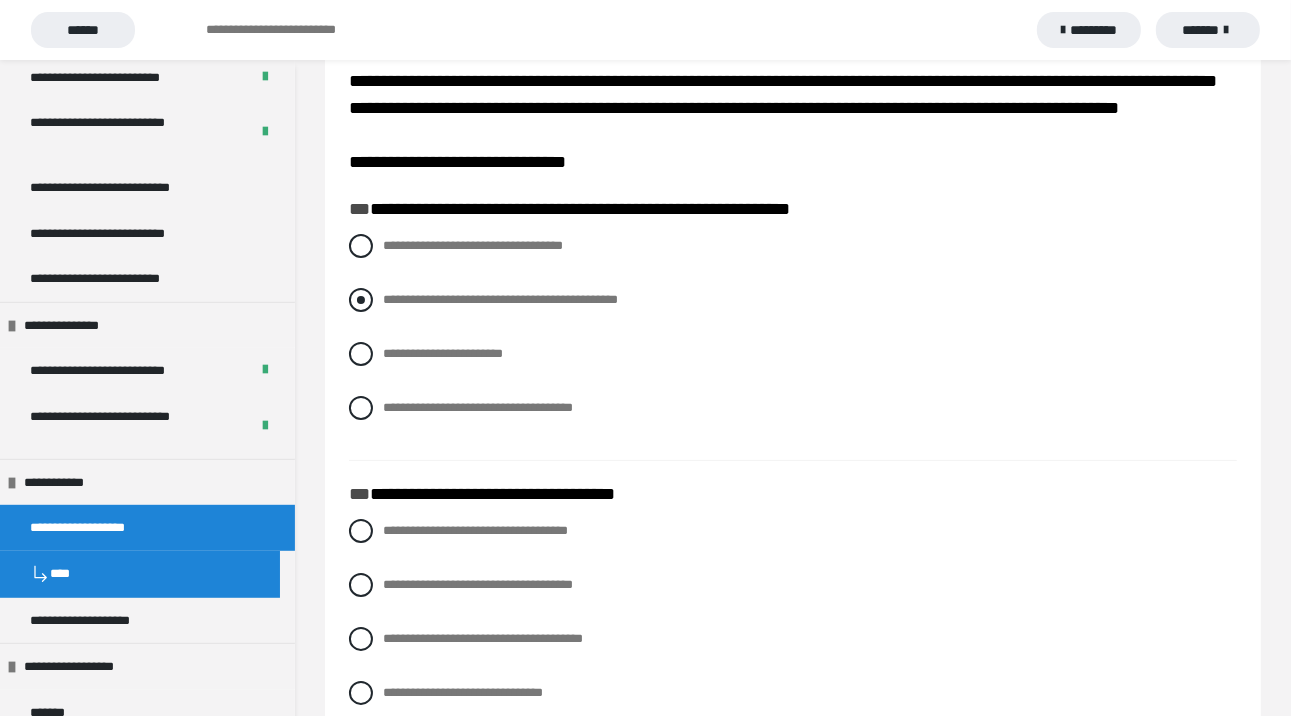 click at bounding box center (361, 300) 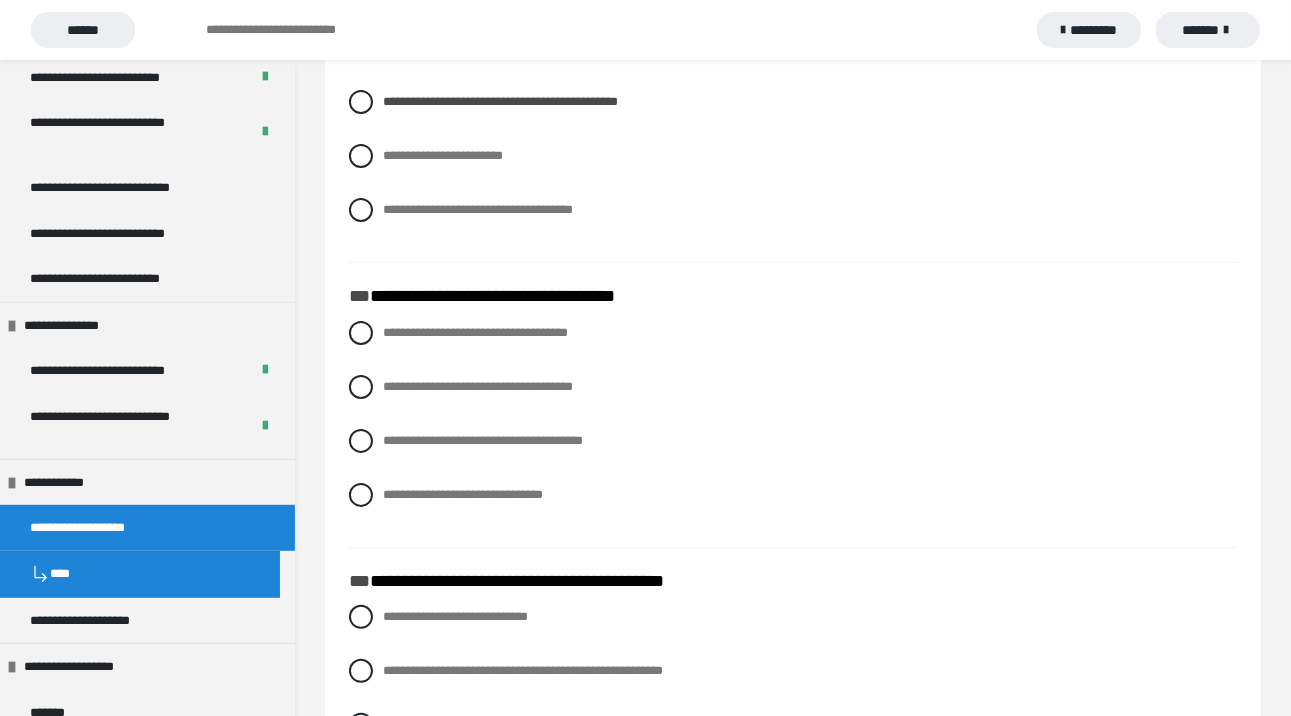 scroll, scrollTop: 300, scrollLeft: 0, axis: vertical 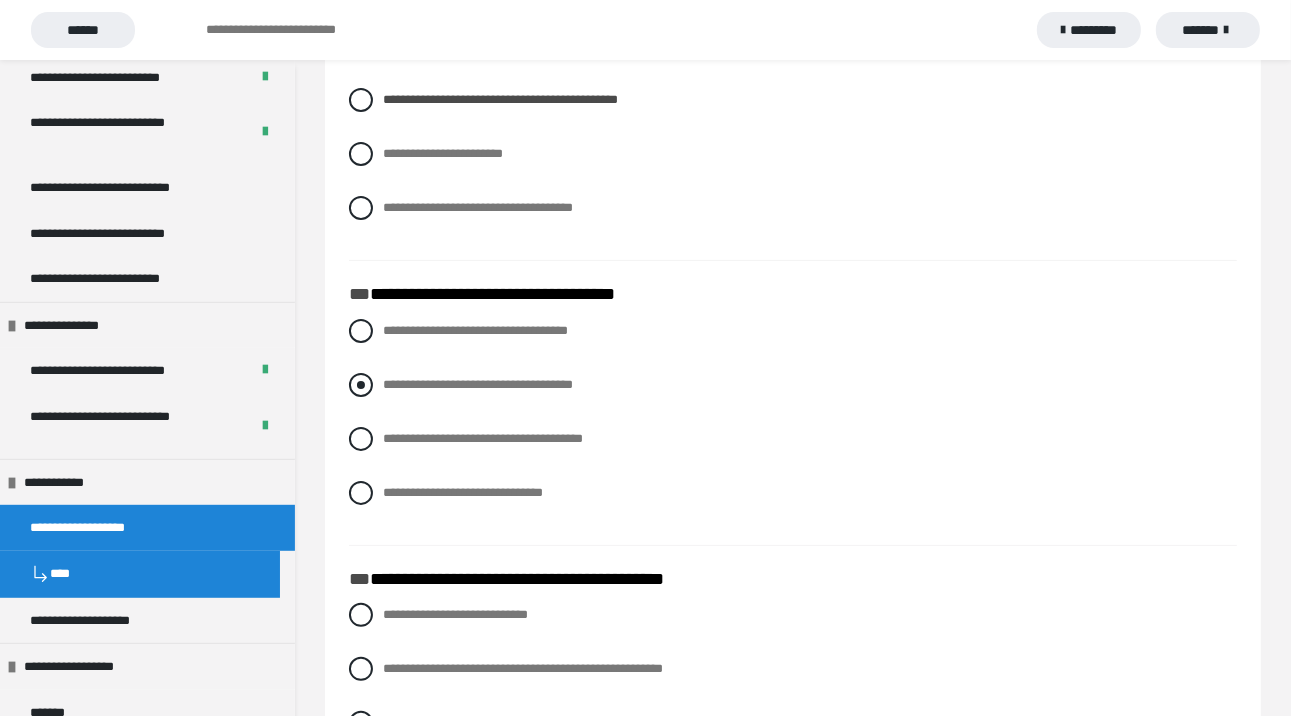 click at bounding box center (361, 385) 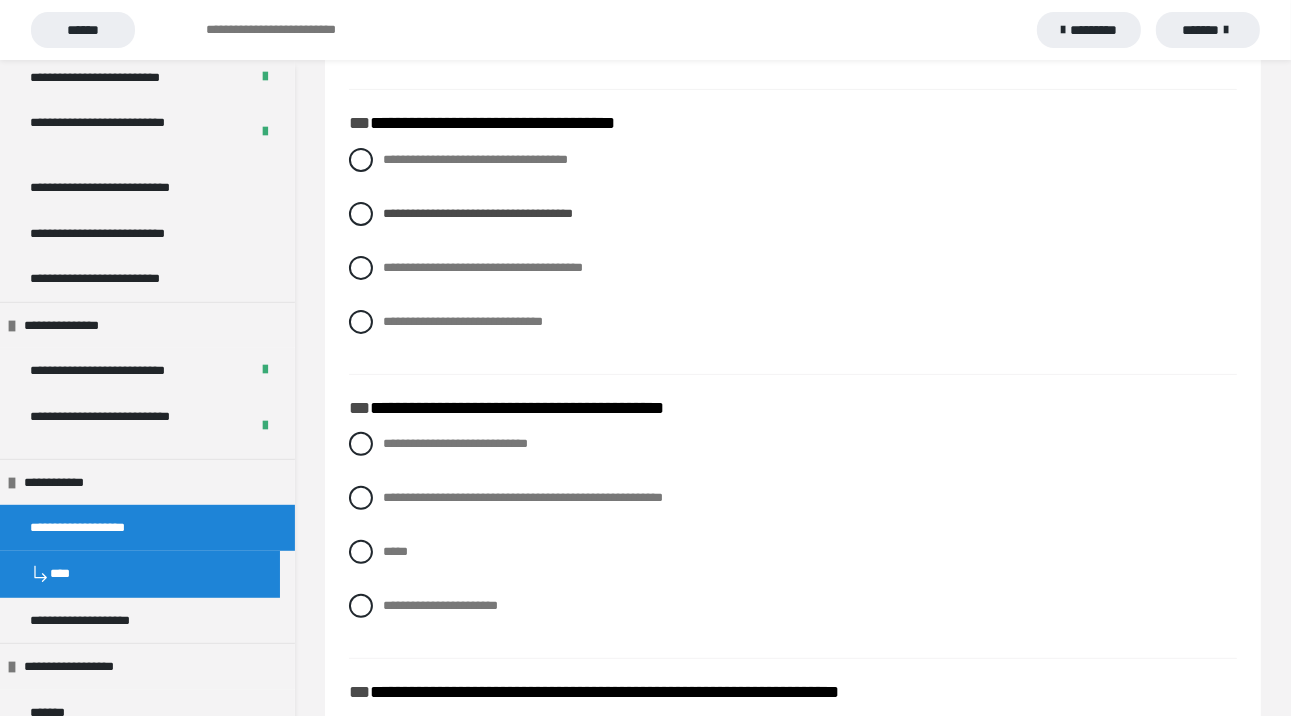 scroll, scrollTop: 500, scrollLeft: 0, axis: vertical 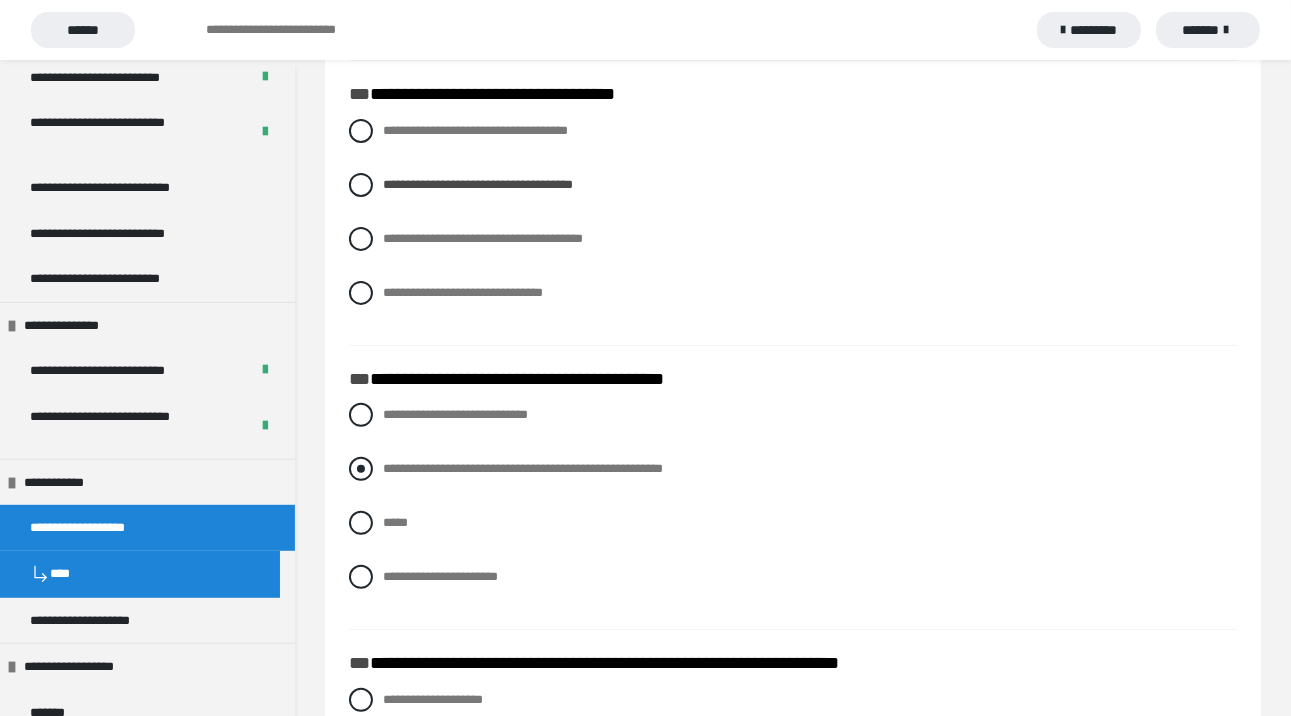 click at bounding box center (361, 469) 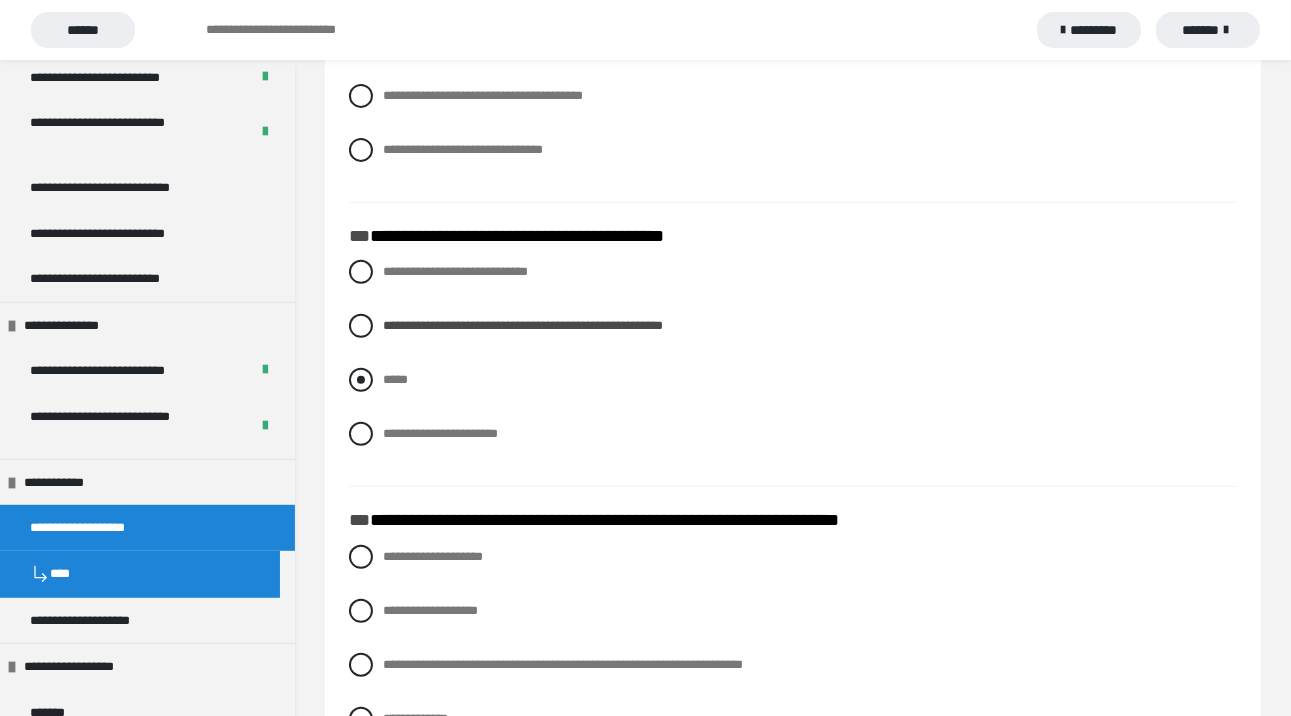scroll, scrollTop: 800, scrollLeft: 0, axis: vertical 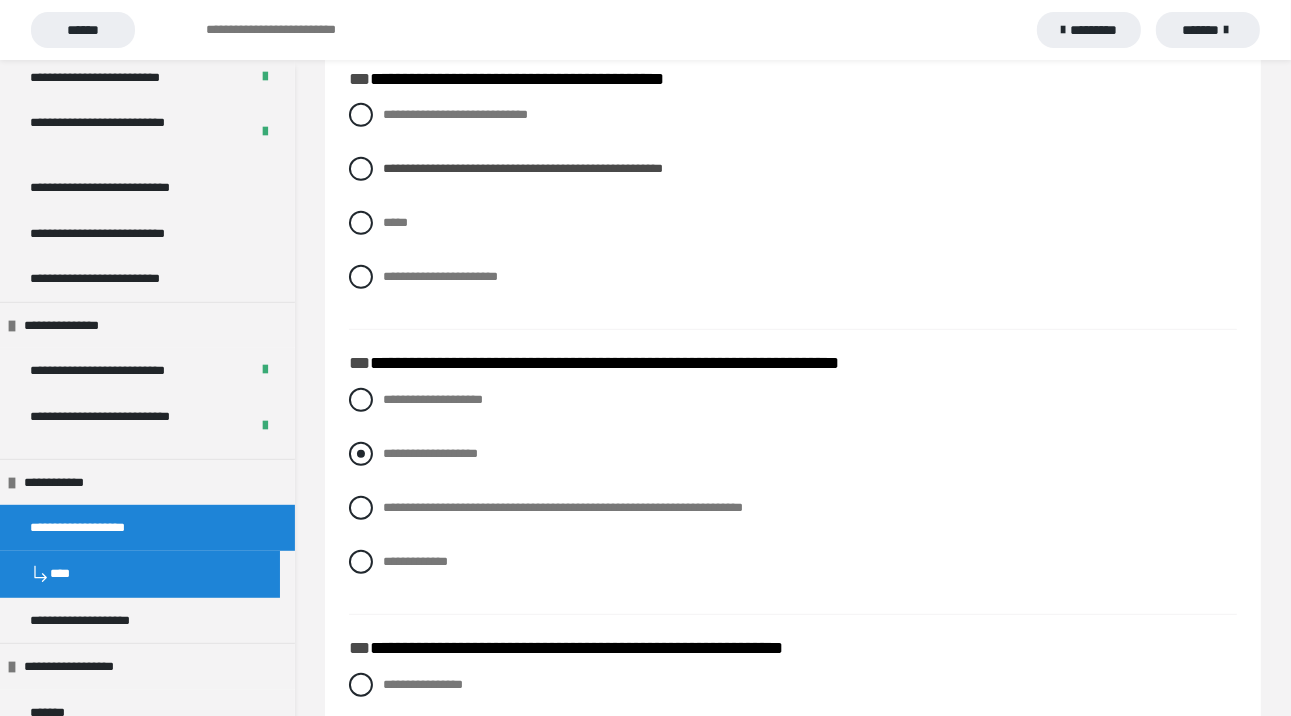 click at bounding box center [361, 454] 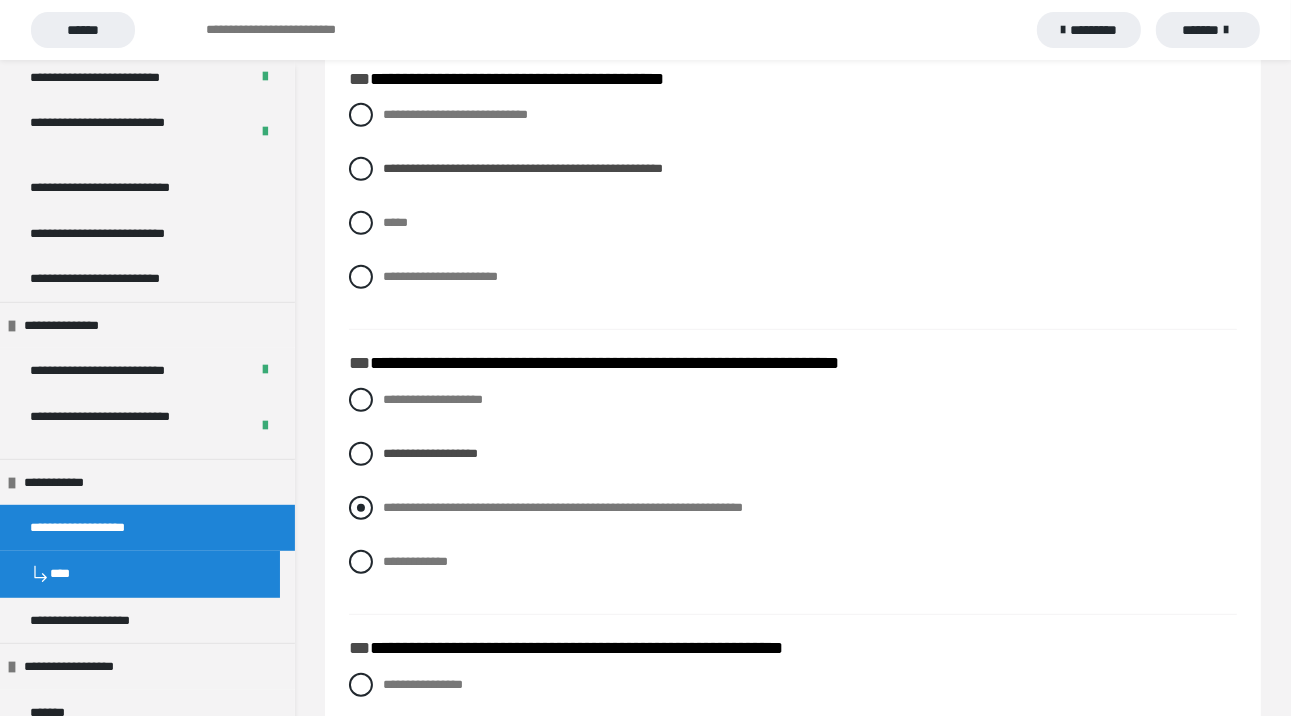 click at bounding box center (361, 508) 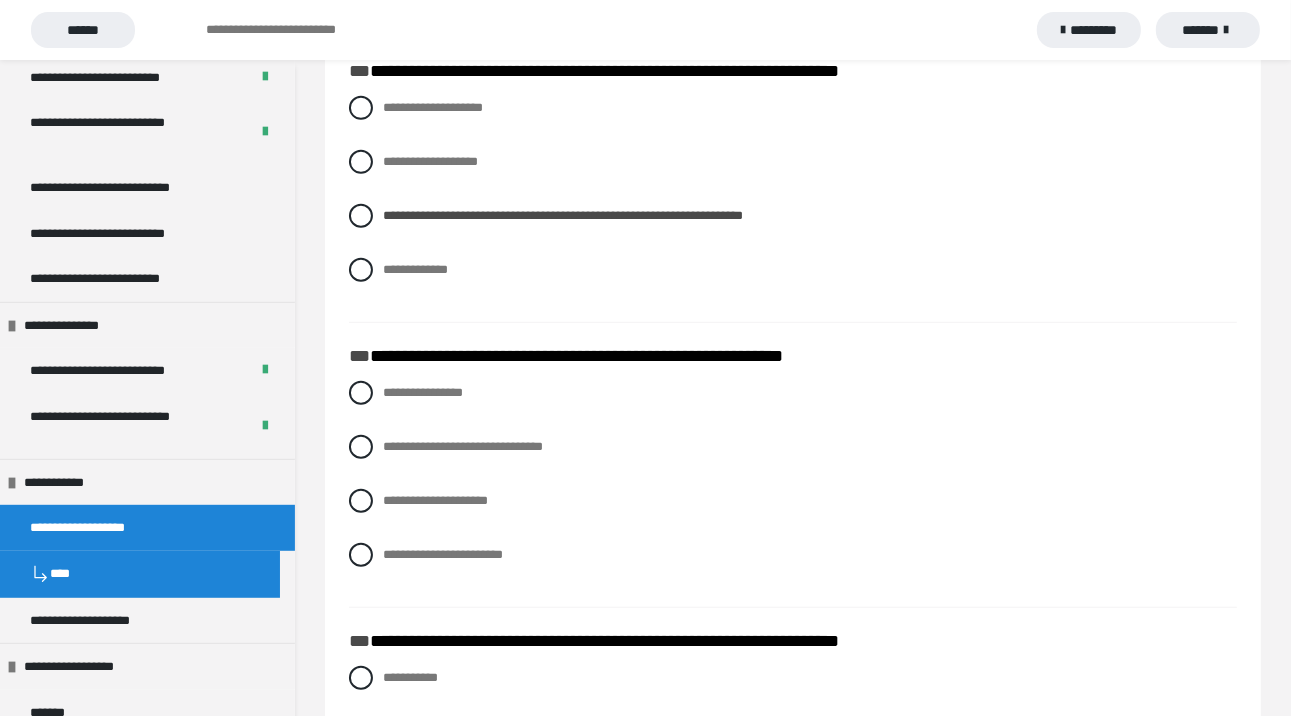 scroll, scrollTop: 1100, scrollLeft: 0, axis: vertical 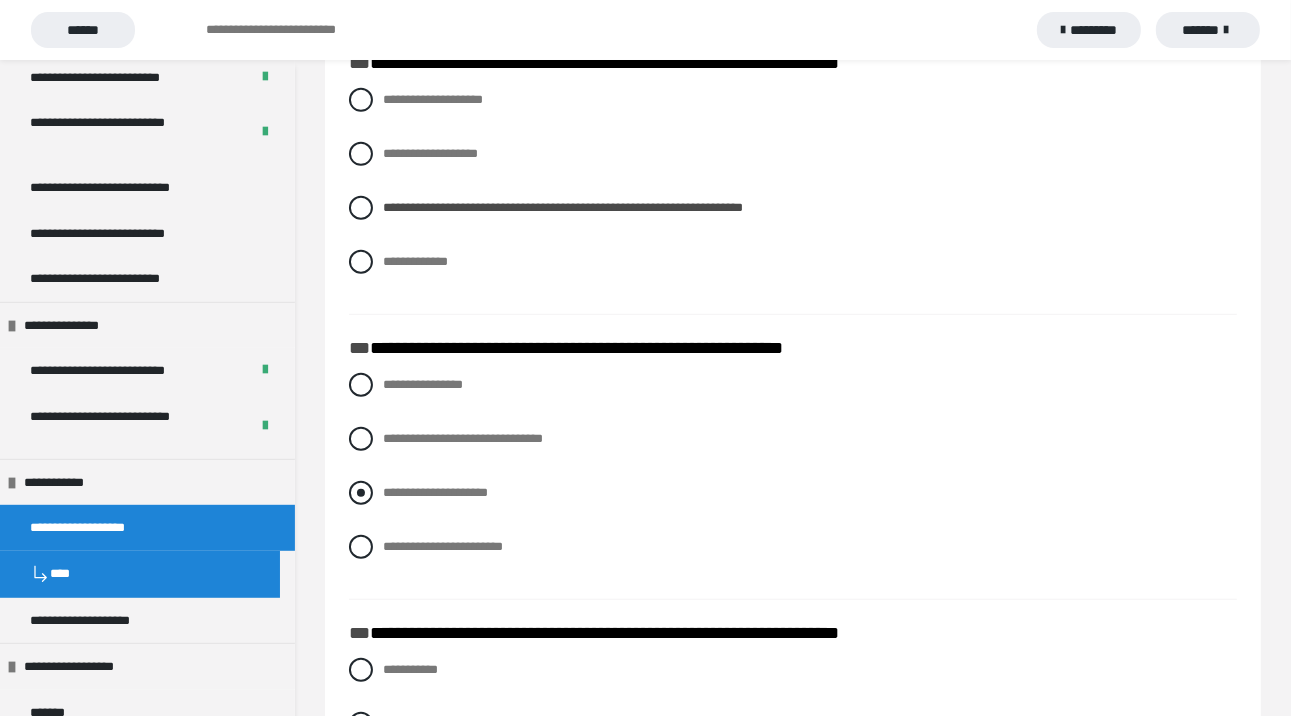 click at bounding box center [361, 493] 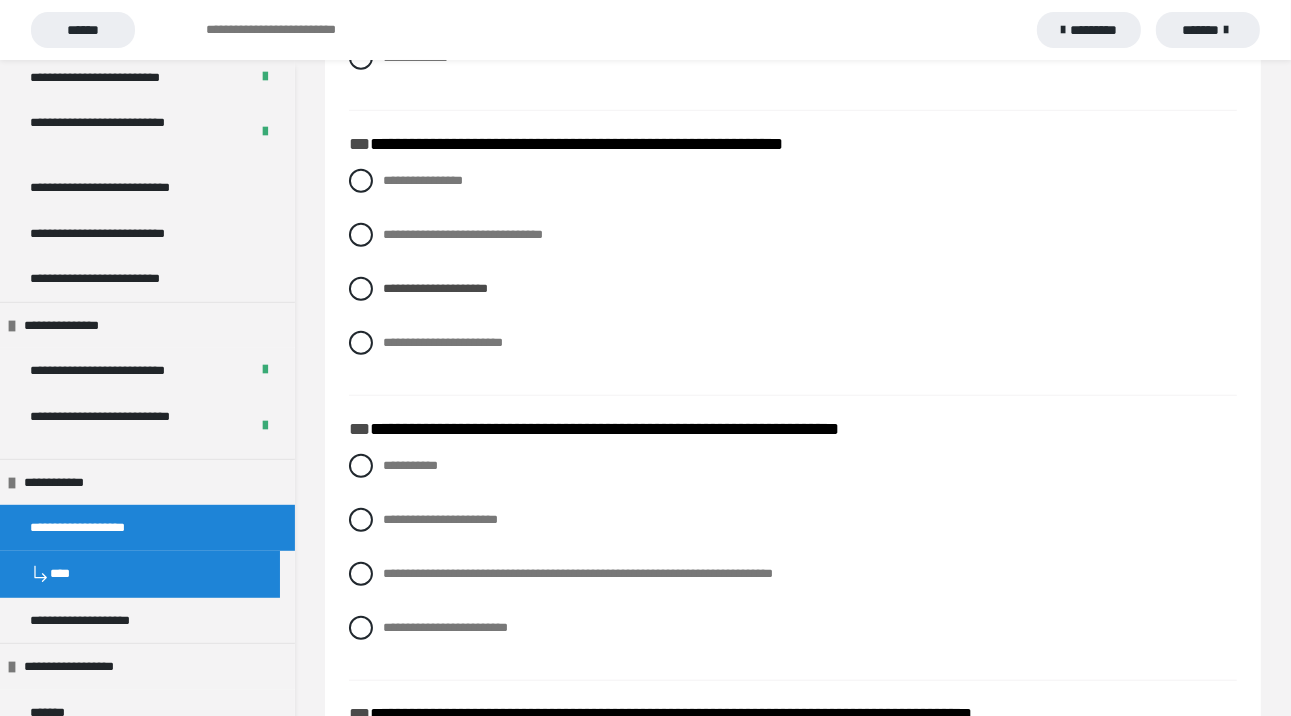 scroll, scrollTop: 1500, scrollLeft: 0, axis: vertical 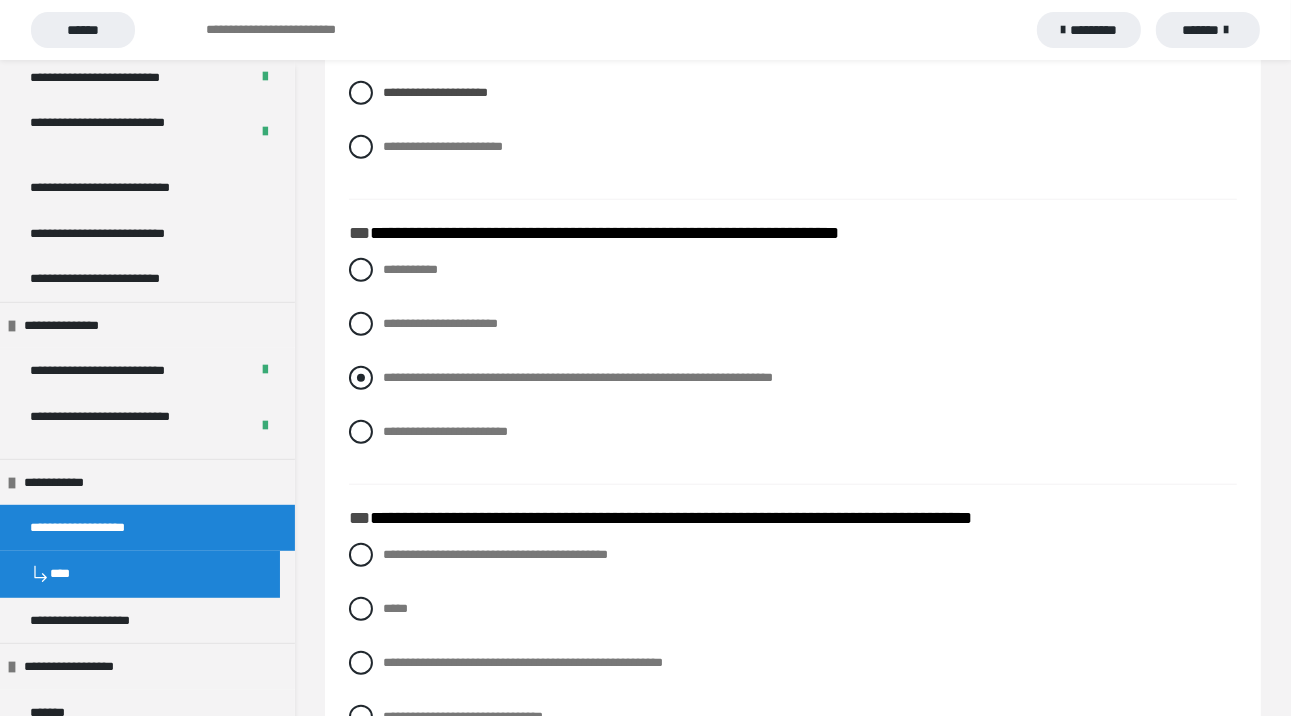 click at bounding box center [361, 378] 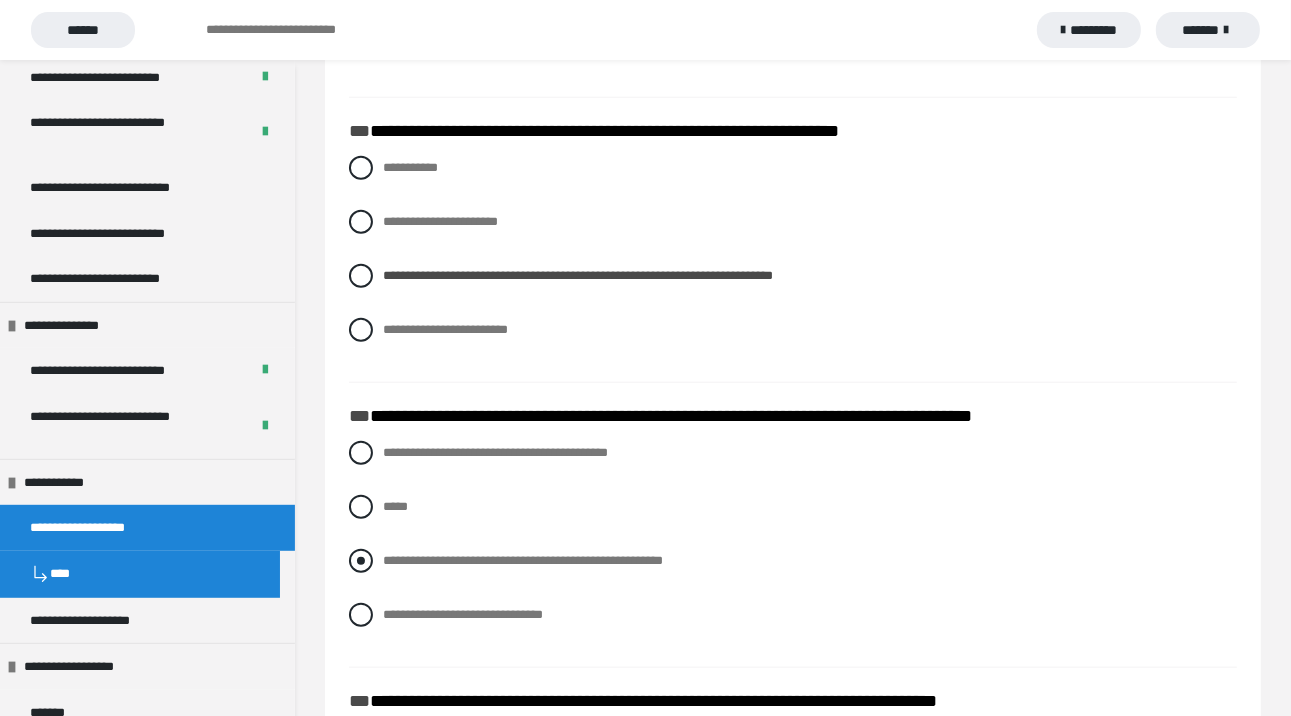 scroll, scrollTop: 1800, scrollLeft: 0, axis: vertical 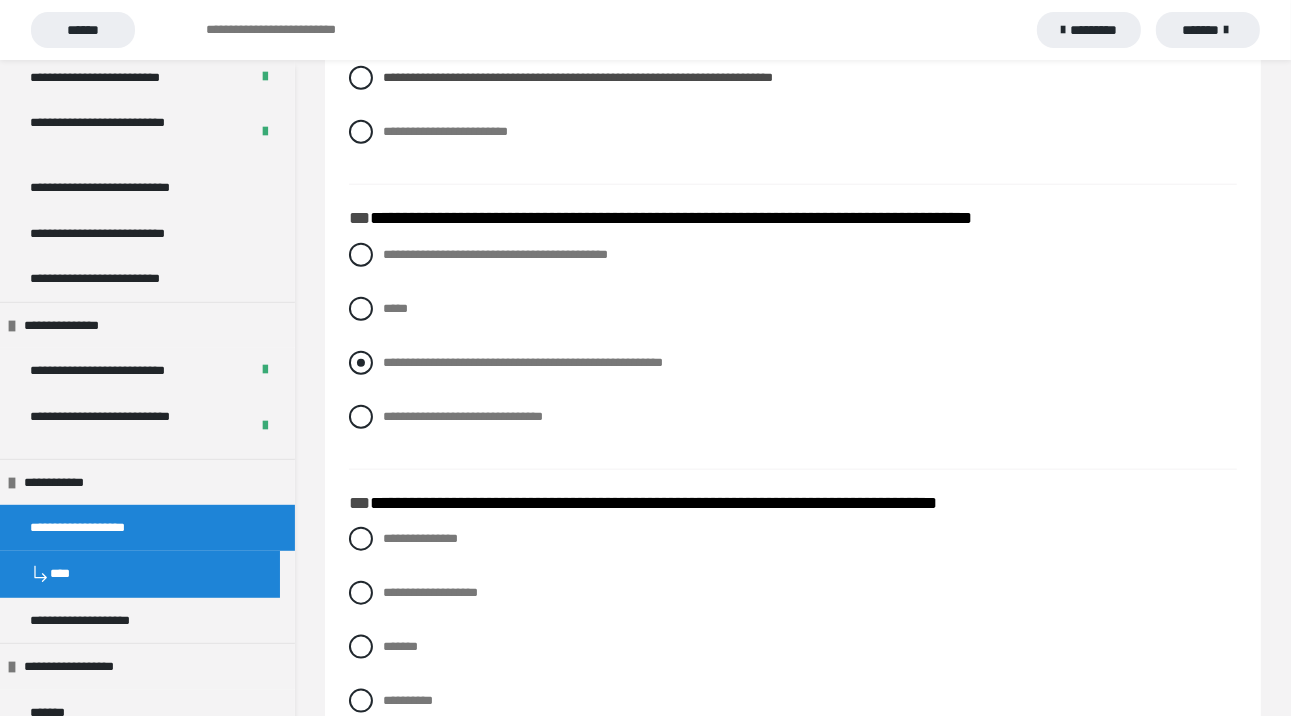 click at bounding box center [361, 363] 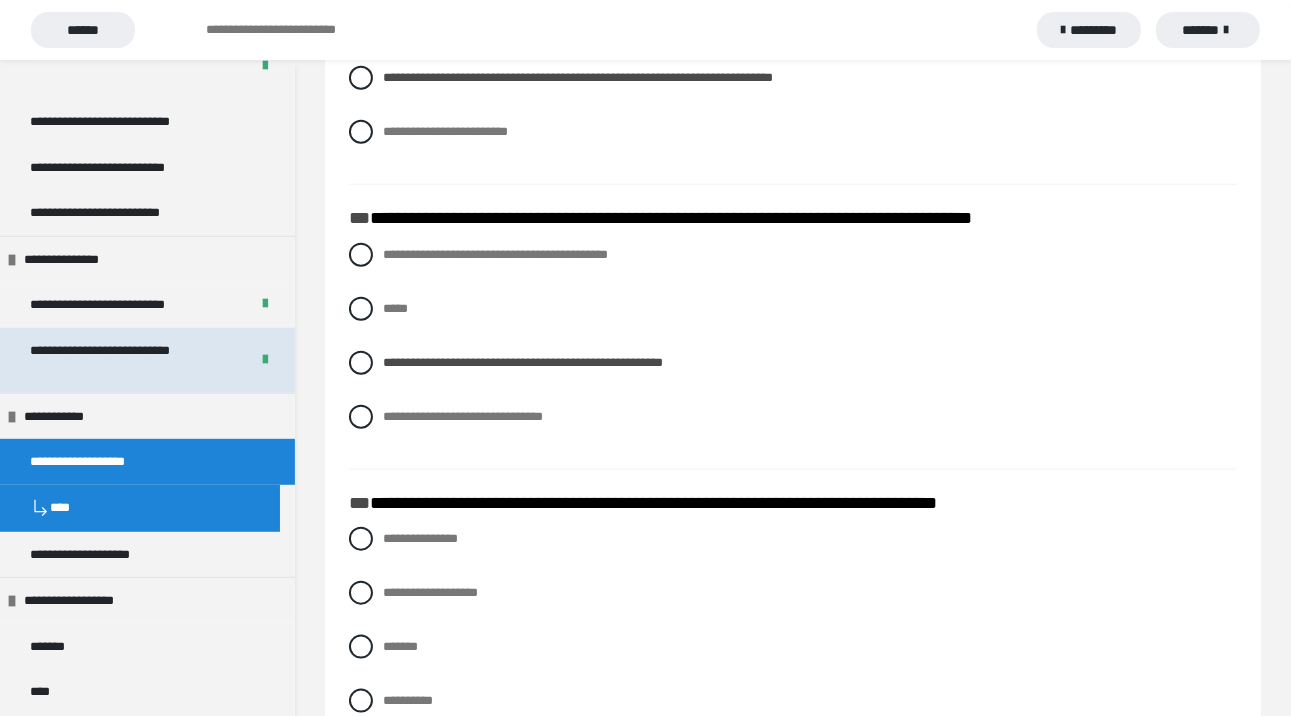 scroll, scrollTop: 1000, scrollLeft: 0, axis: vertical 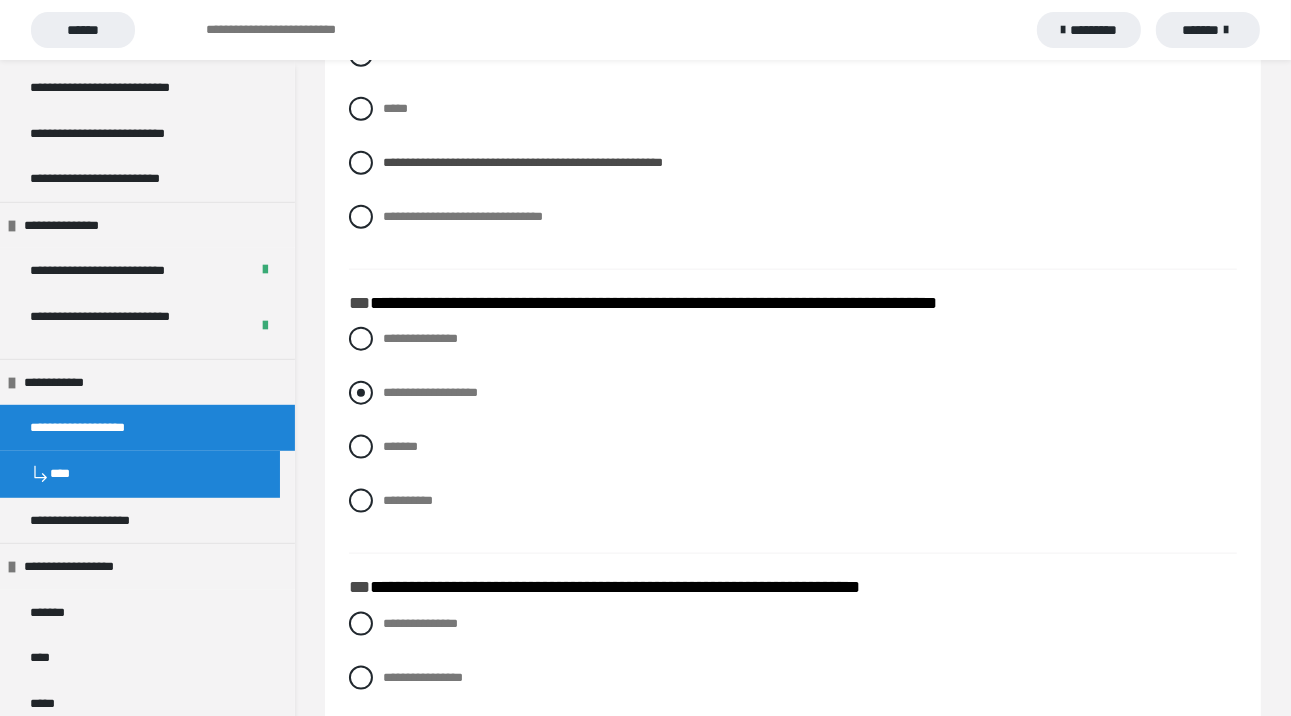 click at bounding box center [361, 393] 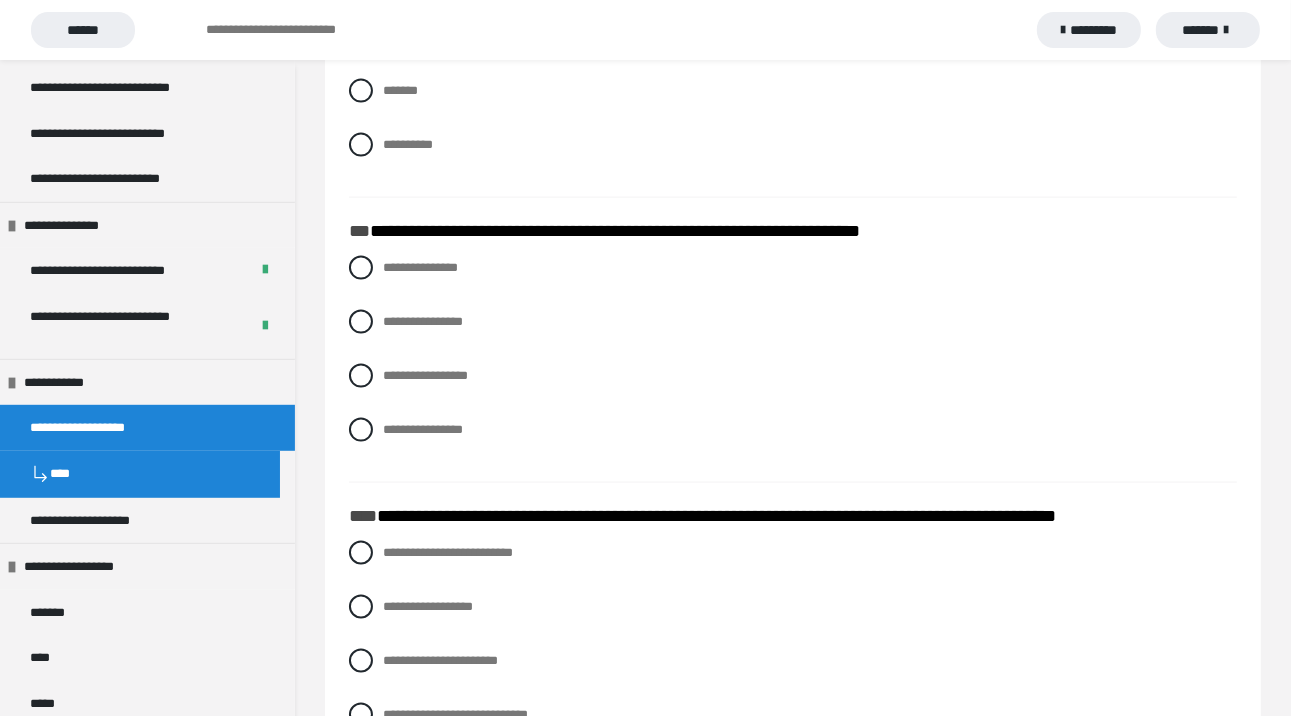 scroll, scrollTop: 2400, scrollLeft: 0, axis: vertical 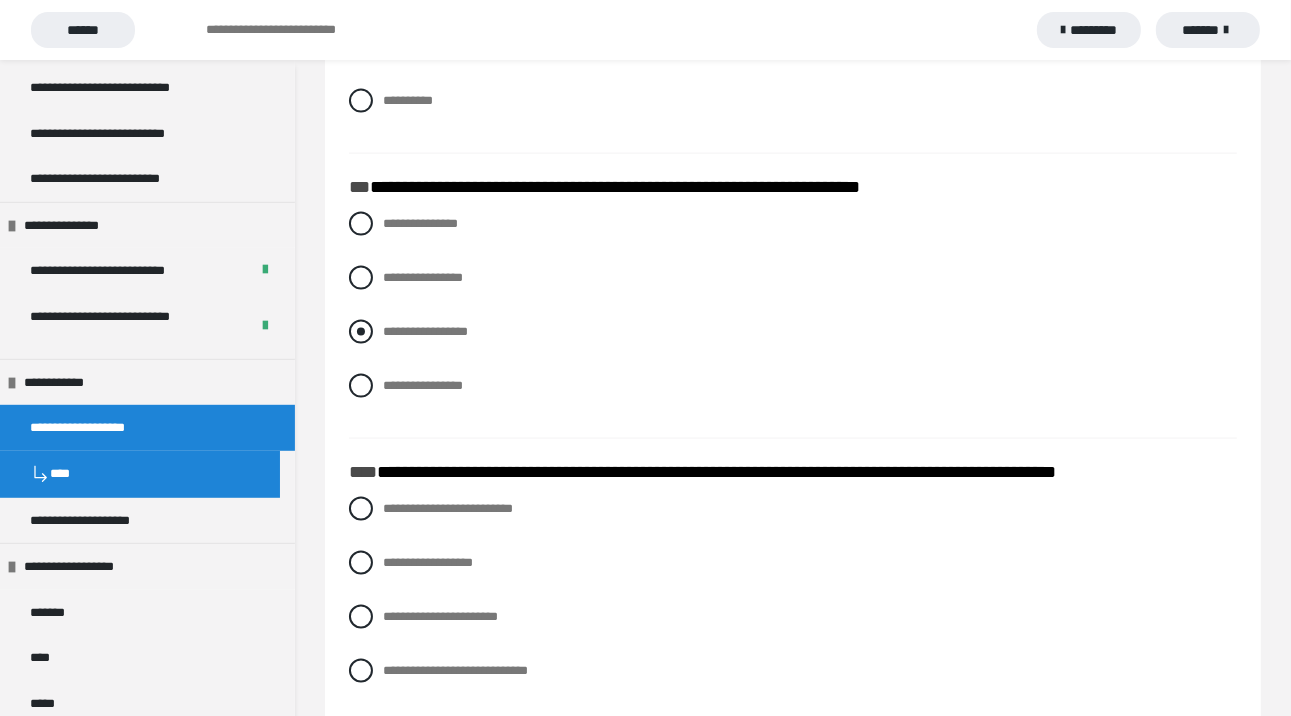 click at bounding box center (361, 332) 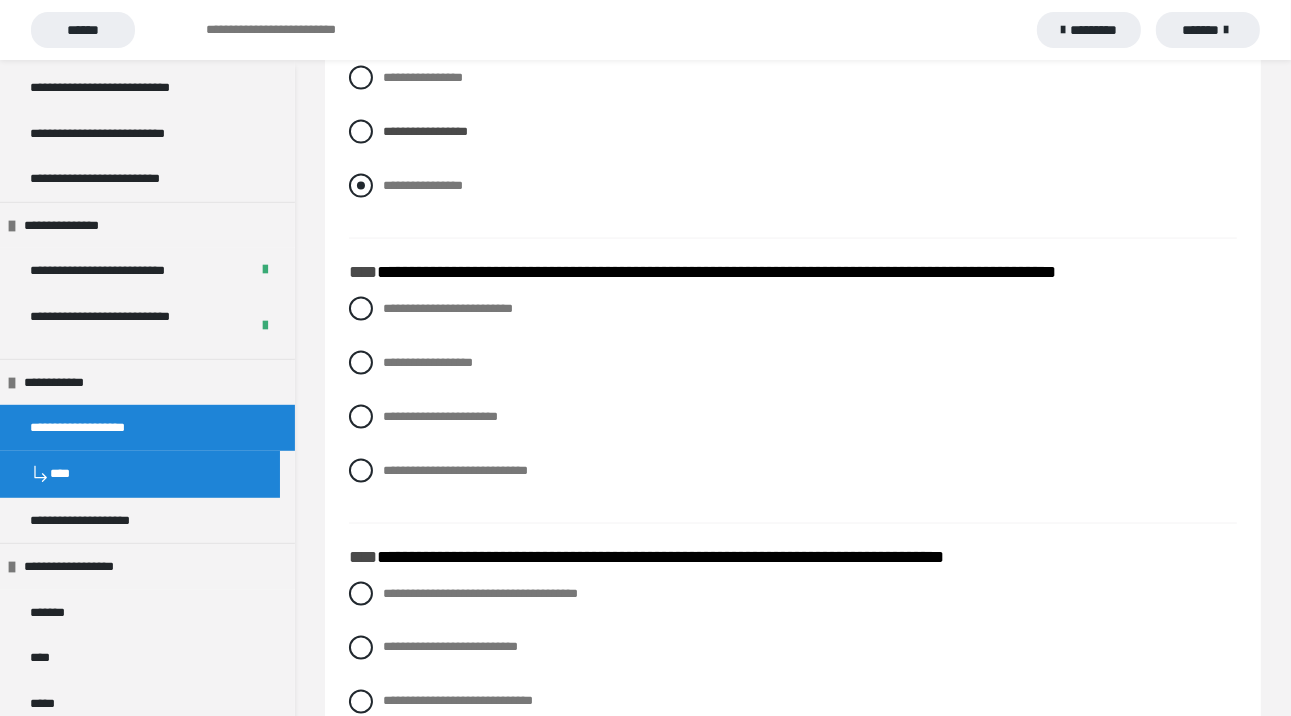 scroll, scrollTop: 2700, scrollLeft: 0, axis: vertical 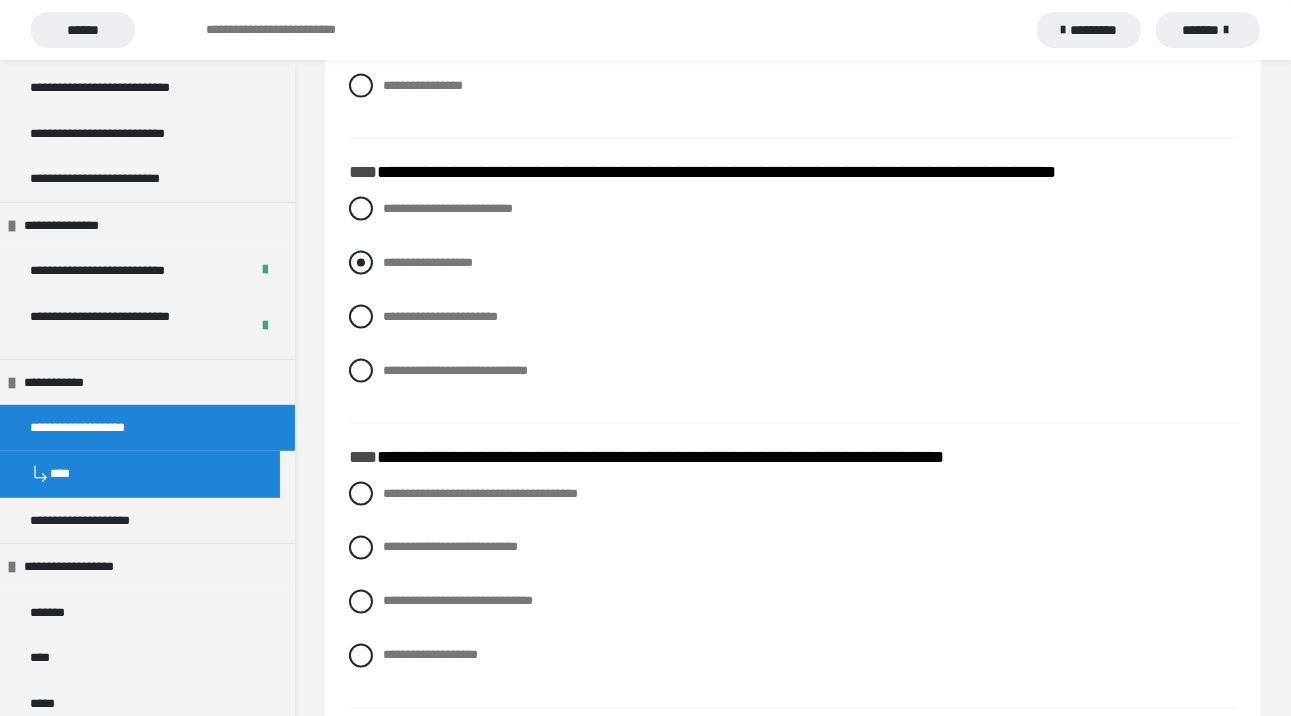 click at bounding box center (361, 263) 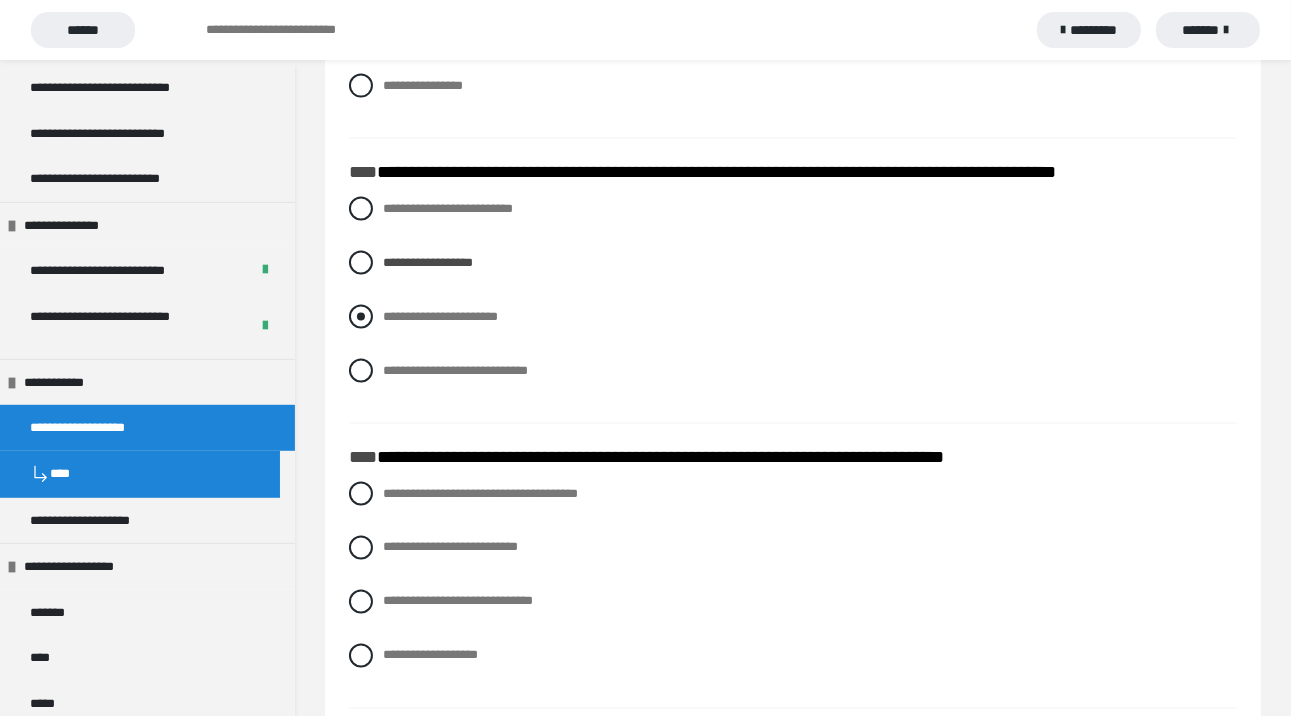 click at bounding box center (361, 317) 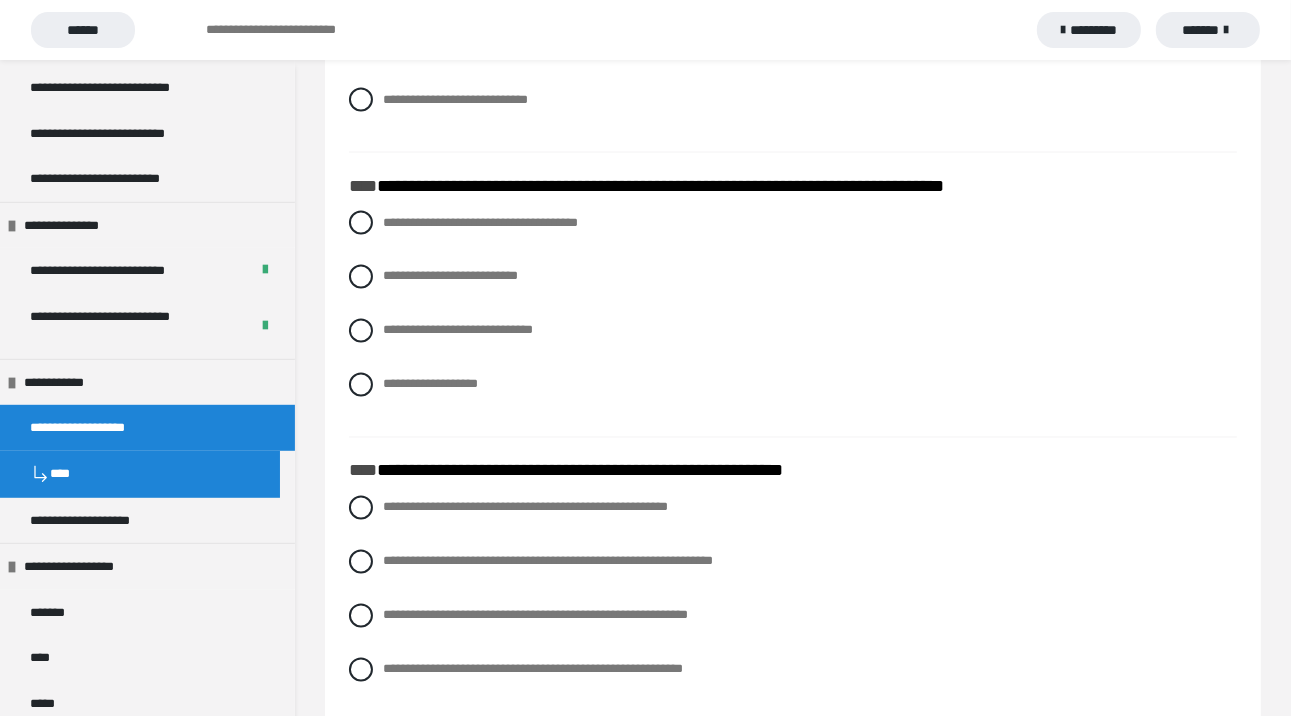 scroll, scrollTop: 3000, scrollLeft: 0, axis: vertical 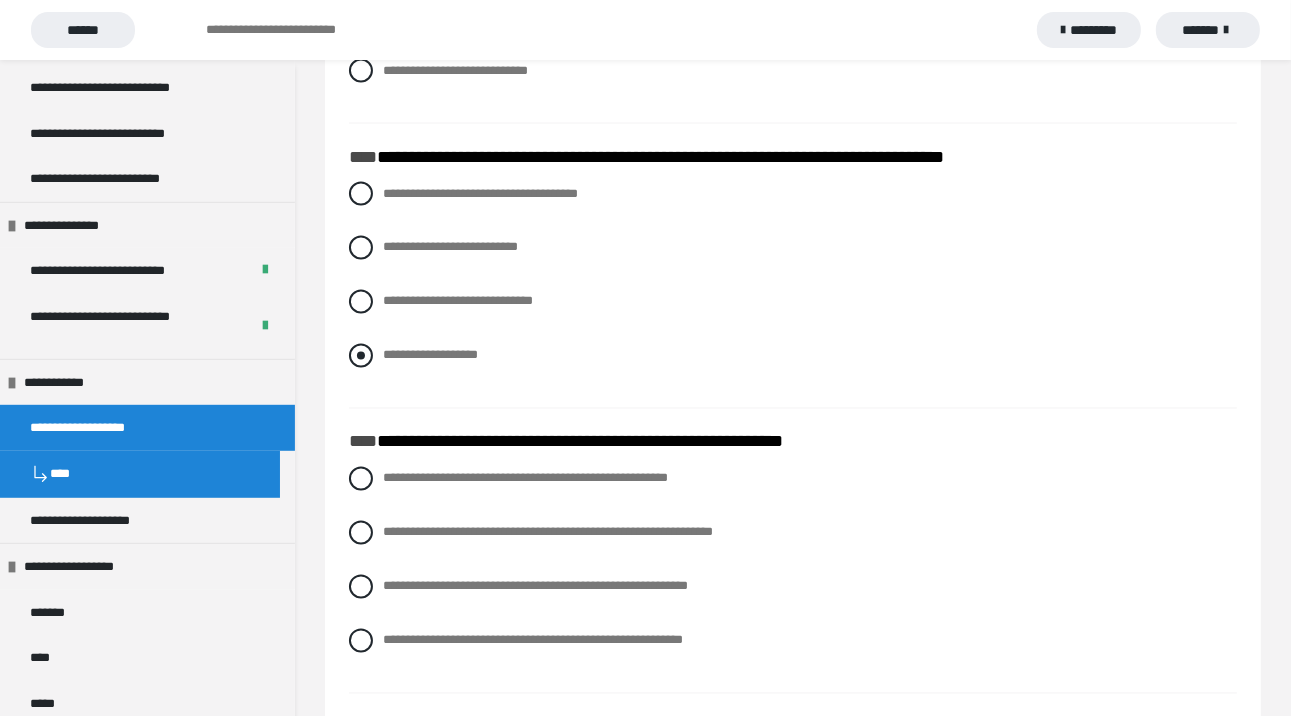 click at bounding box center (361, 356) 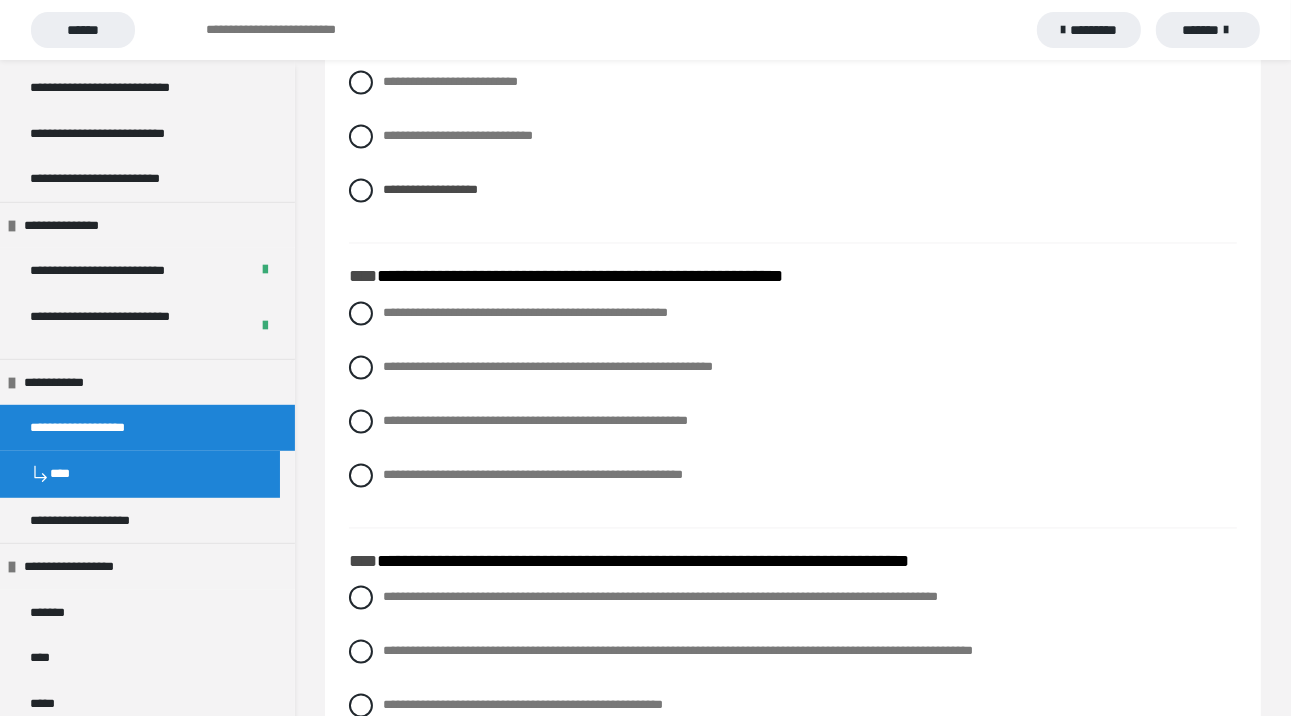 scroll, scrollTop: 3200, scrollLeft: 0, axis: vertical 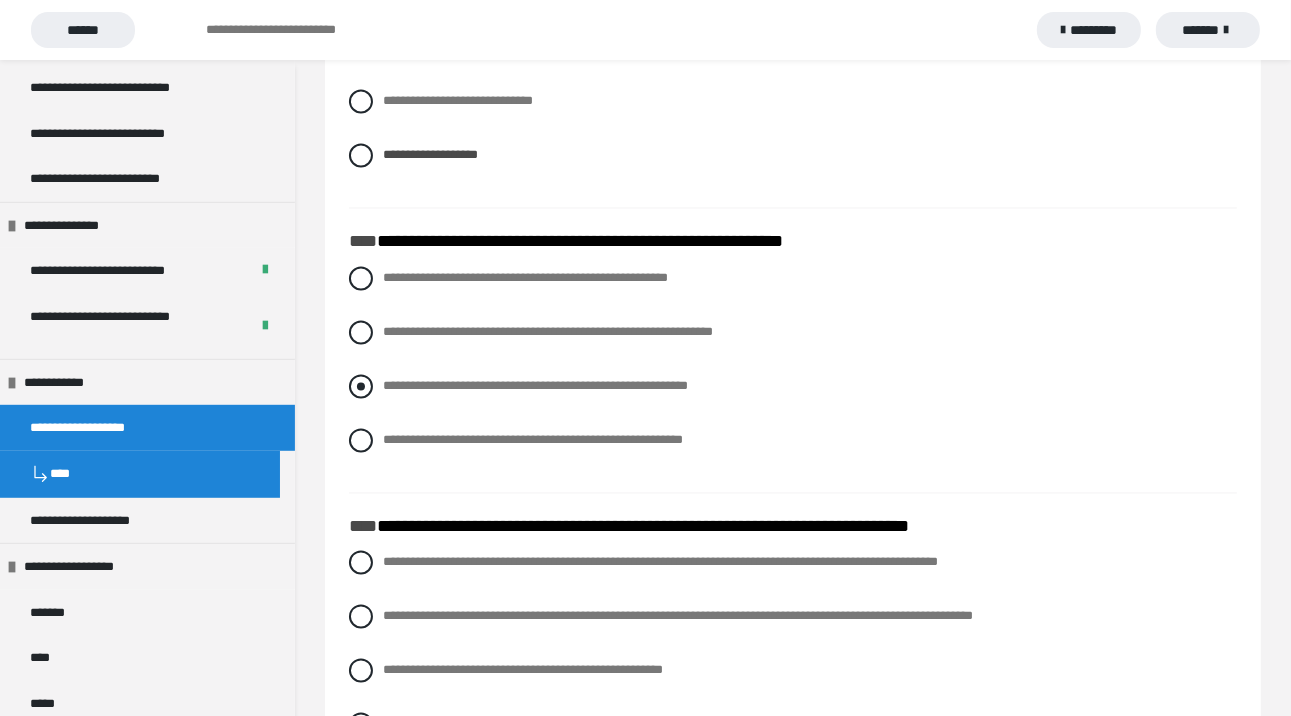 click at bounding box center [361, 387] 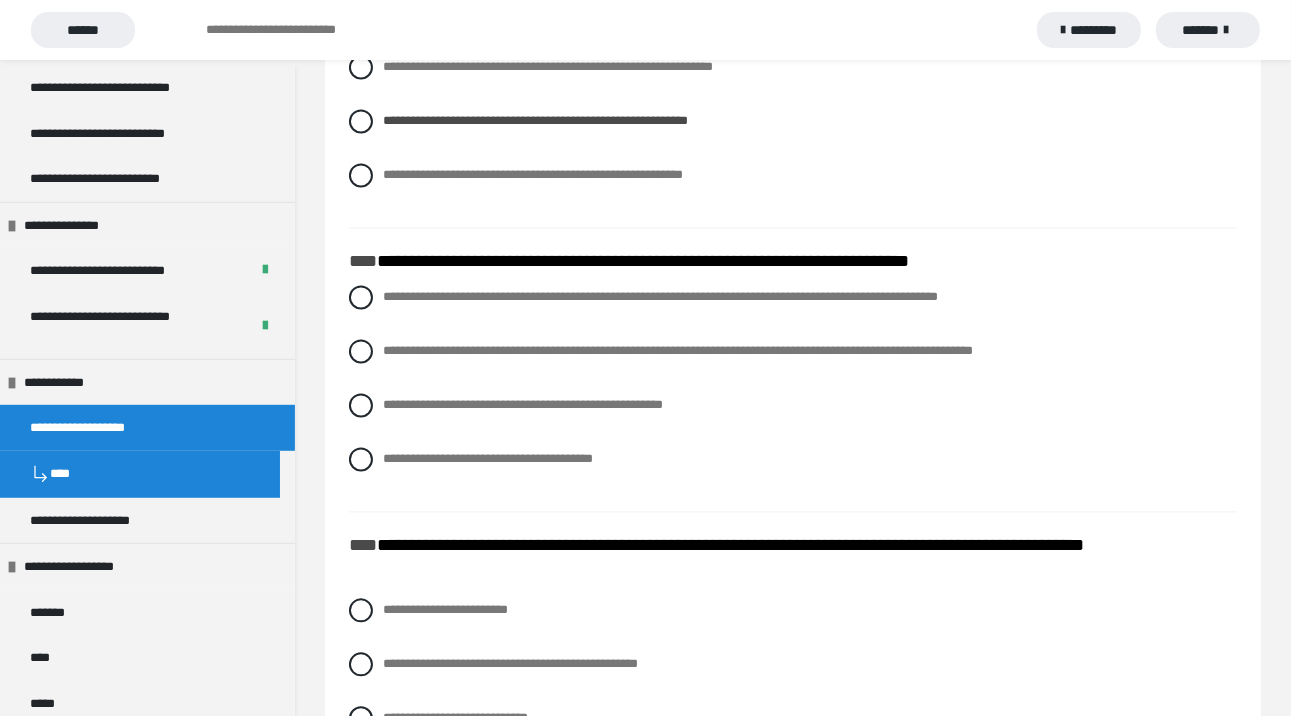 scroll, scrollTop: 3500, scrollLeft: 0, axis: vertical 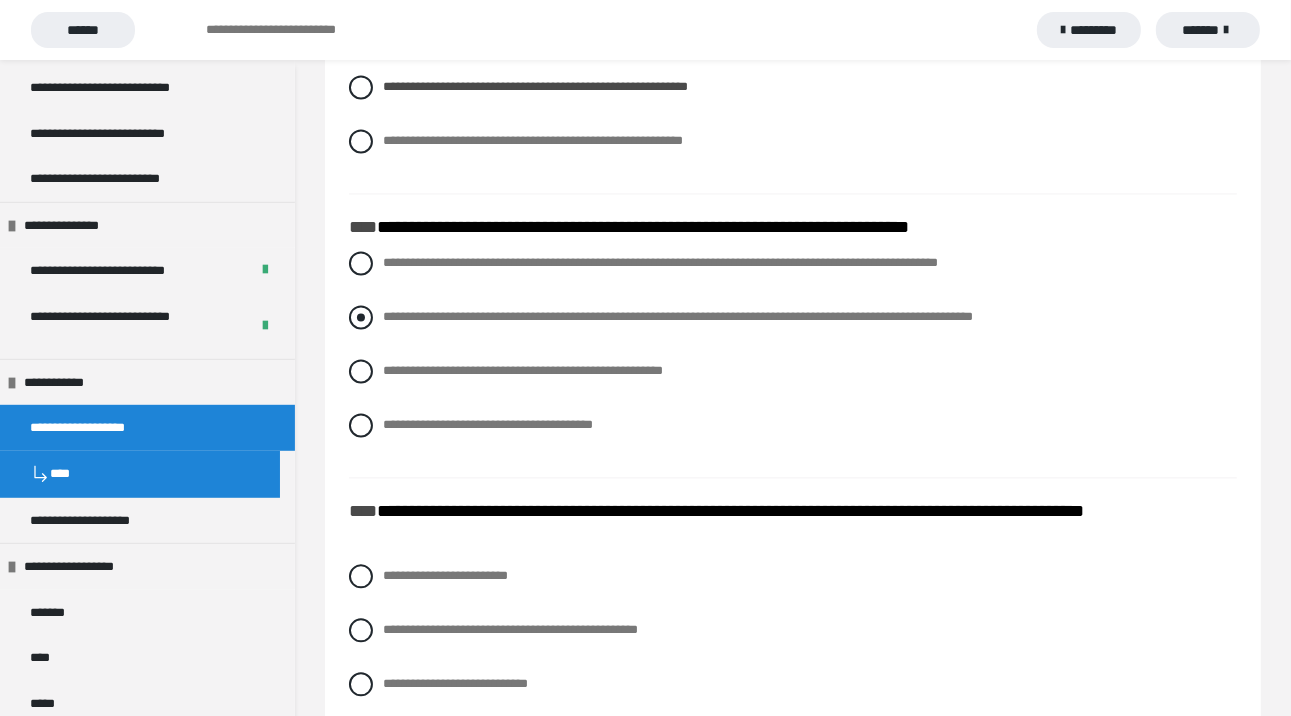click at bounding box center [361, 317] 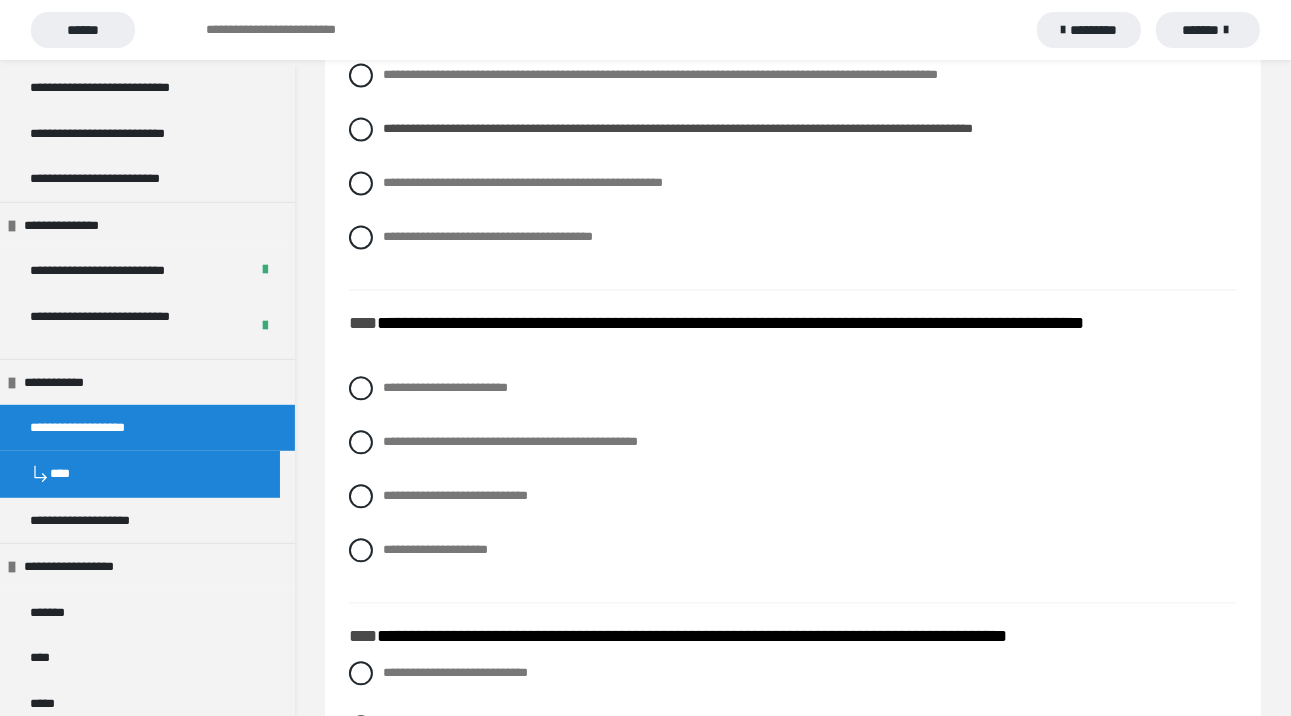 scroll, scrollTop: 3700, scrollLeft: 0, axis: vertical 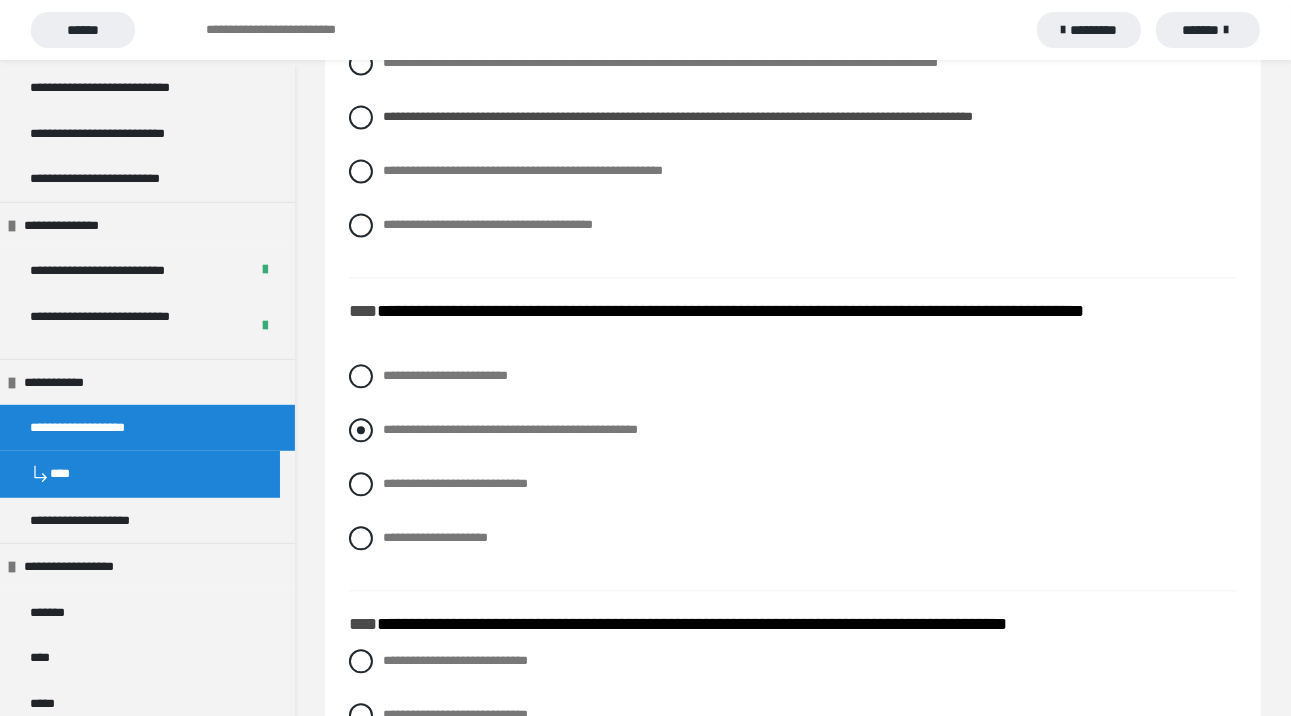 click at bounding box center (361, 430) 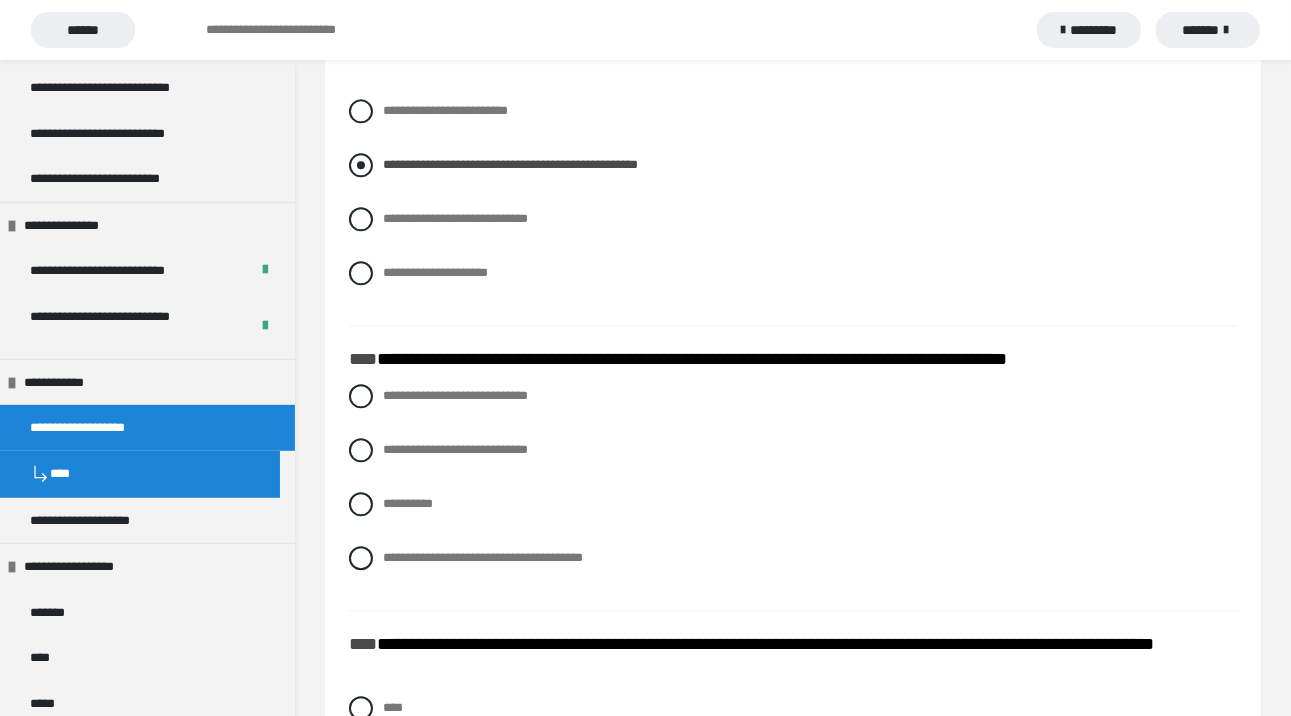 scroll, scrollTop: 4000, scrollLeft: 0, axis: vertical 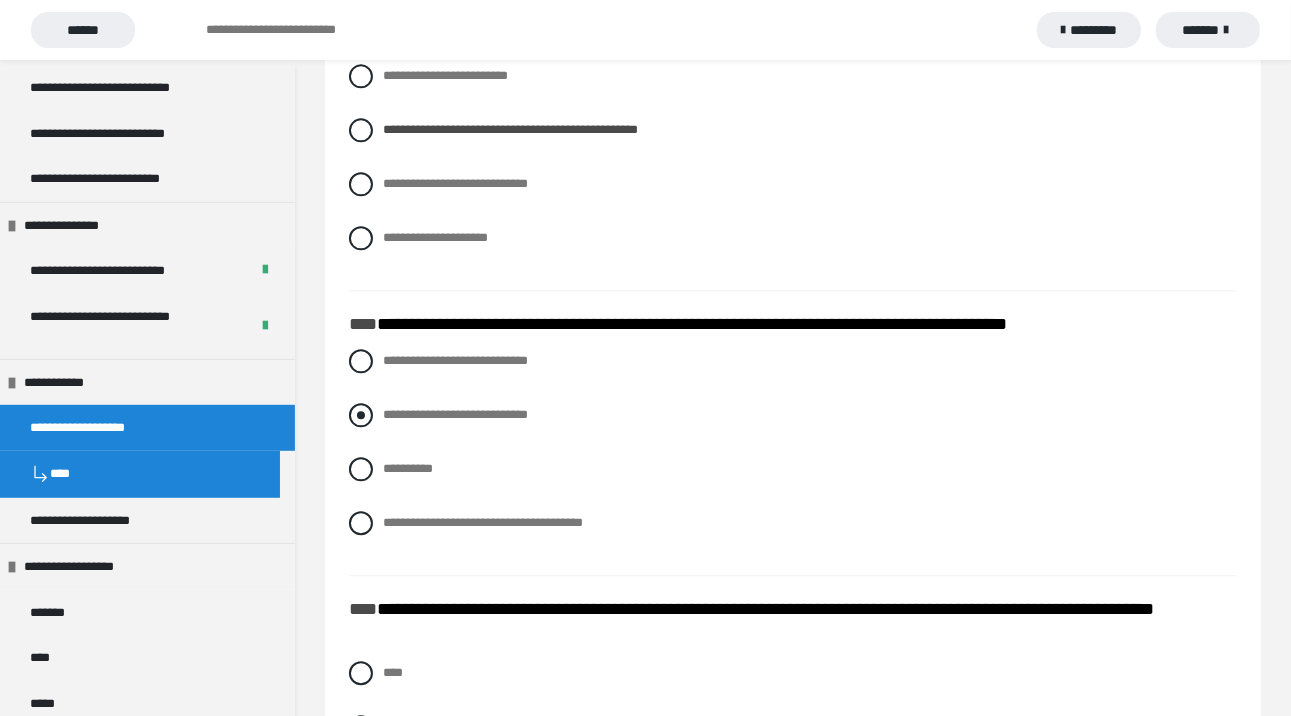 click at bounding box center [361, 415] 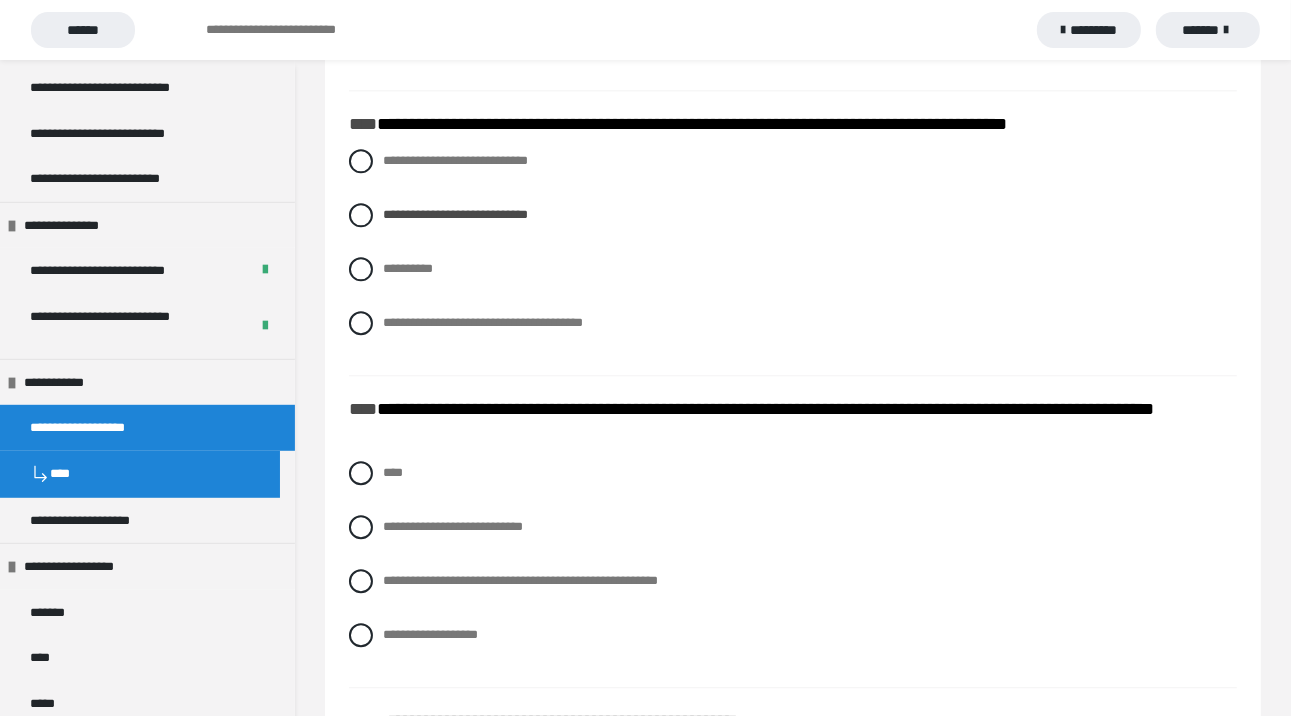 scroll, scrollTop: 4400, scrollLeft: 0, axis: vertical 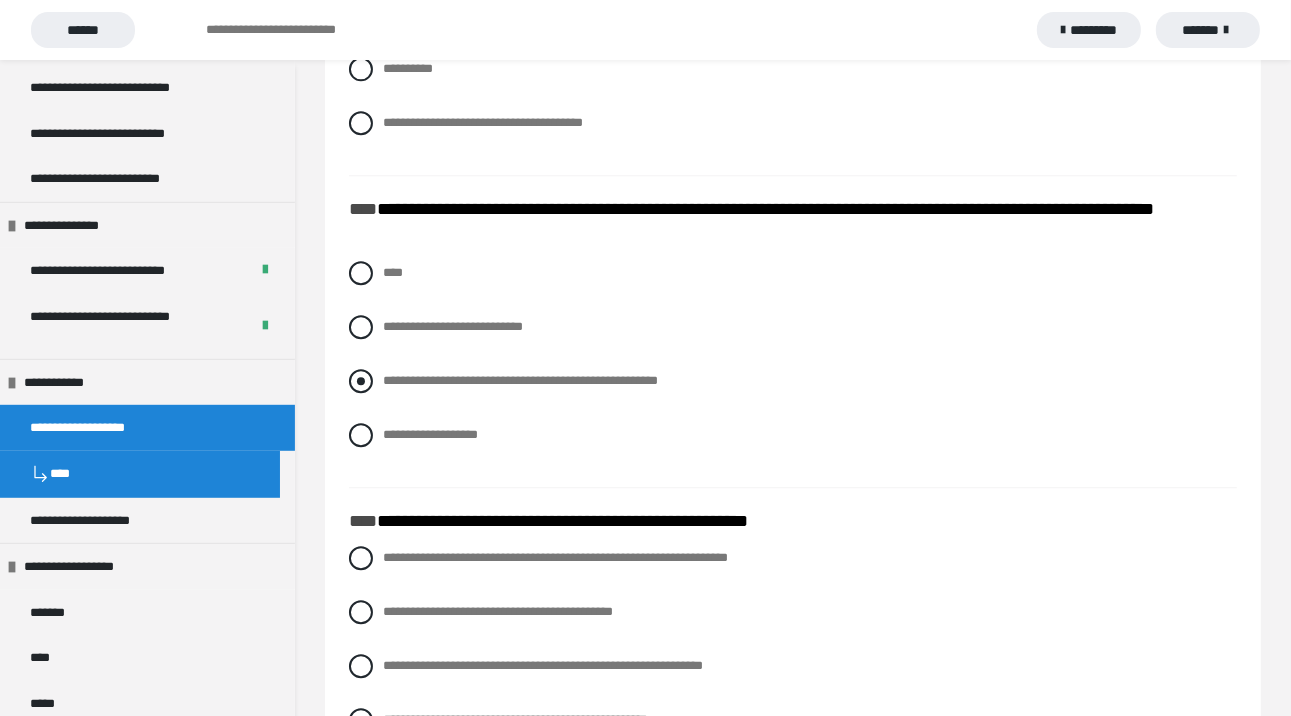 click at bounding box center (361, 381) 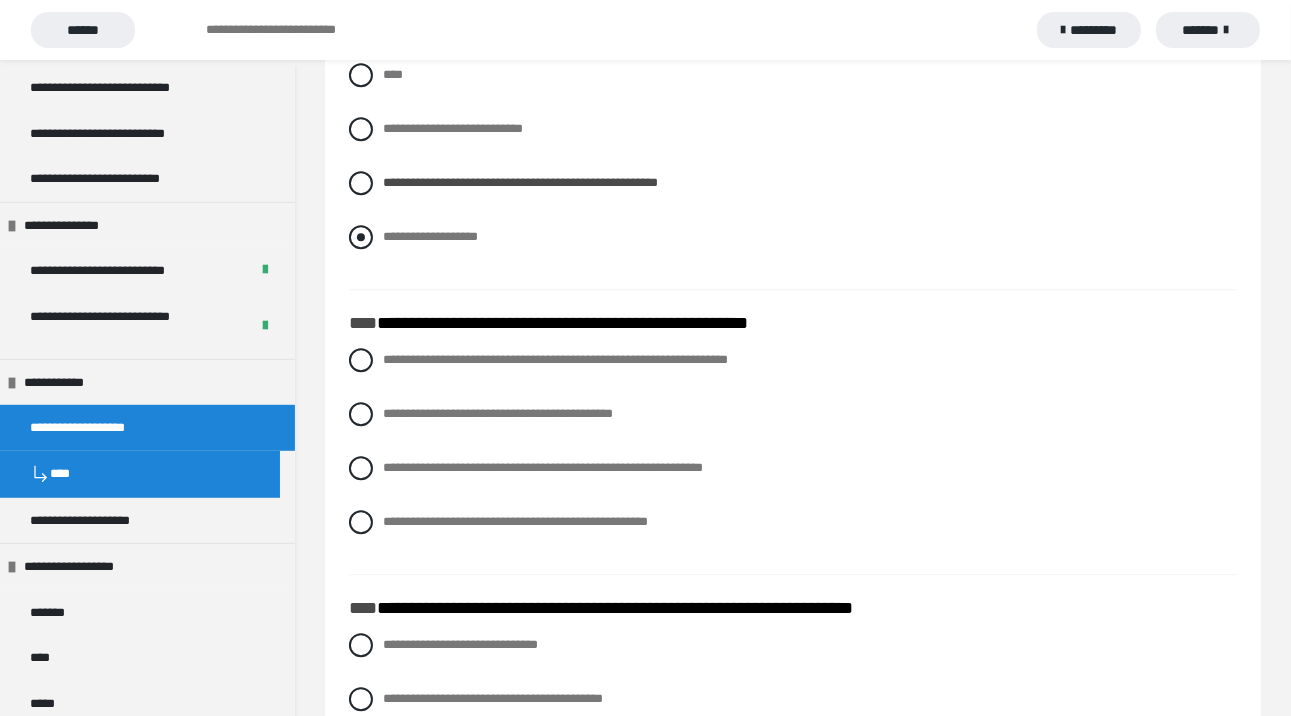 scroll, scrollTop: 4600, scrollLeft: 0, axis: vertical 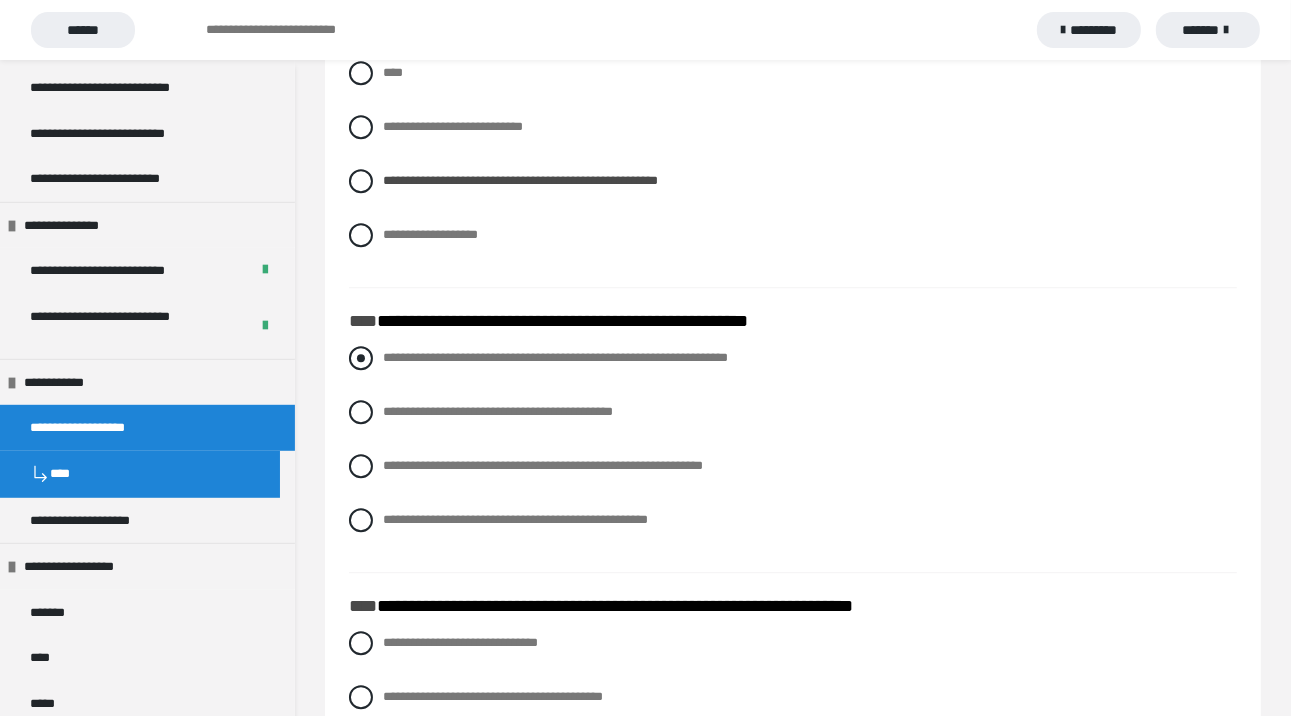 click at bounding box center [361, 358] 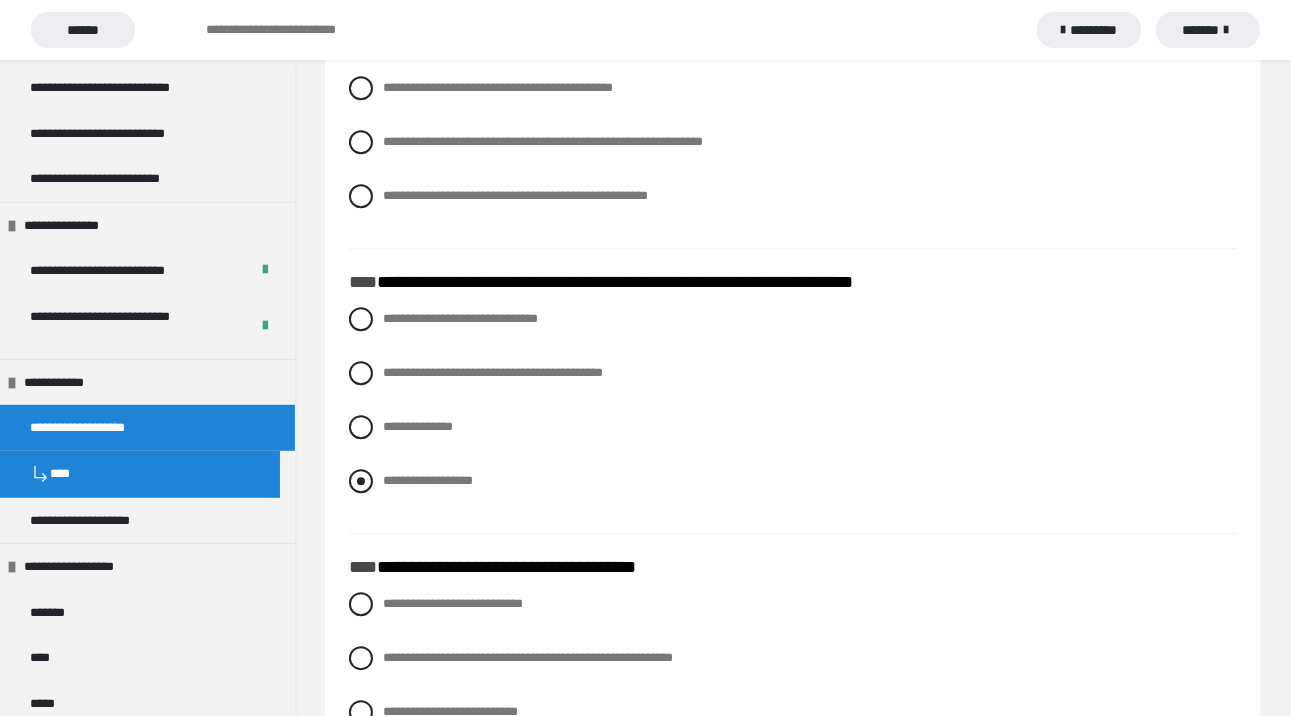 scroll, scrollTop: 5000, scrollLeft: 0, axis: vertical 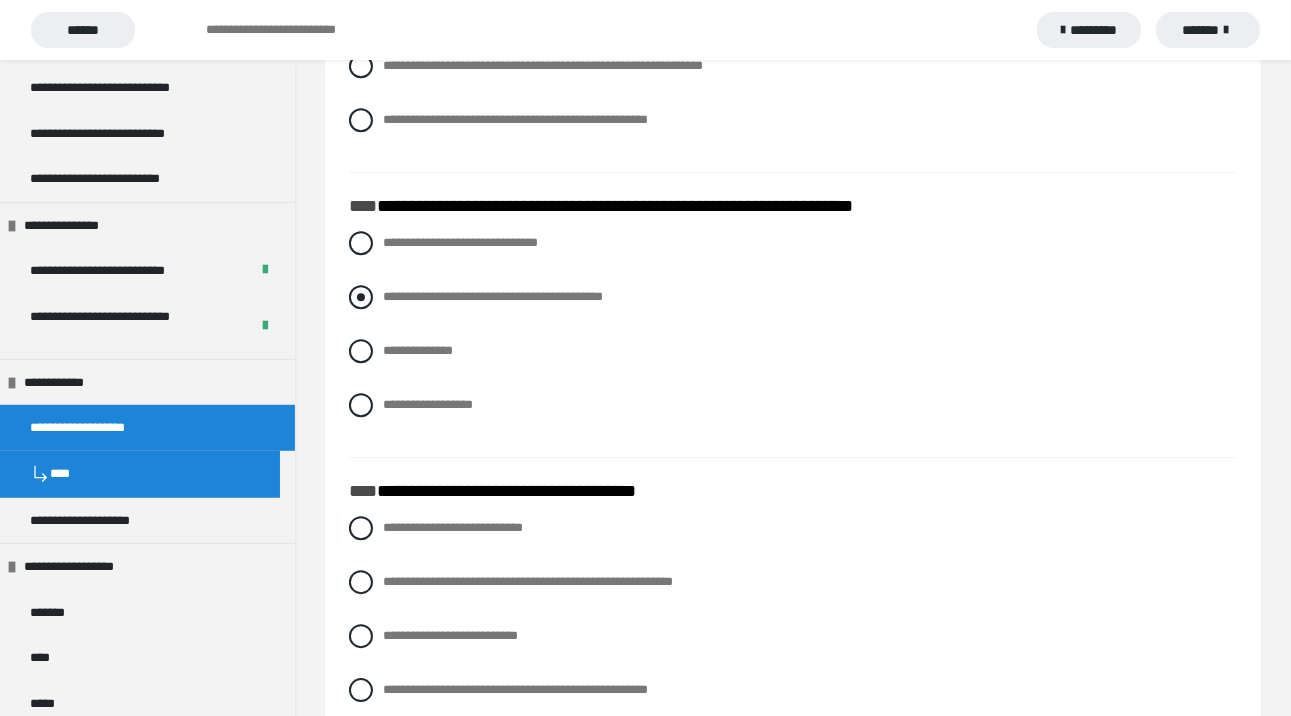 click at bounding box center [361, 297] 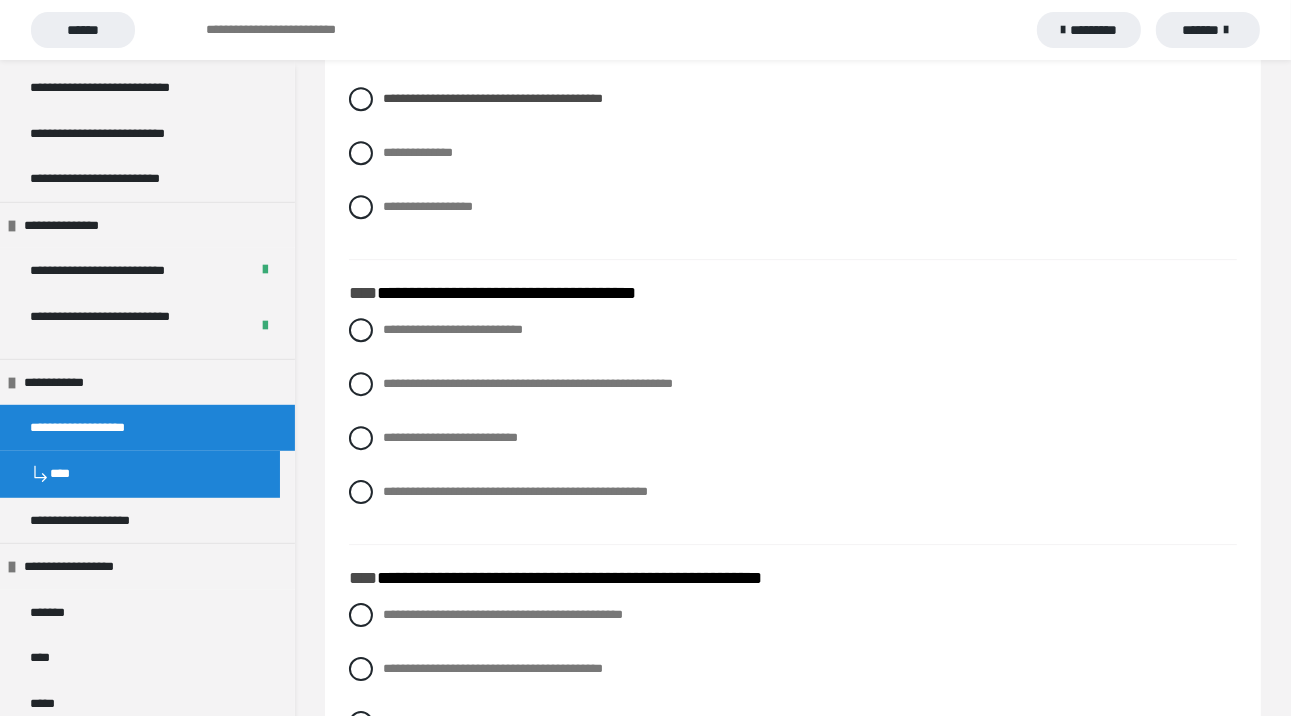 scroll, scrollTop: 5200, scrollLeft: 0, axis: vertical 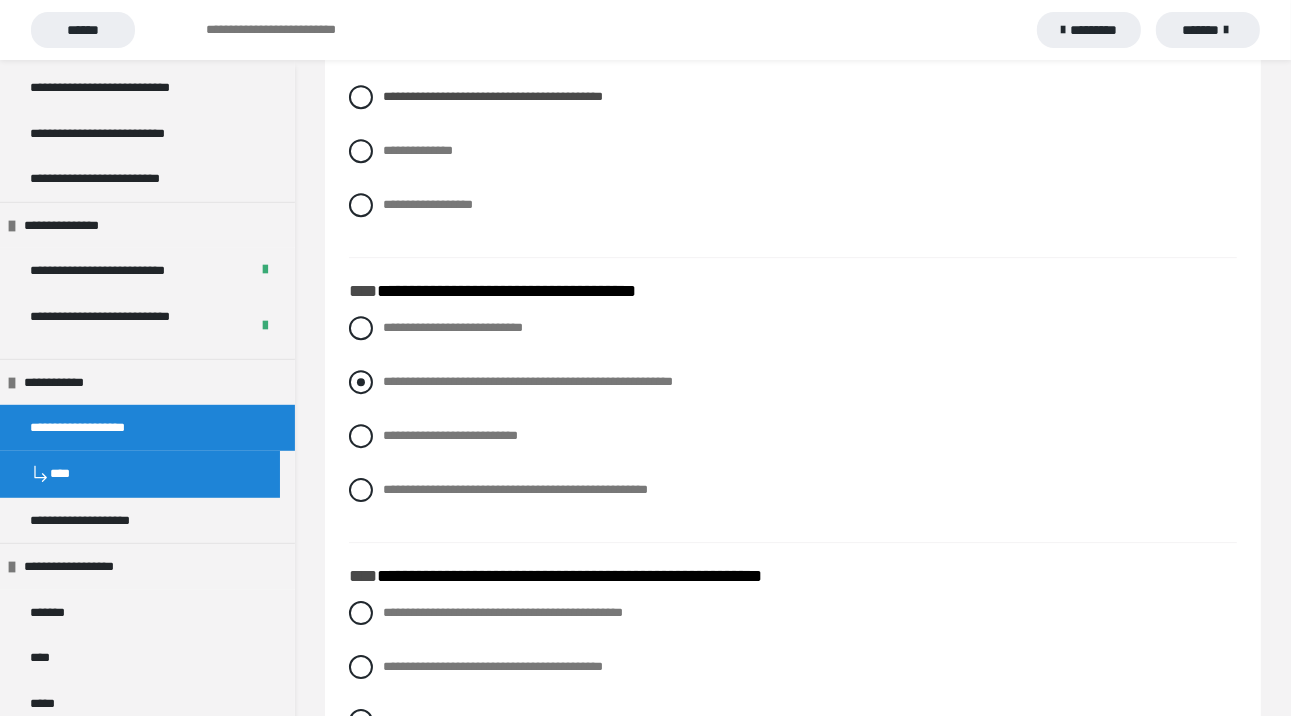 click at bounding box center (361, 382) 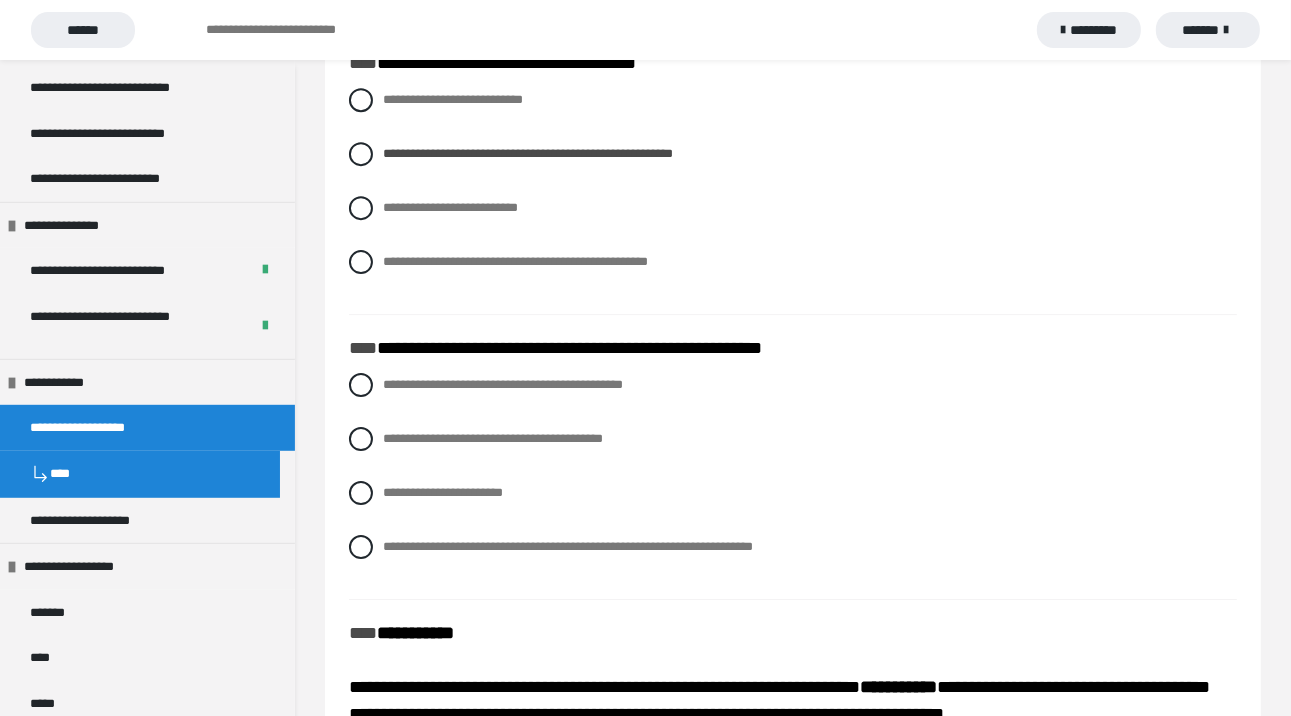 scroll, scrollTop: 5500, scrollLeft: 0, axis: vertical 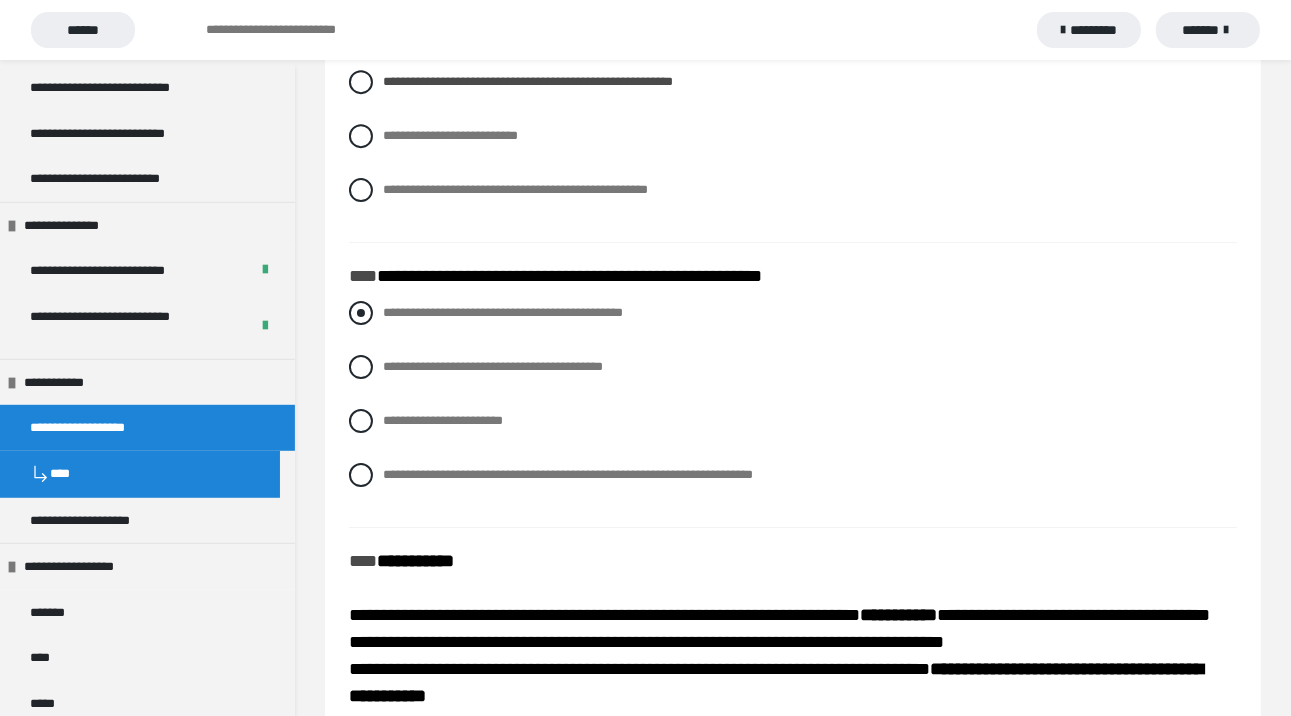 click at bounding box center (361, 313) 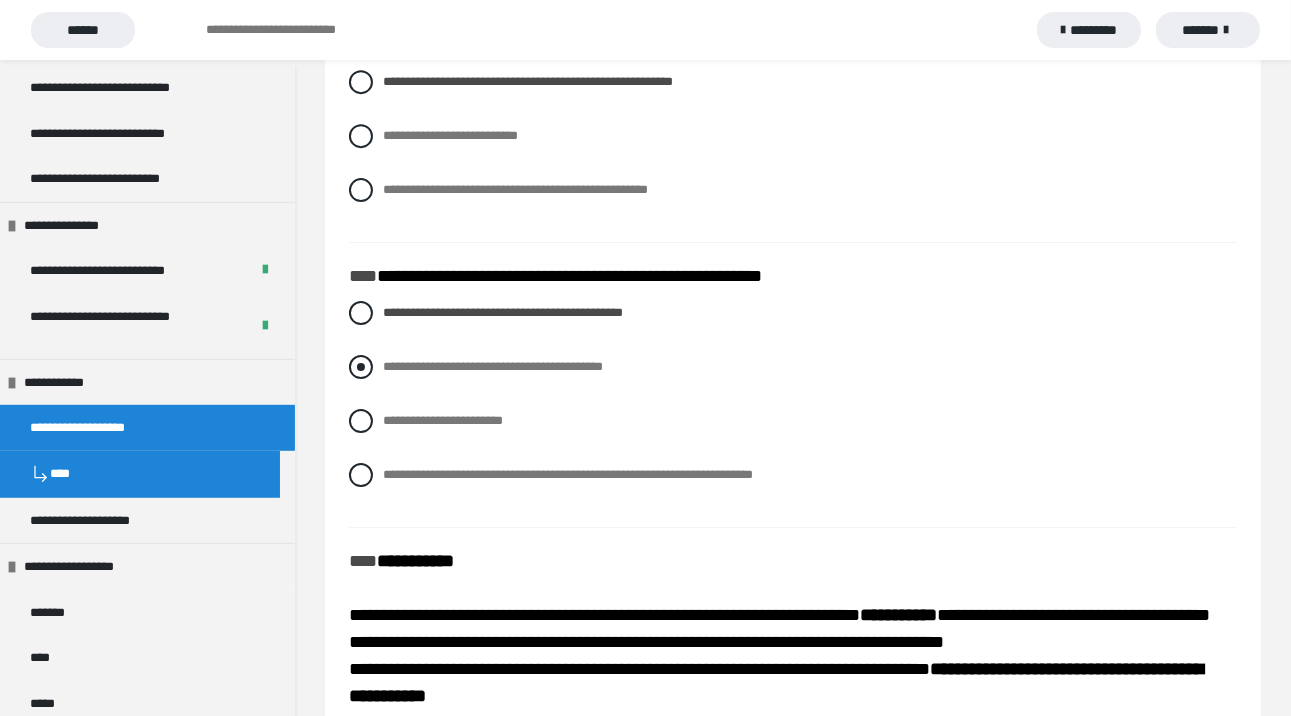 click at bounding box center [361, 367] 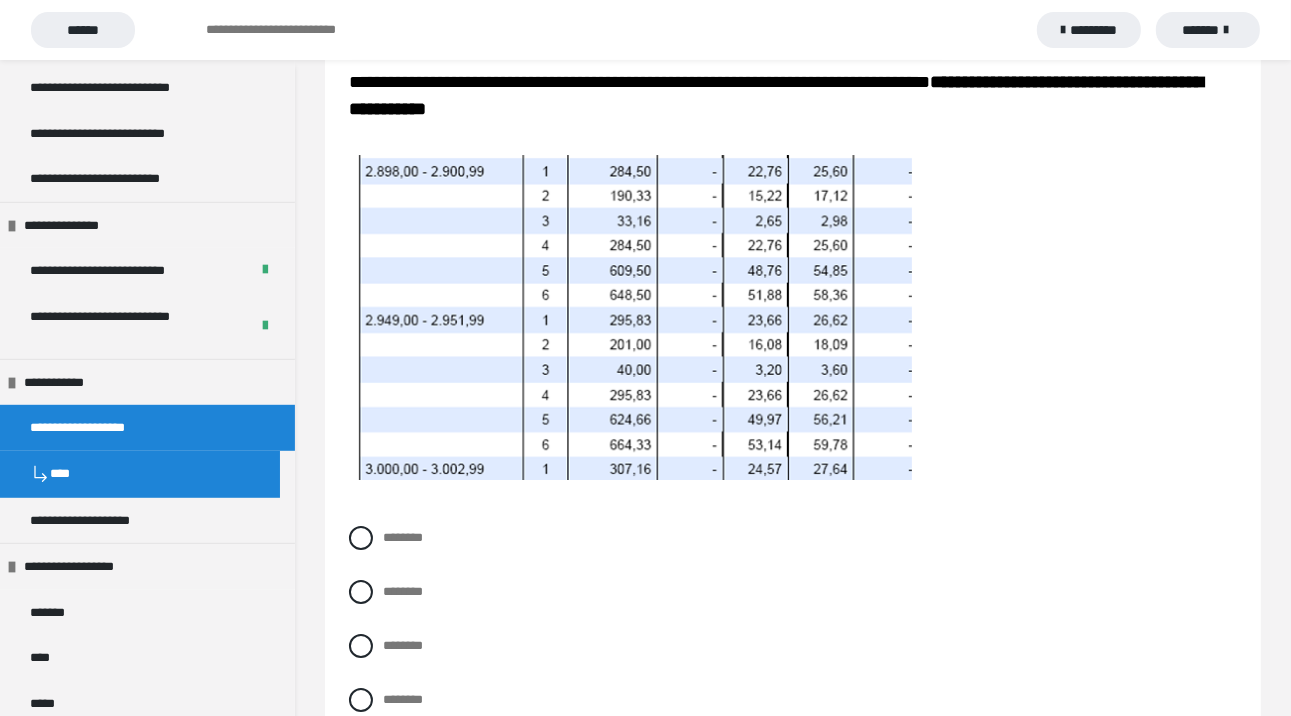 scroll, scrollTop: 6068, scrollLeft: 0, axis: vertical 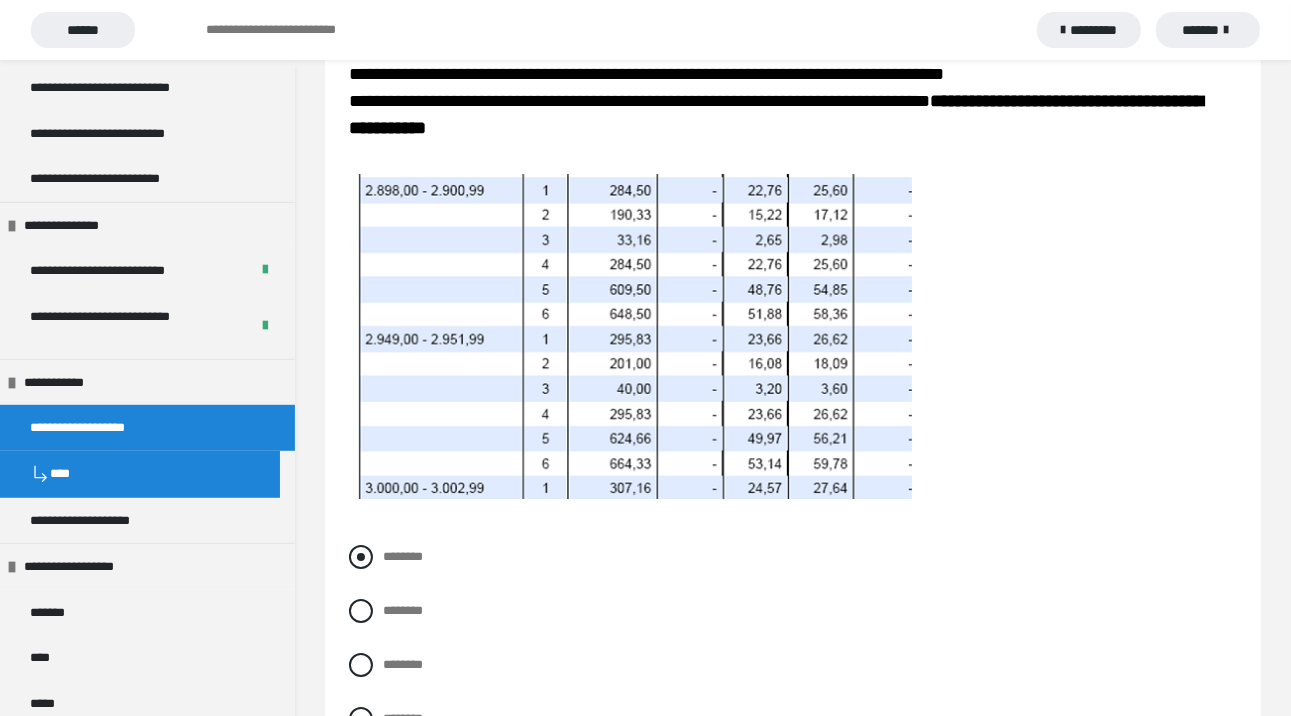 click at bounding box center (361, 557) 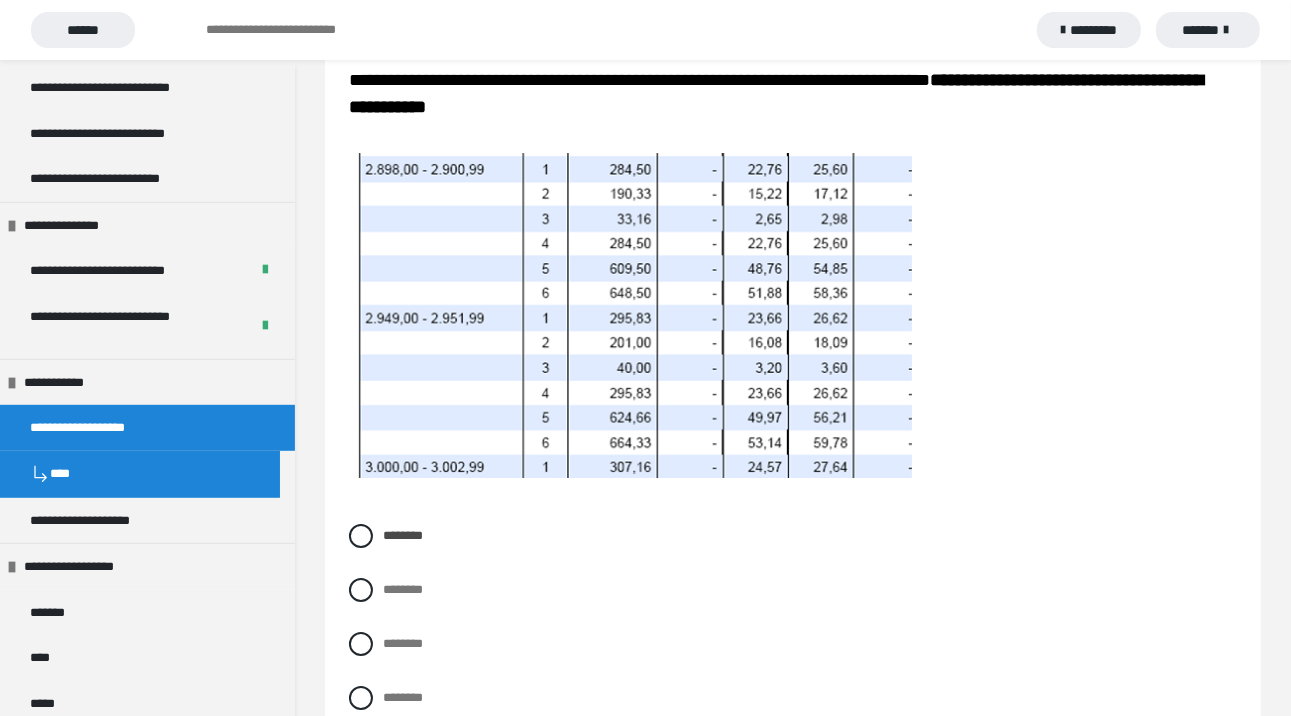 scroll, scrollTop: 6268, scrollLeft: 0, axis: vertical 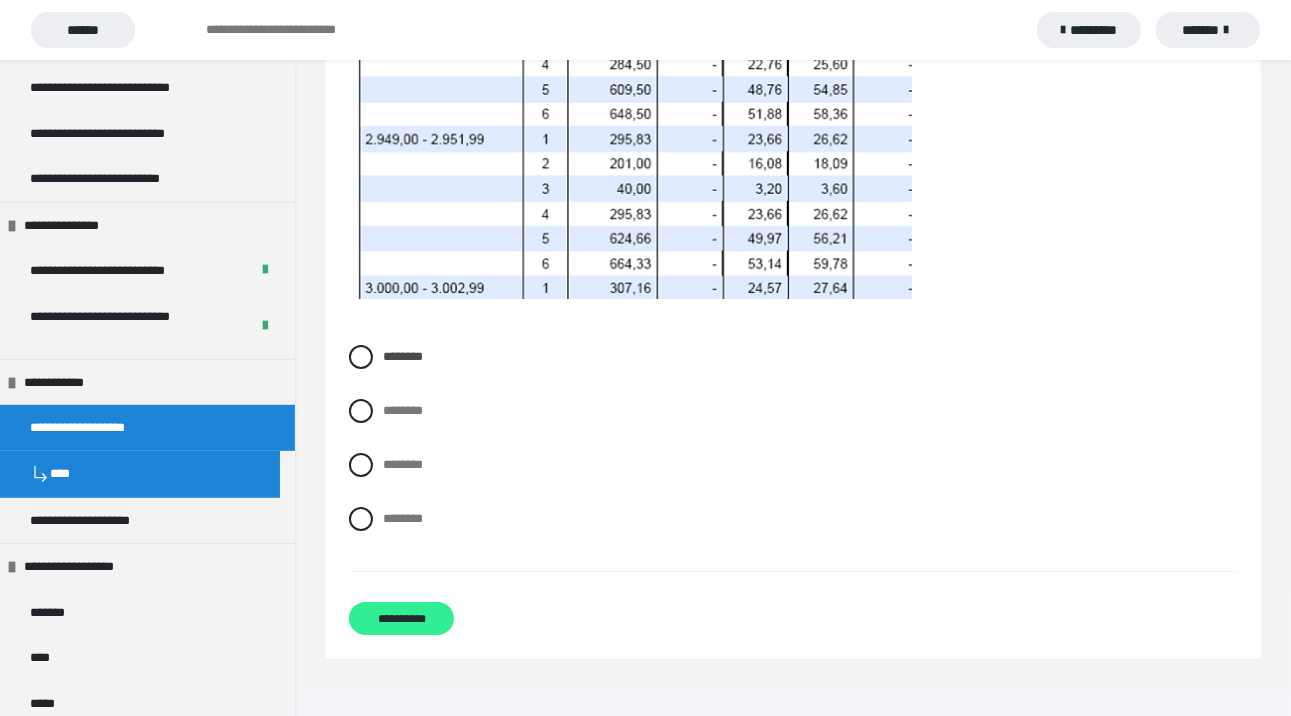 click on "**********" at bounding box center (401, 618) 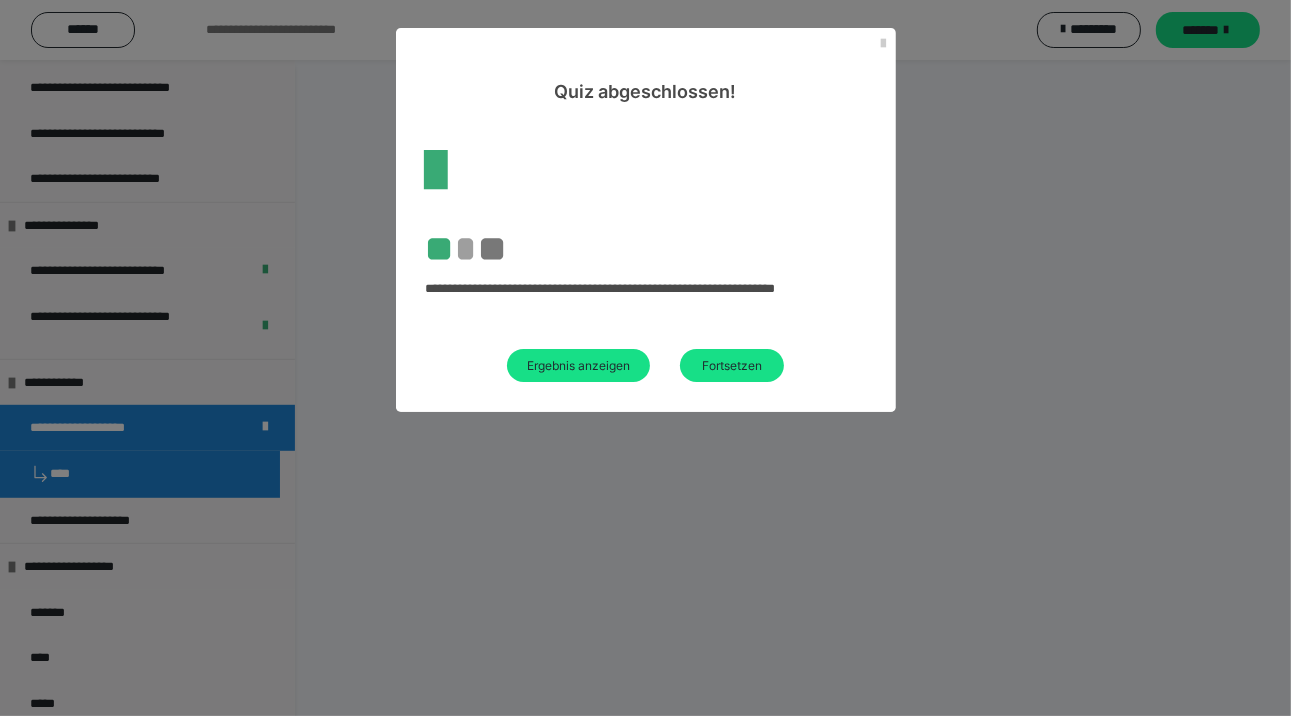 scroll, scrollTop: 532, scrollLeft: 0, axis: vertical 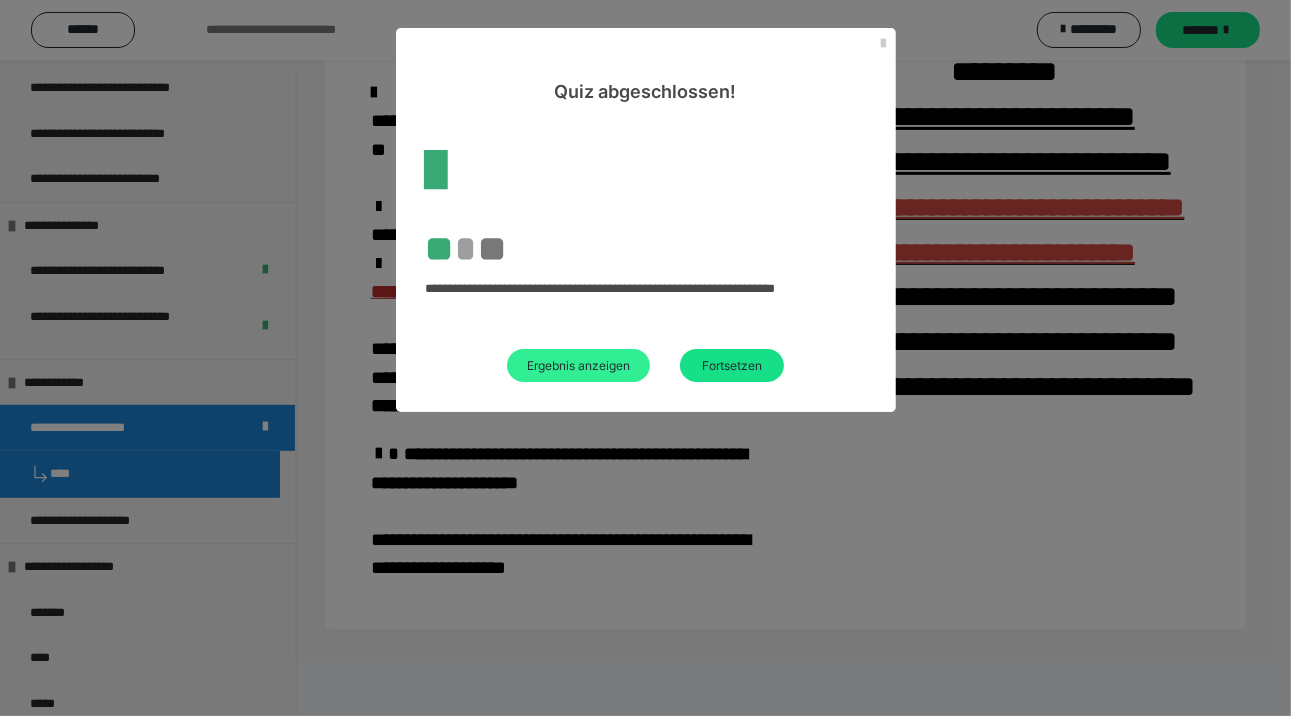 click on "Ergebnis anzeigen" at bounding box center [578, 365] 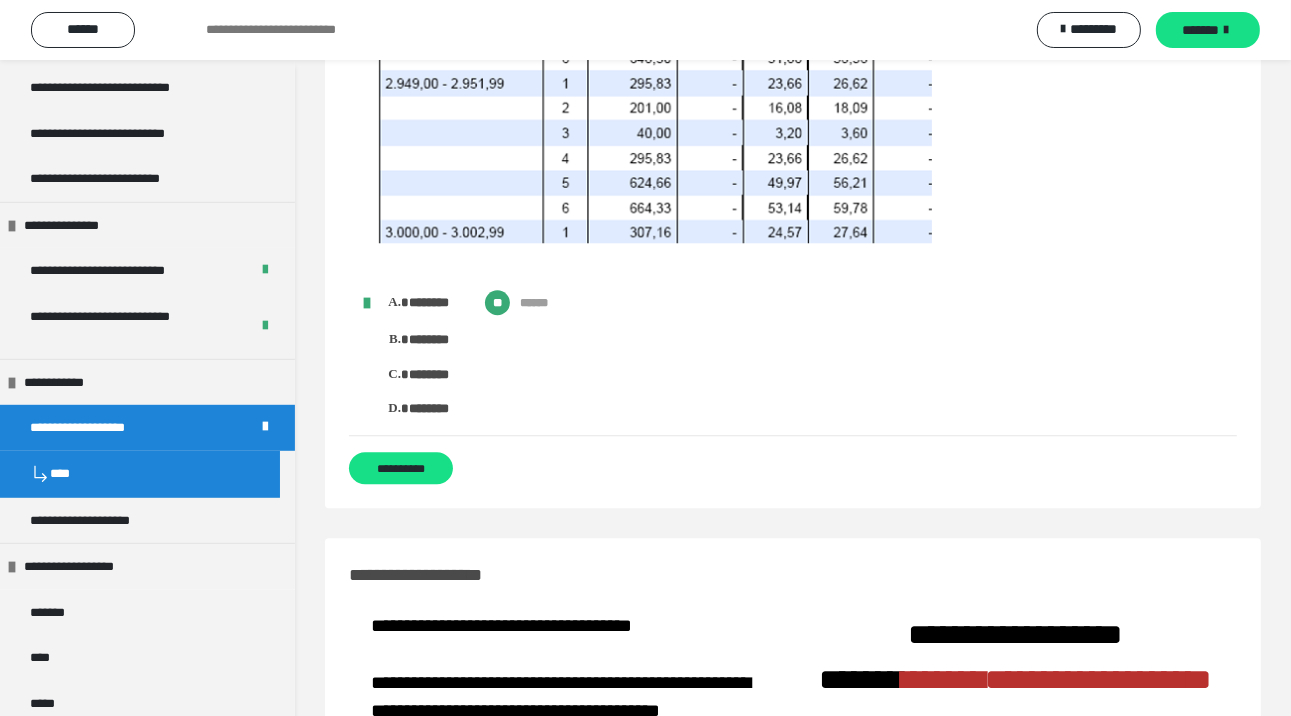 scroll, scrollTop: 4500, scrollLeft: 0, axis: vertical 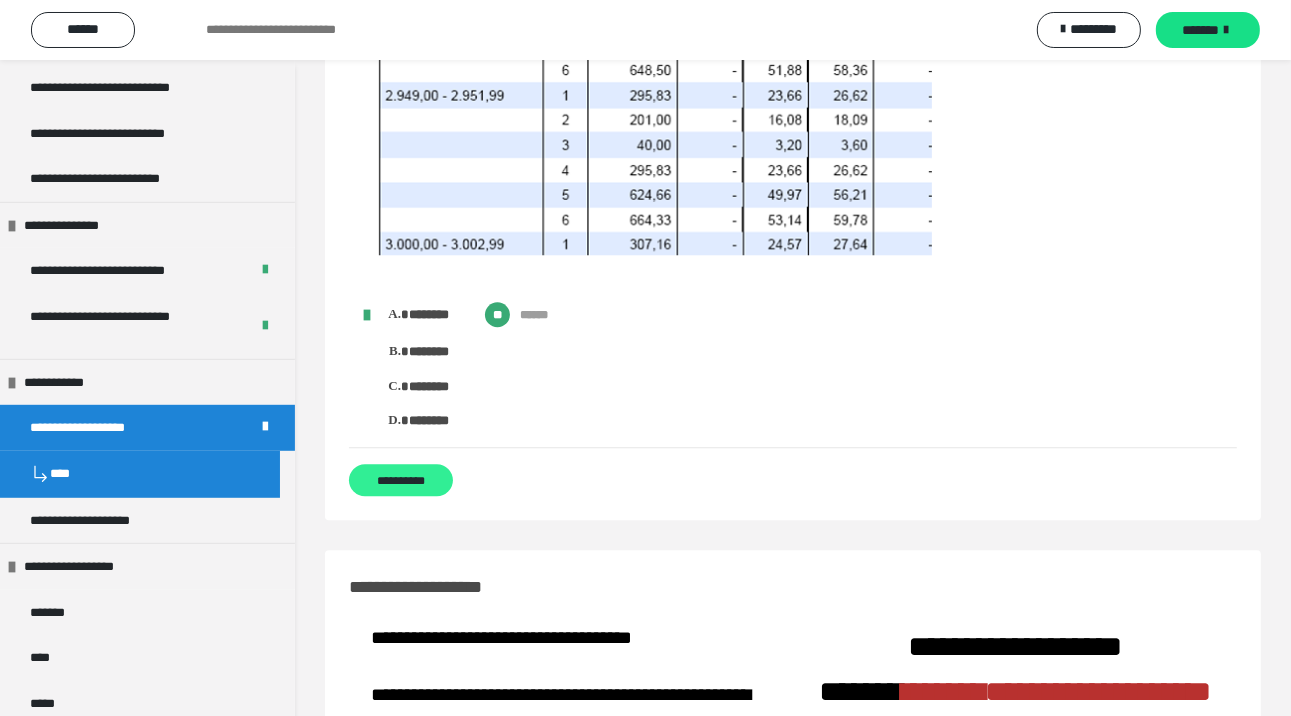 click on "**********" at bounding box center (401, 480) 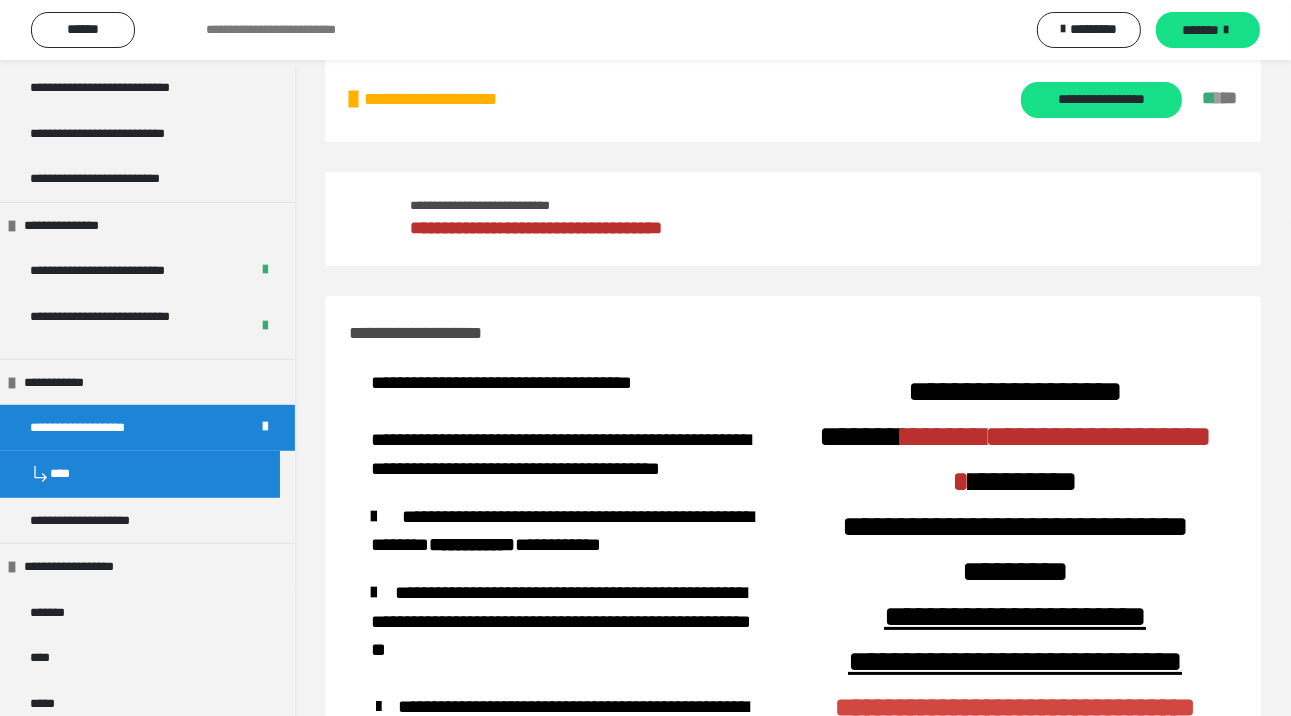 scroll, scrollTop: 0, scrollLeft: 0, axis: both 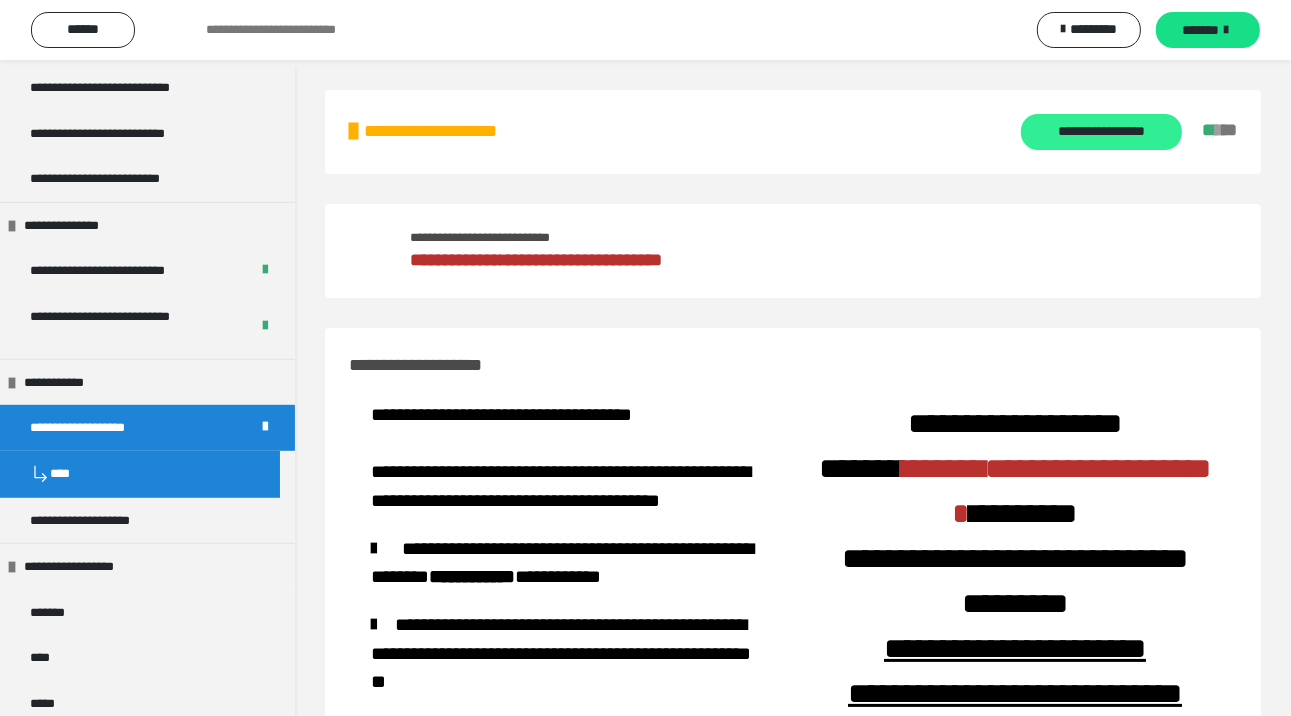 click on "**********" at bounding box center (1101, 132) 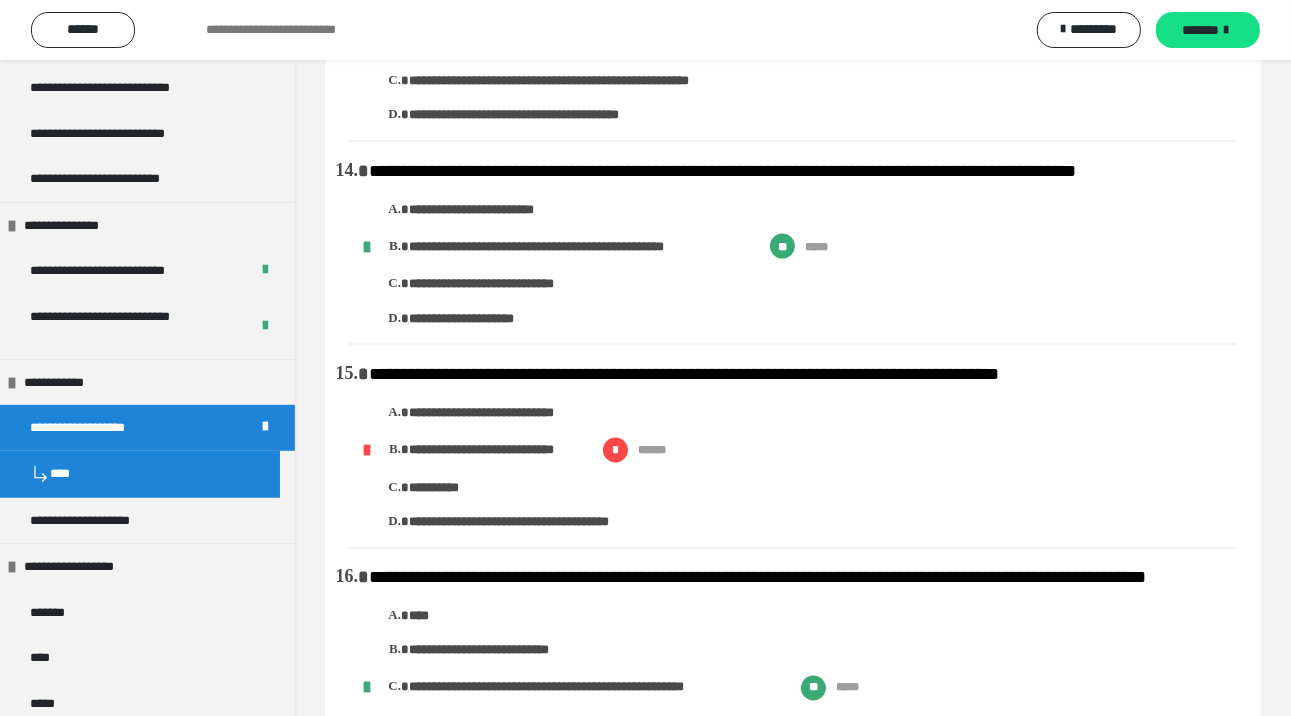 scroll, scrollTop: 2500, scrollLeft: 0, axis: vertical 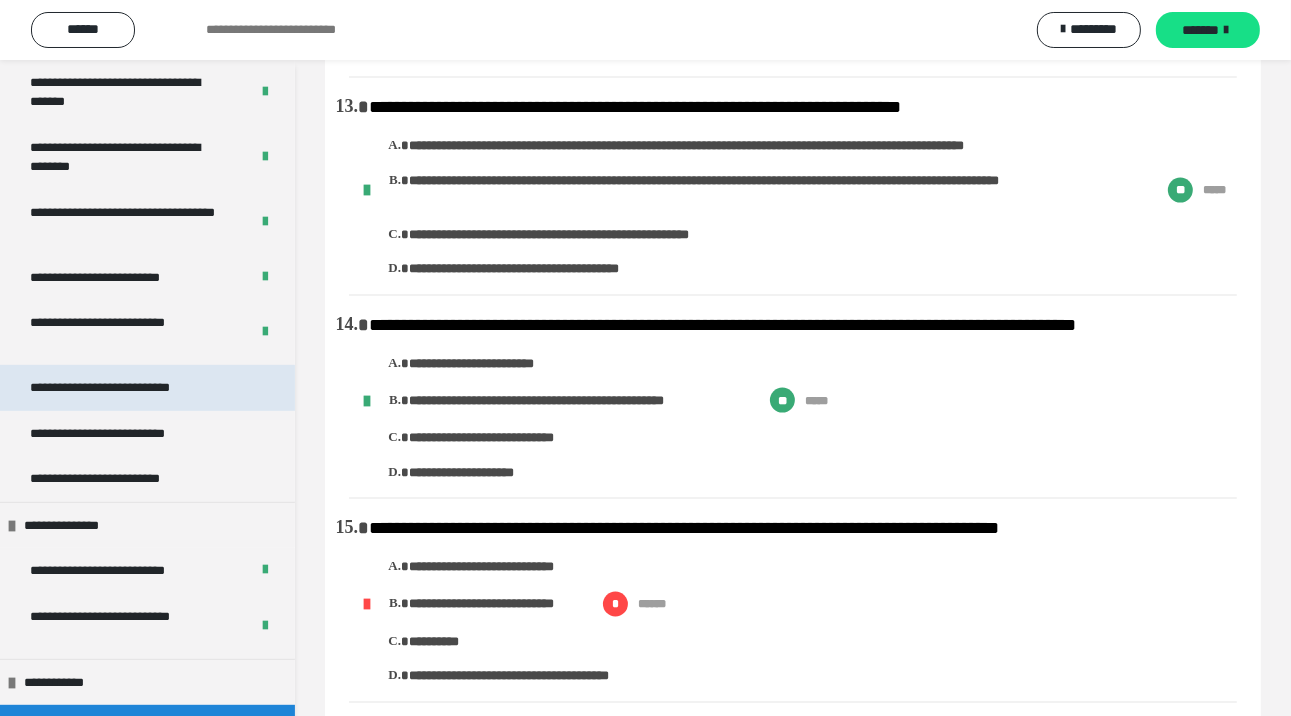 click on "**********" at bounding box center (128, 388) 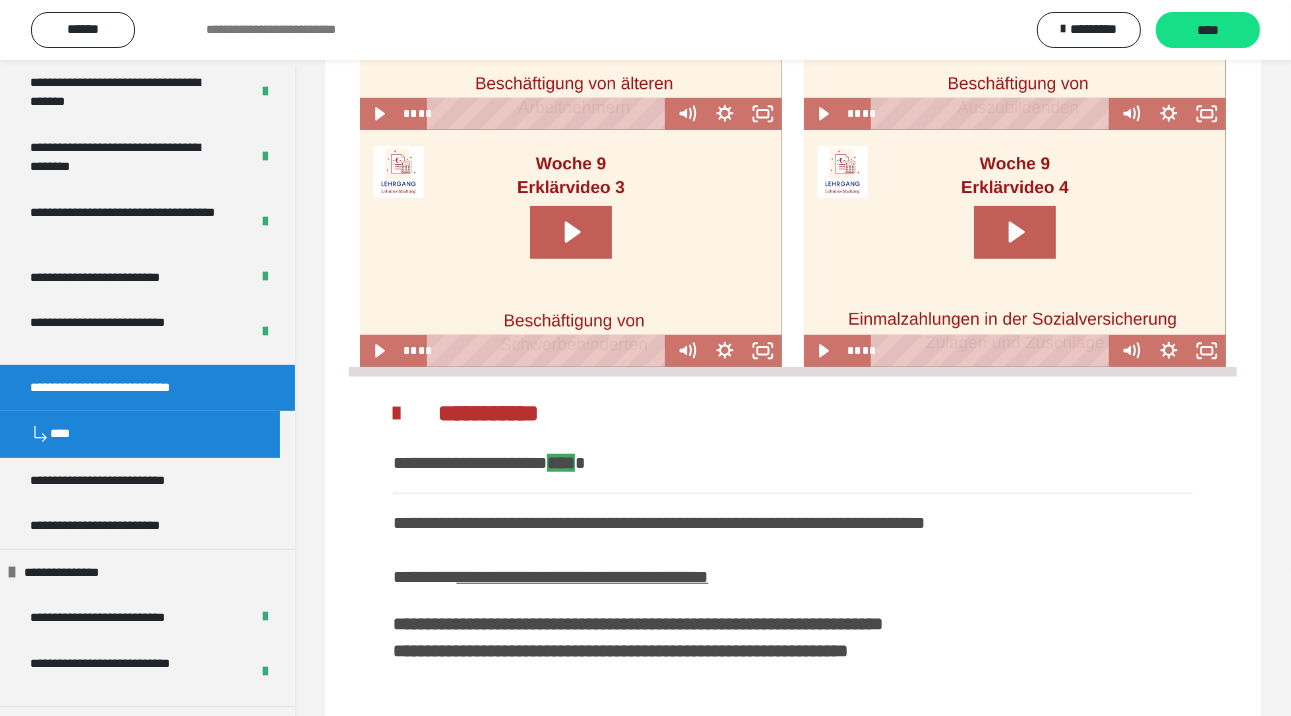 scroll, scrollTop: 876, scrollLeft: 0, axis: vertical 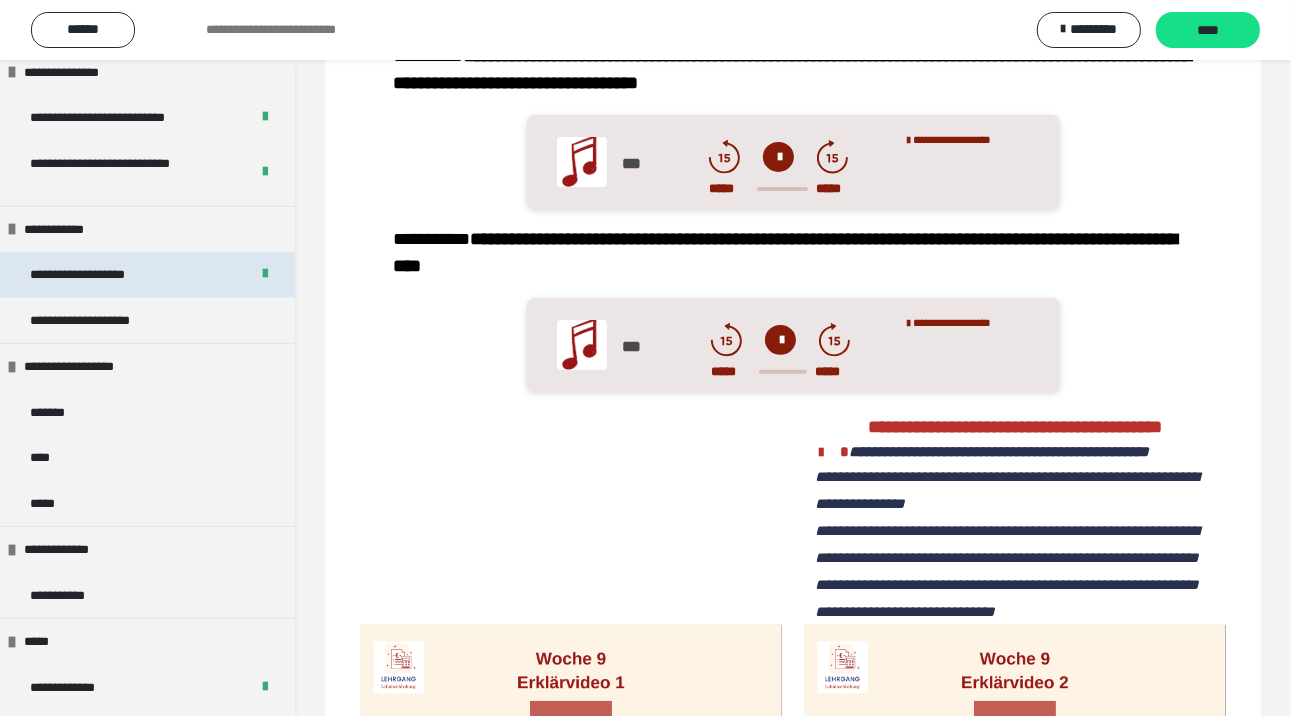 click on "**********" at bounding box center (147, 275) 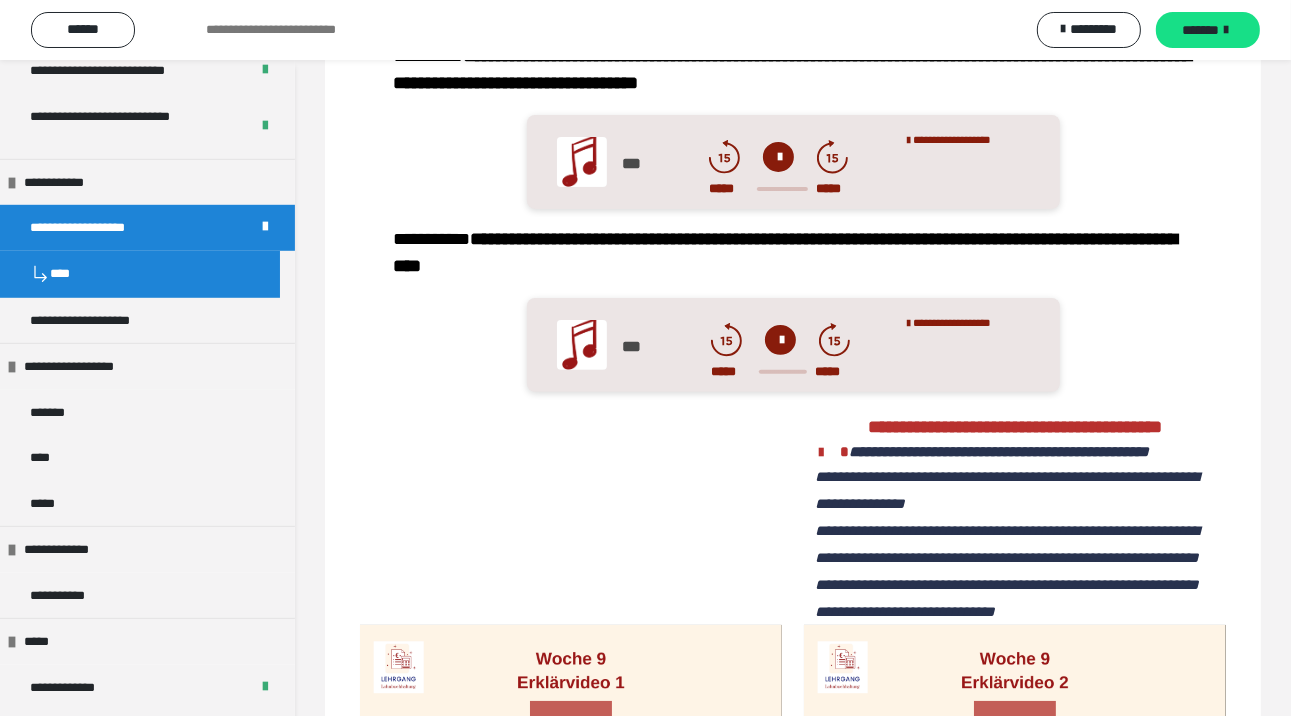 scroll, scrollTop: 1152, scrollLeft: 0, axis: vertical 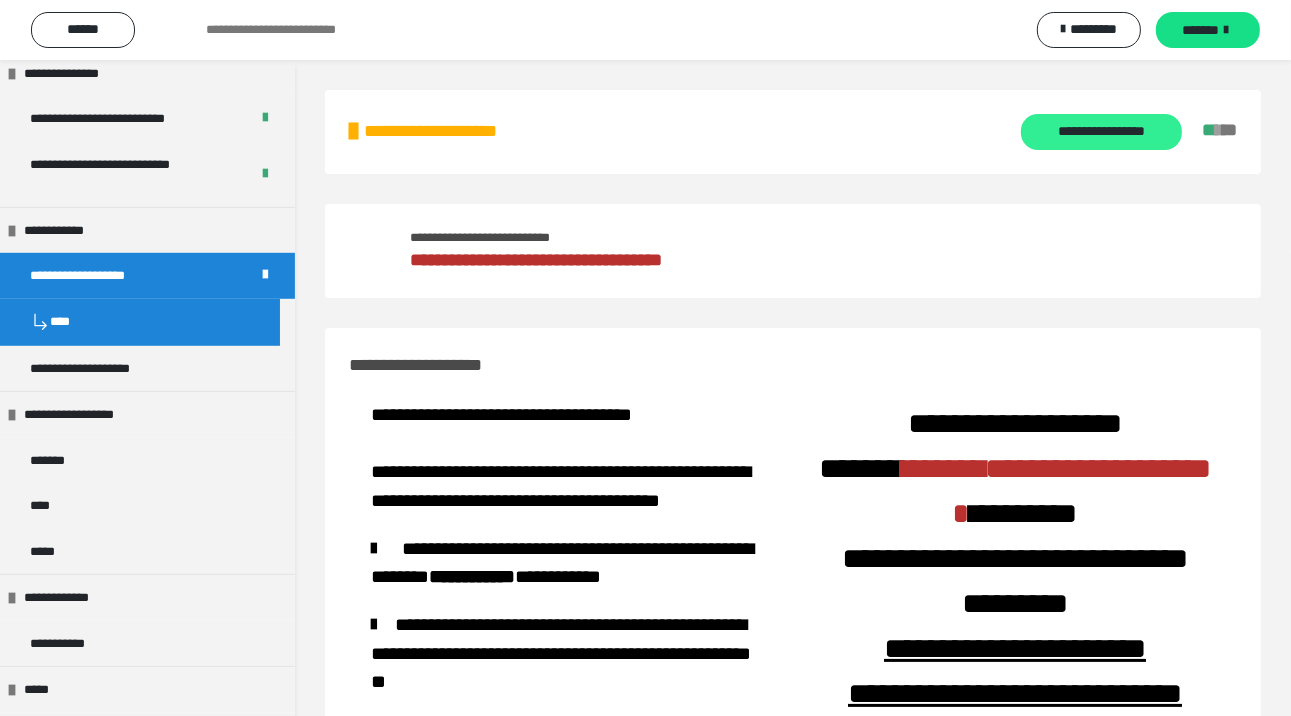 click on "**********" at bounding box center [1101, 132] 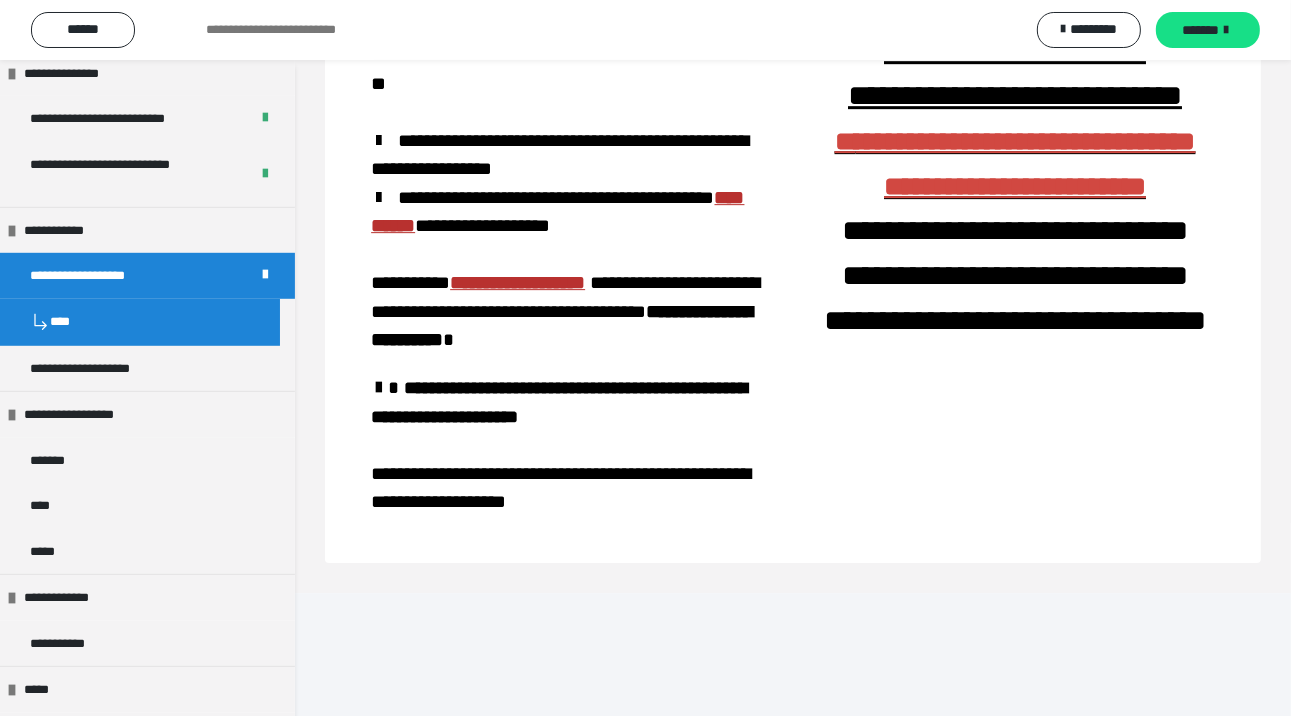 scroll, scrollTop: 5327, scrollLeft: 0, axis: vertical 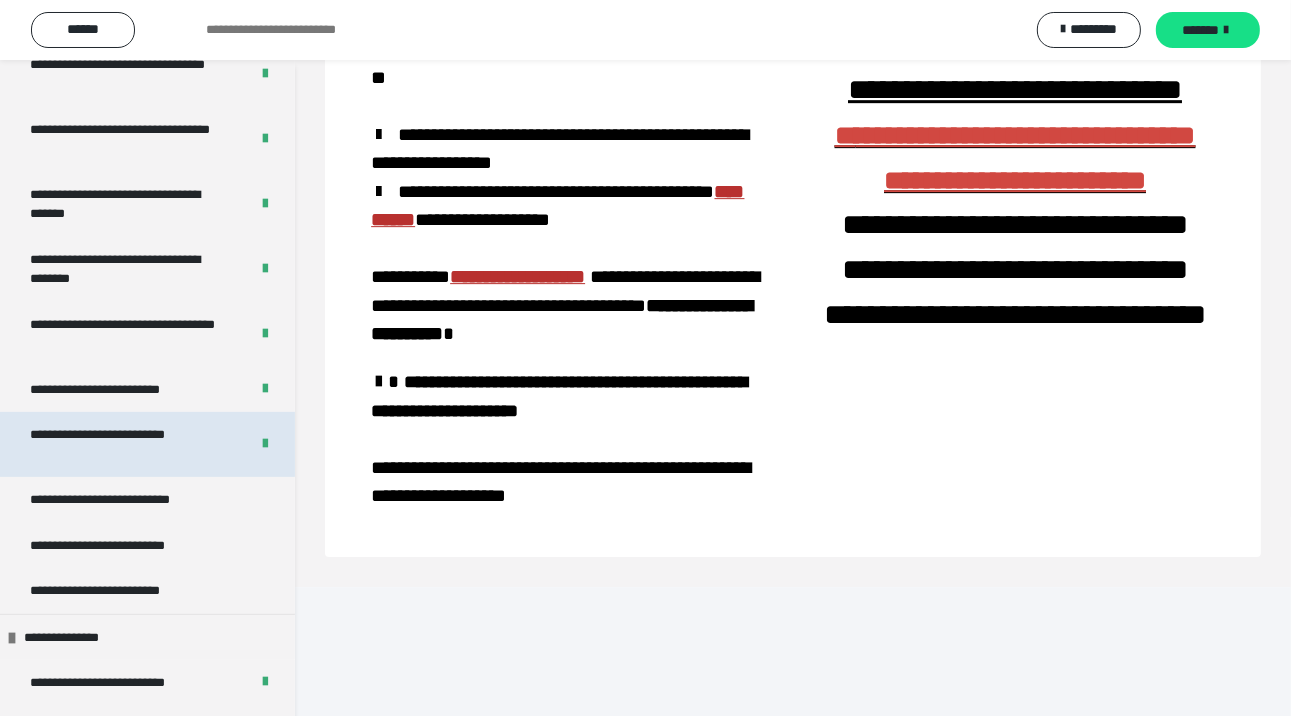 click on "**********" at bounding box center (124, 444) 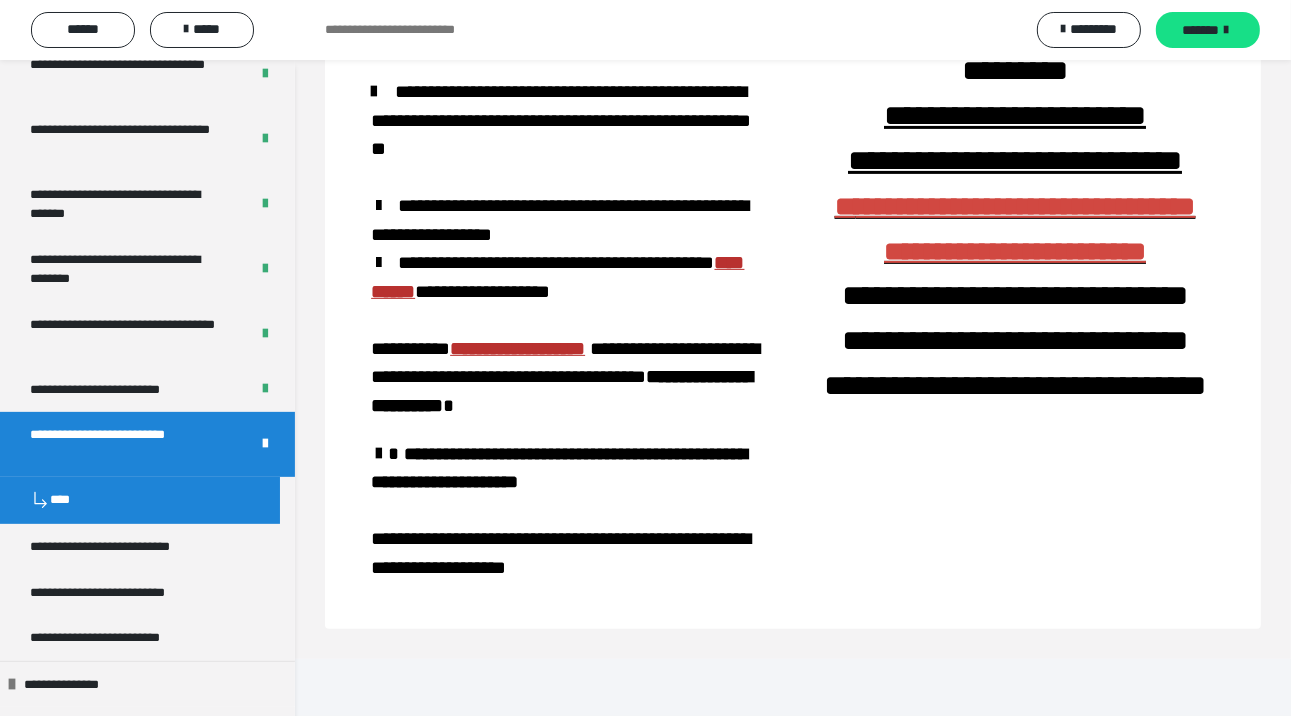 scroll, scrollTop: 606, scrollLeft: 0, axis: vertical 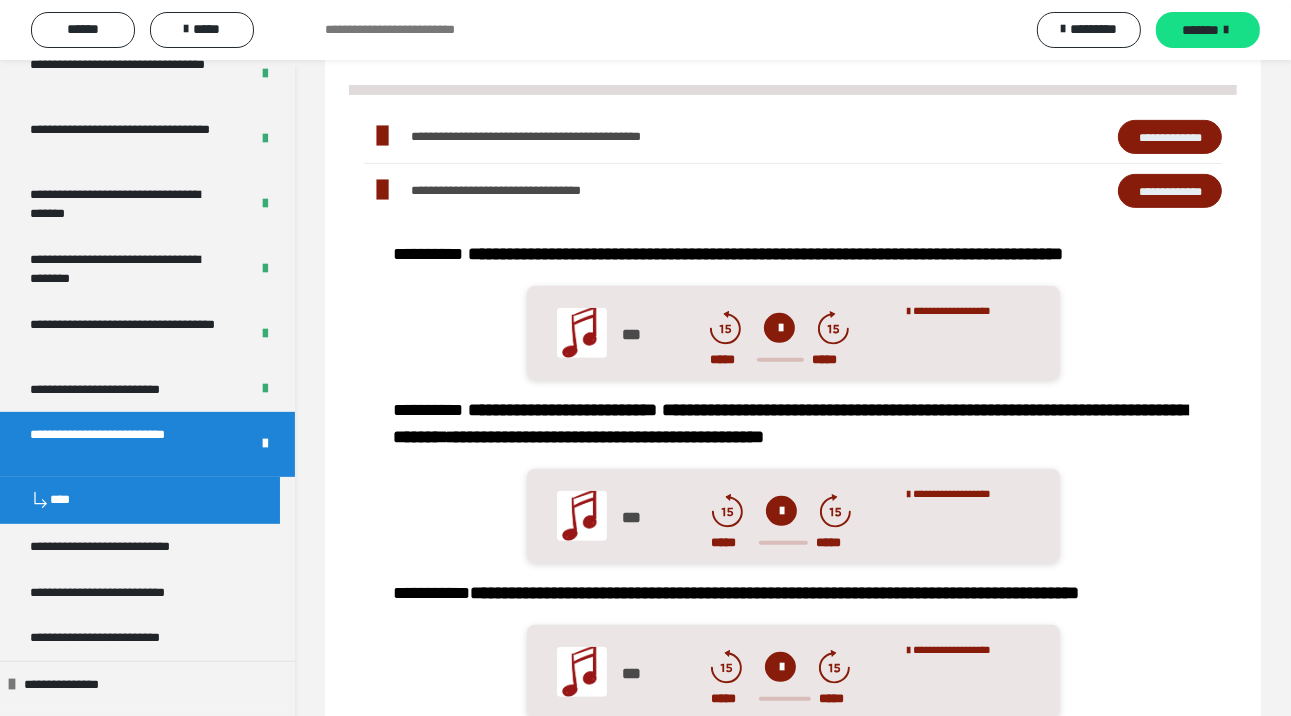 click on "**********" at bounding box center [1170, 137] 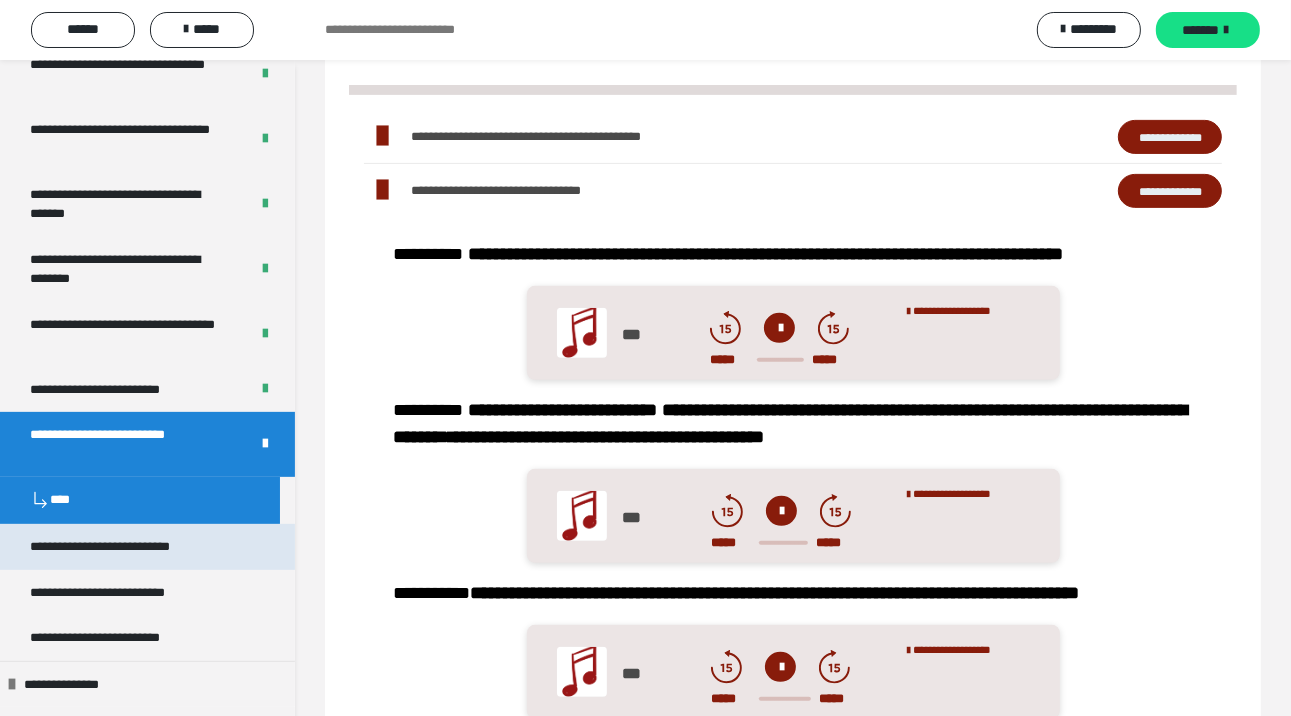 click on "**********" at bounding box center (128, 547) 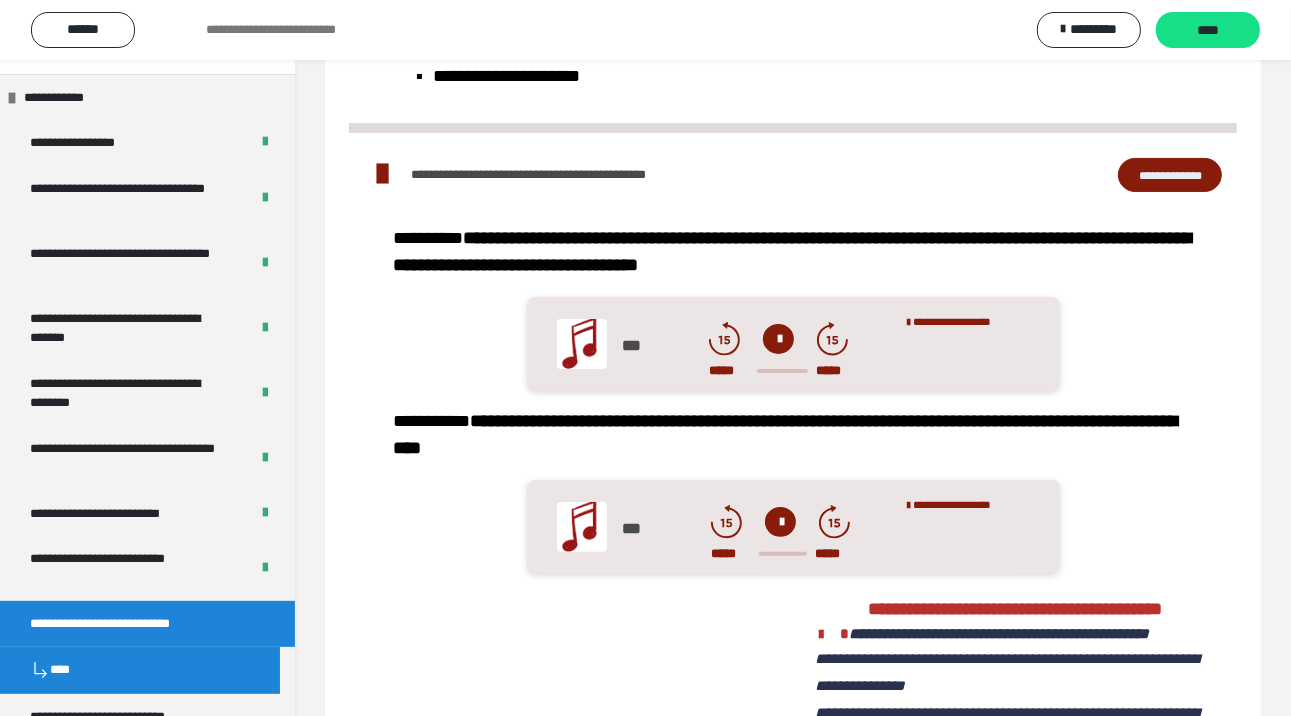 scroll, scrollTop: 188, scrollLeft: 0, axis: vertical 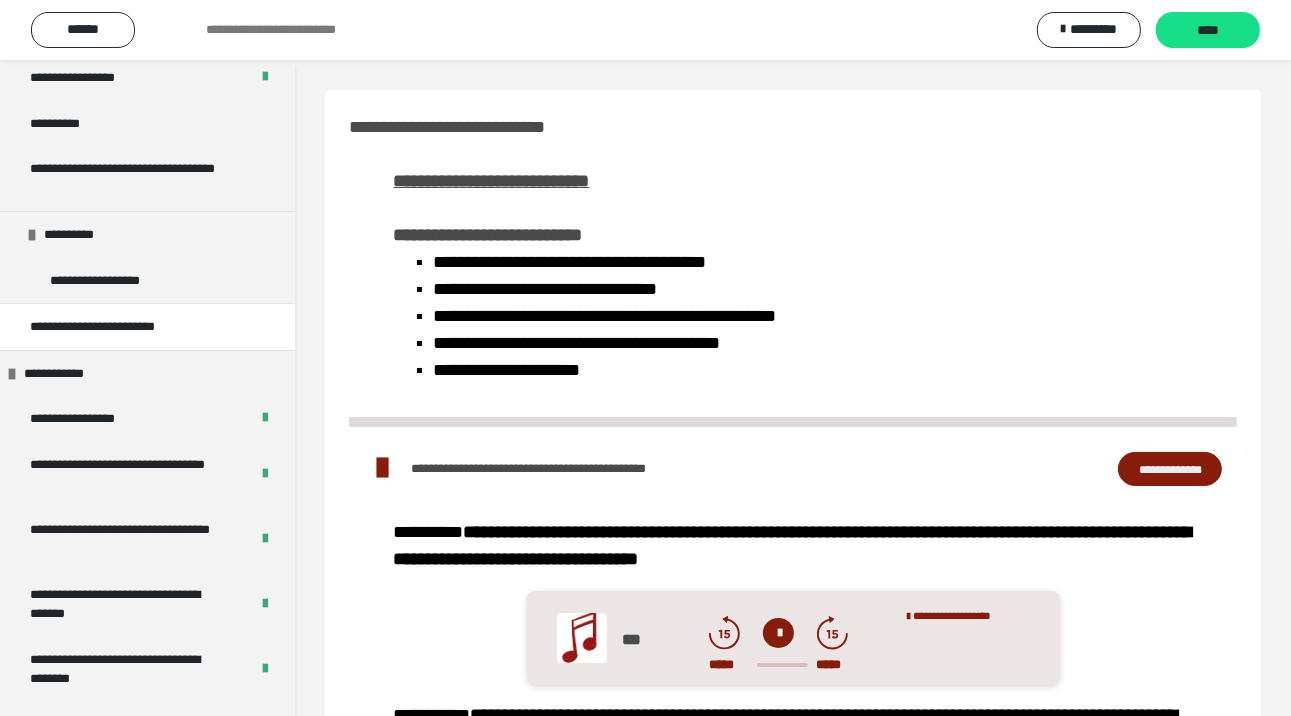 click on "**********" at bounding box center (1170, 469) 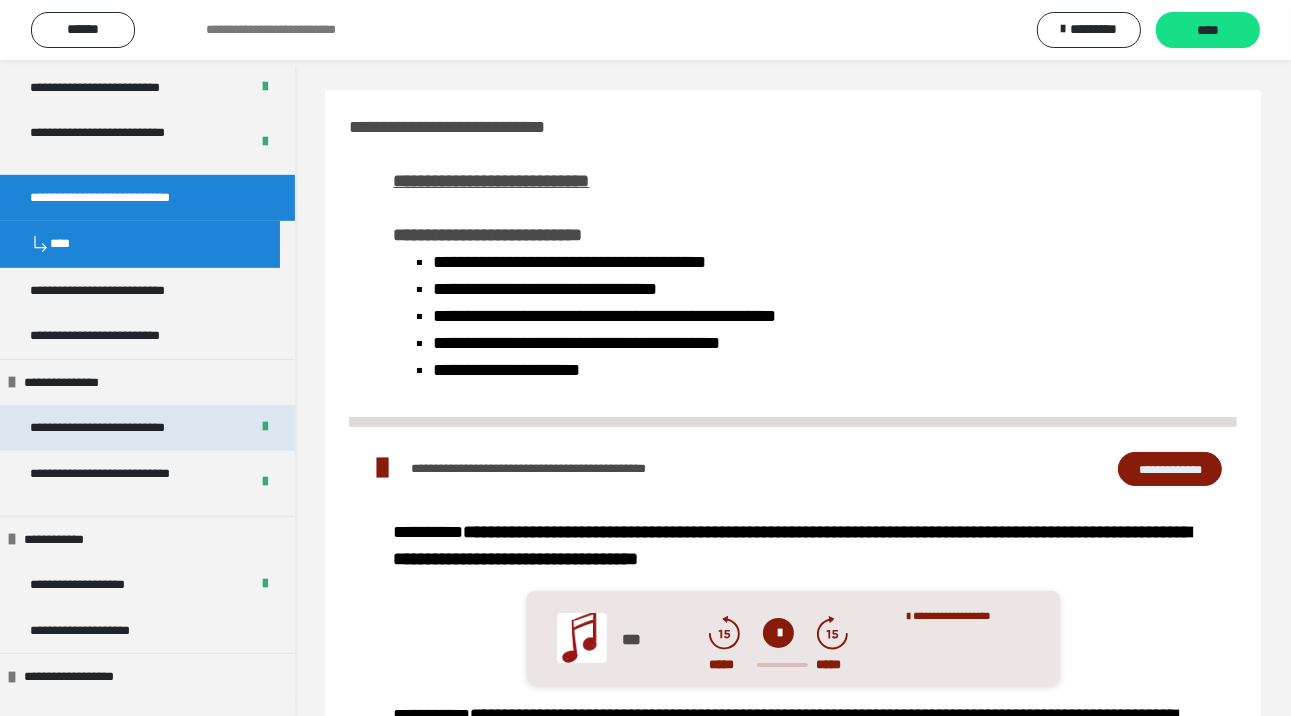 scroll, scrollTop: 900, scrollLeft: 0, axis: vertical 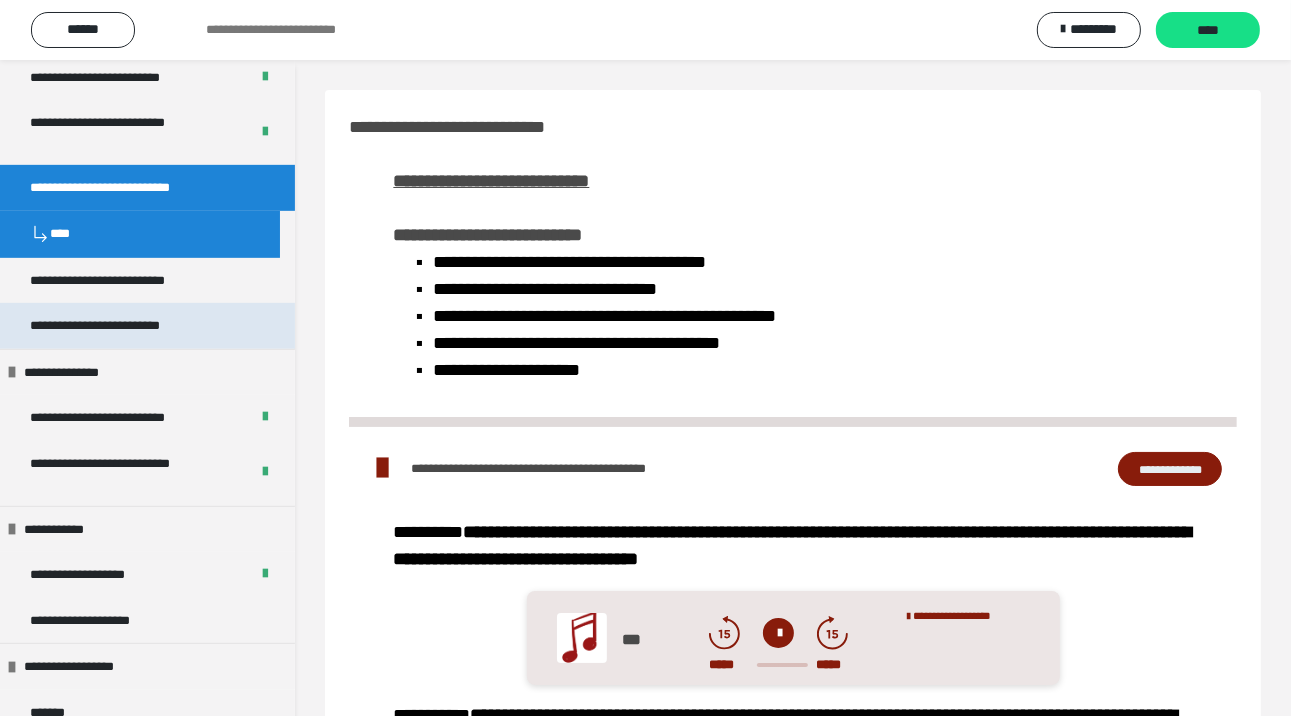 click on "**********" at bounding box center [126, 326] 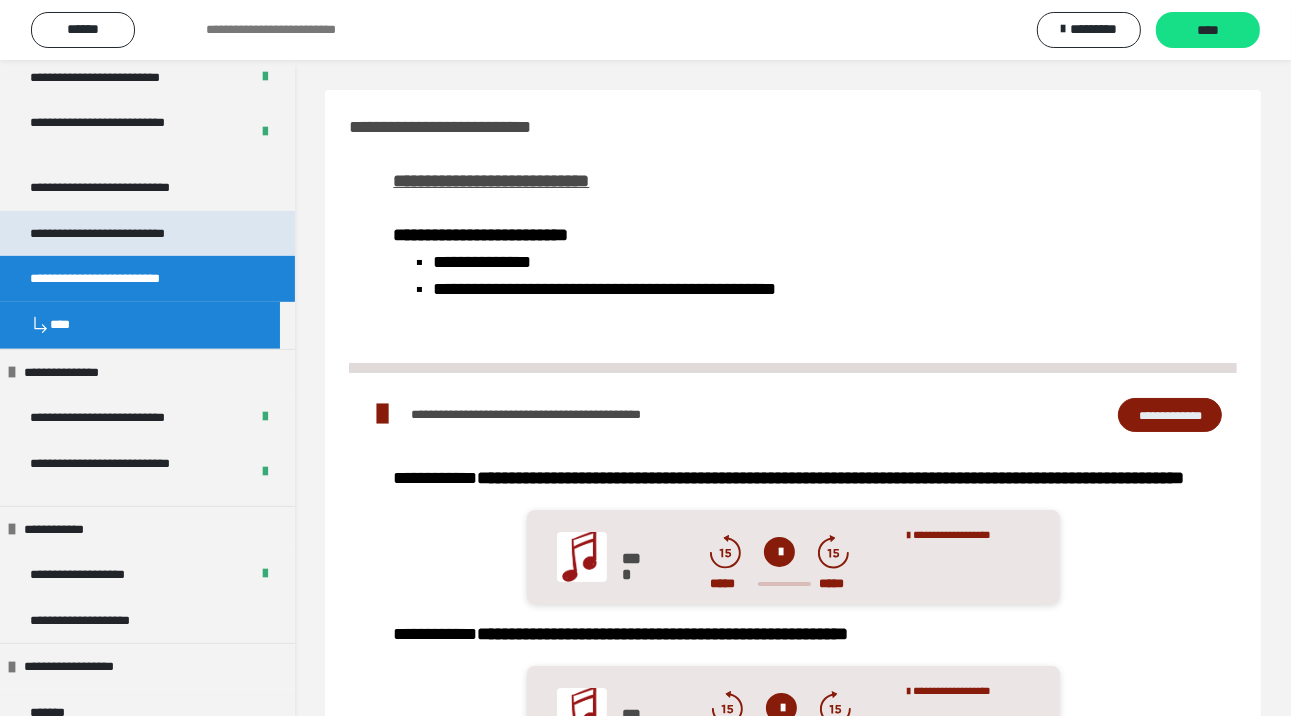 click on "**********" at bounding box center [128, 234] 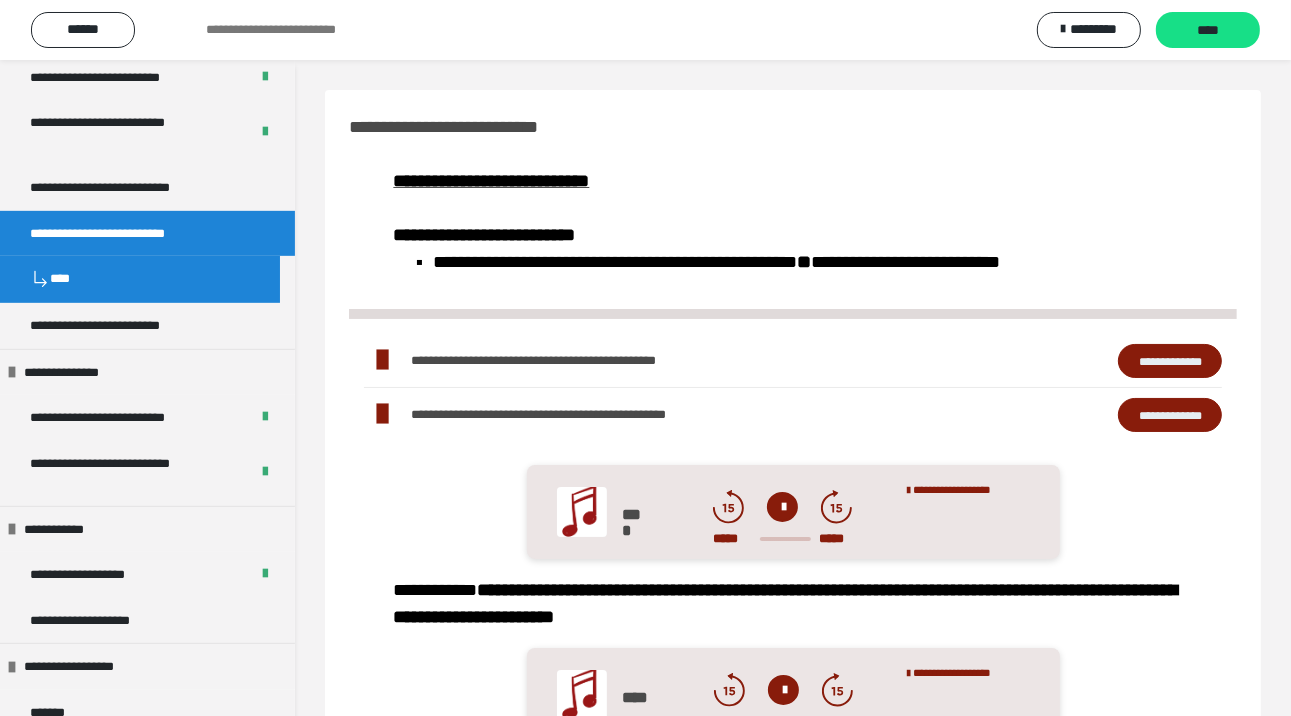 click on "**********" at bounding box center (1170, 361) 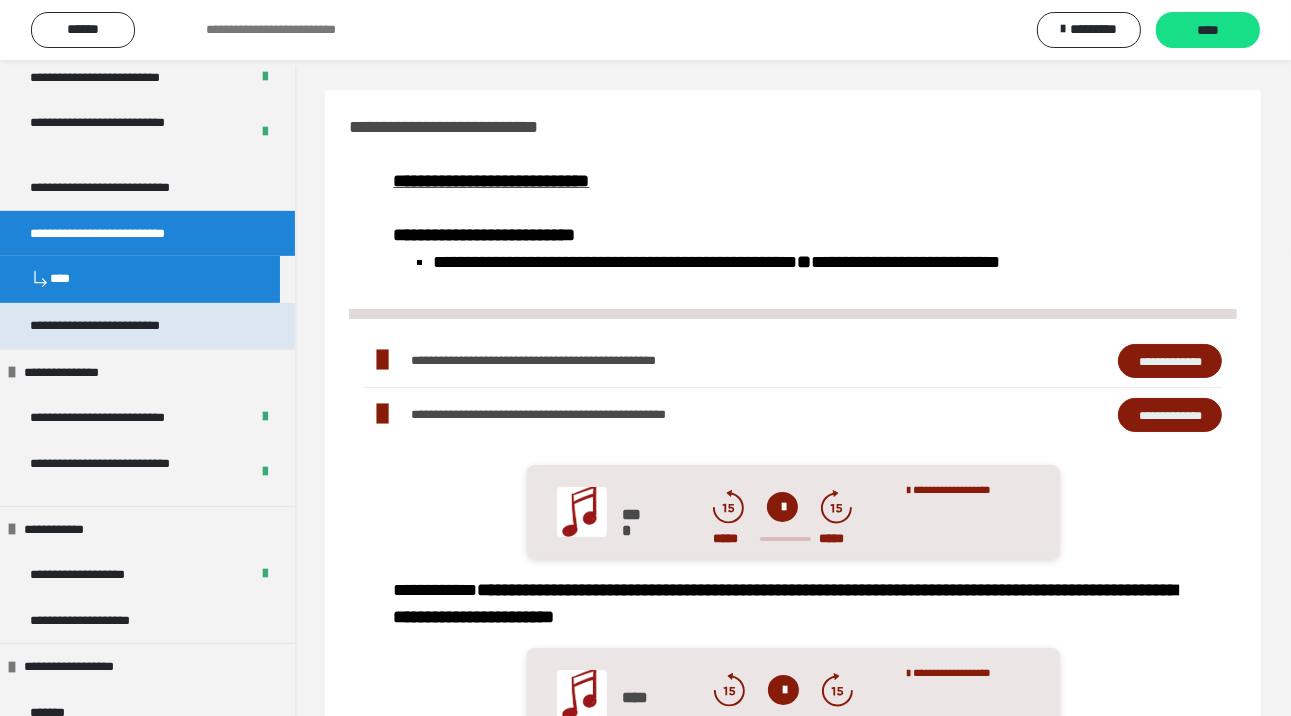 click on "**********" at bounding box center [147, 326] 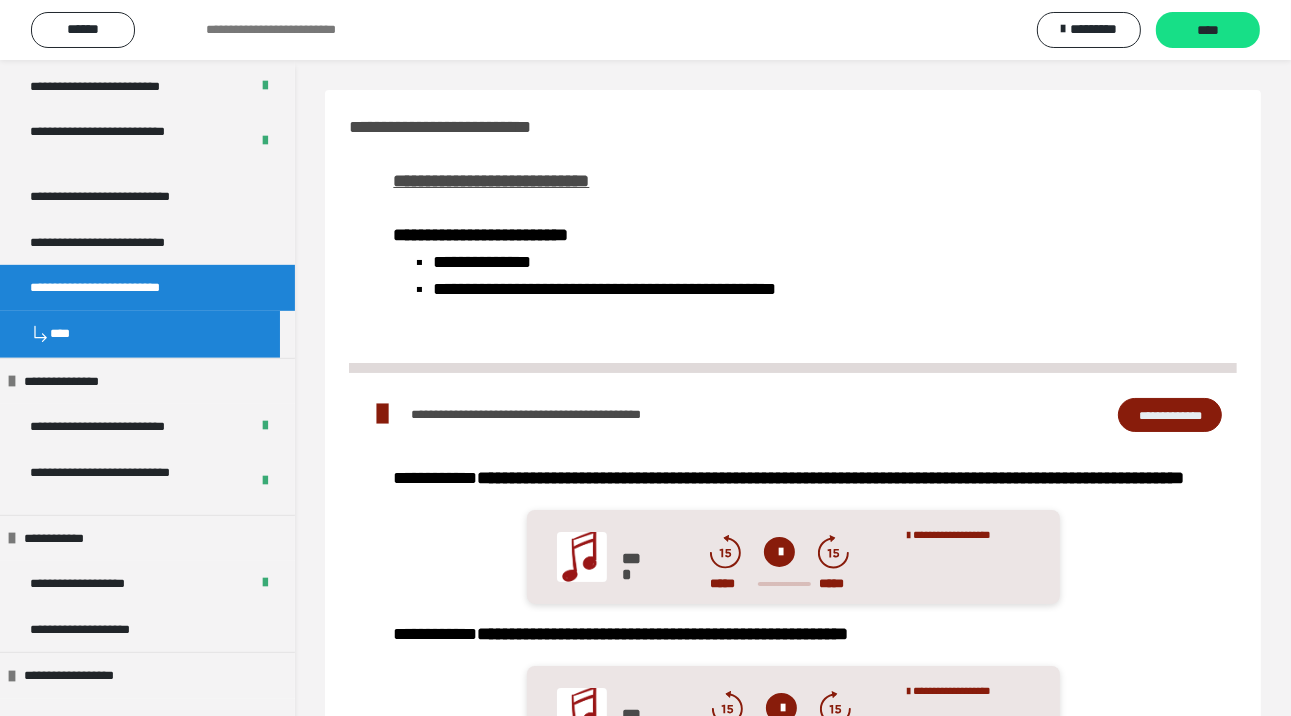 scroll, scrollTop: 888, scrollLeft: 0, axis: vertical 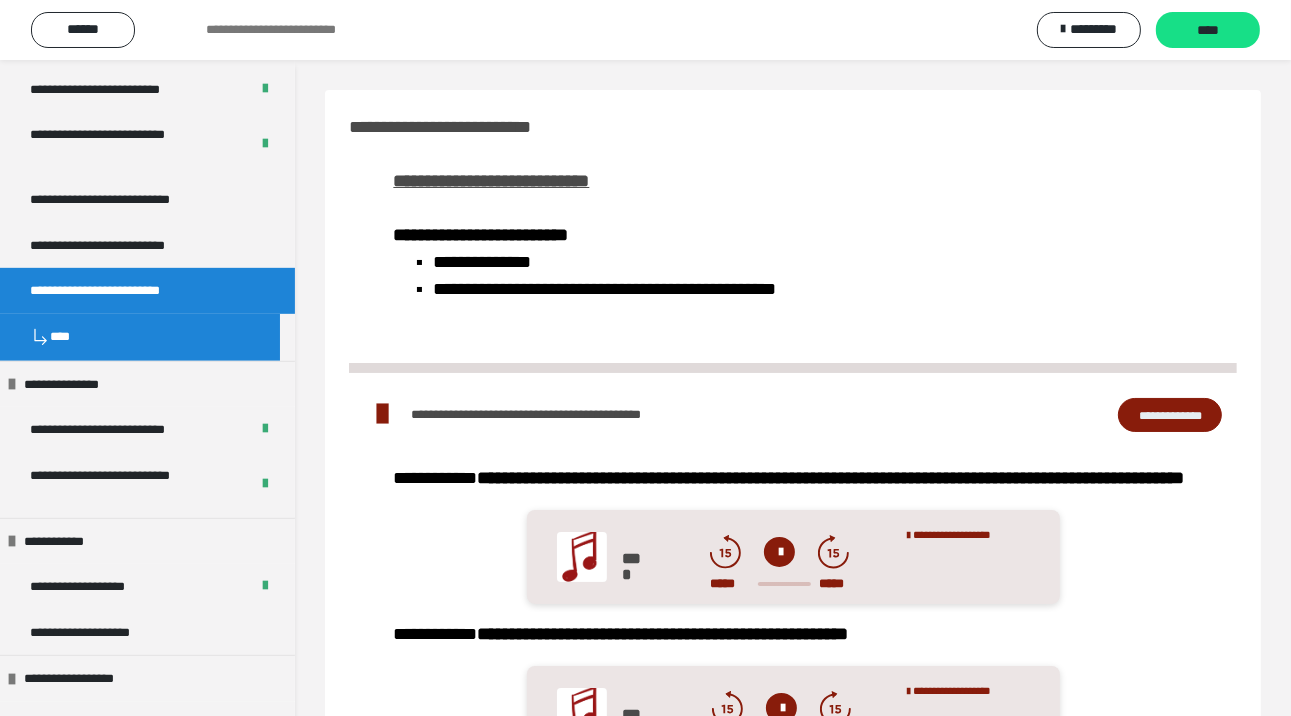 click on "**********" at bounding box center [1170, 415] 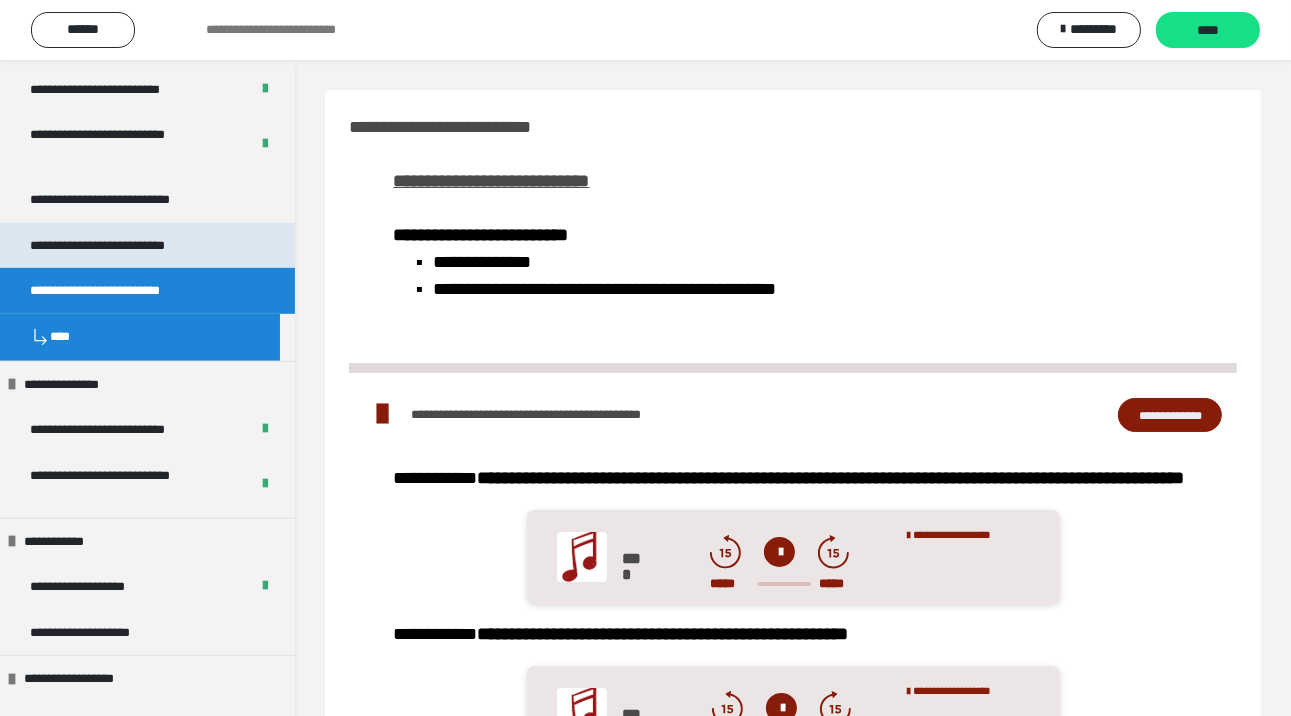 click on "**********" at bounding box center [128, 246] 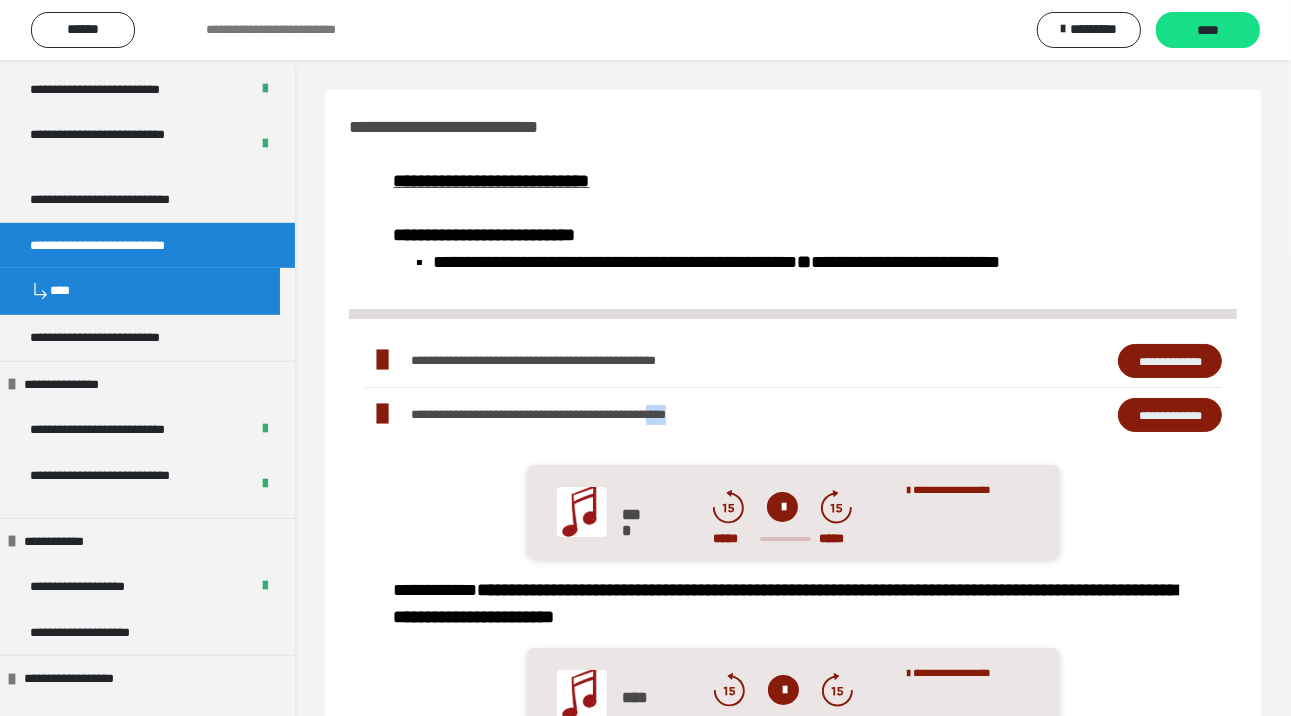 drag, startPoint x: 764, startPoint y: 446, endPoint x: 788, endPoint y: 449, distance: 24.186773 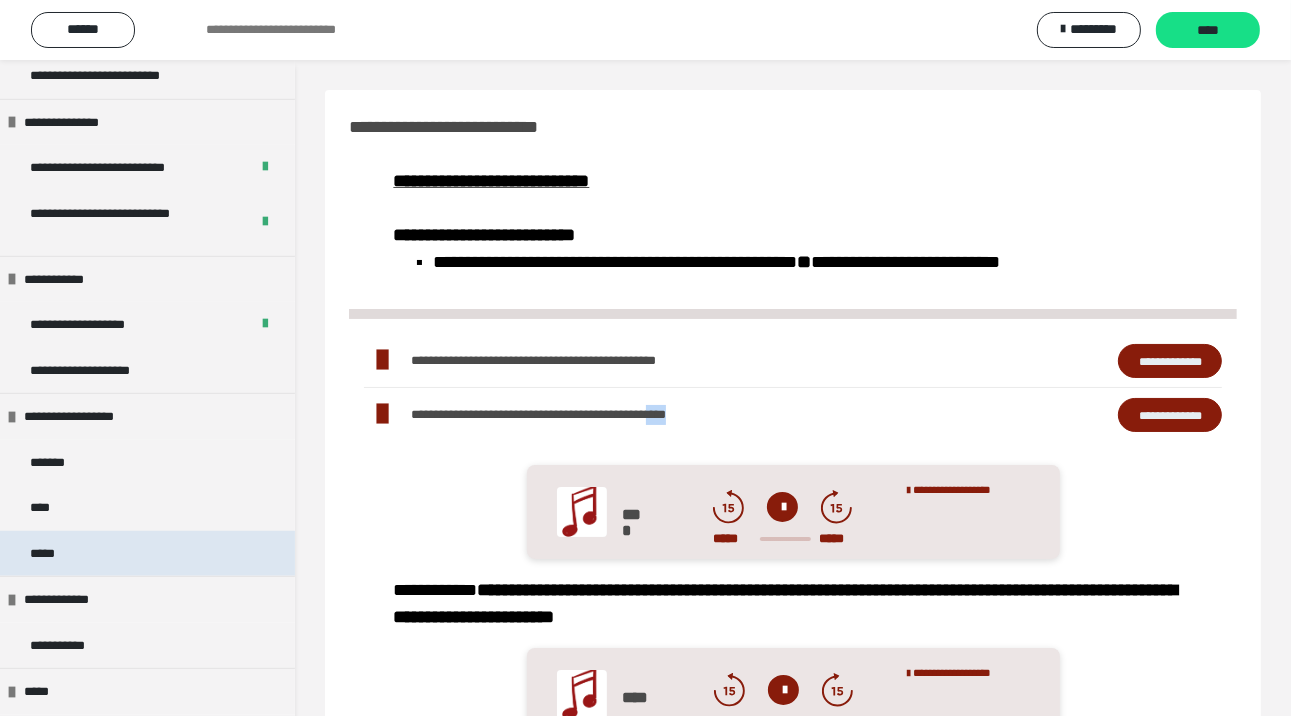 scroll, scrollTop: 1288, scrollLeft: 0, axis: vertical 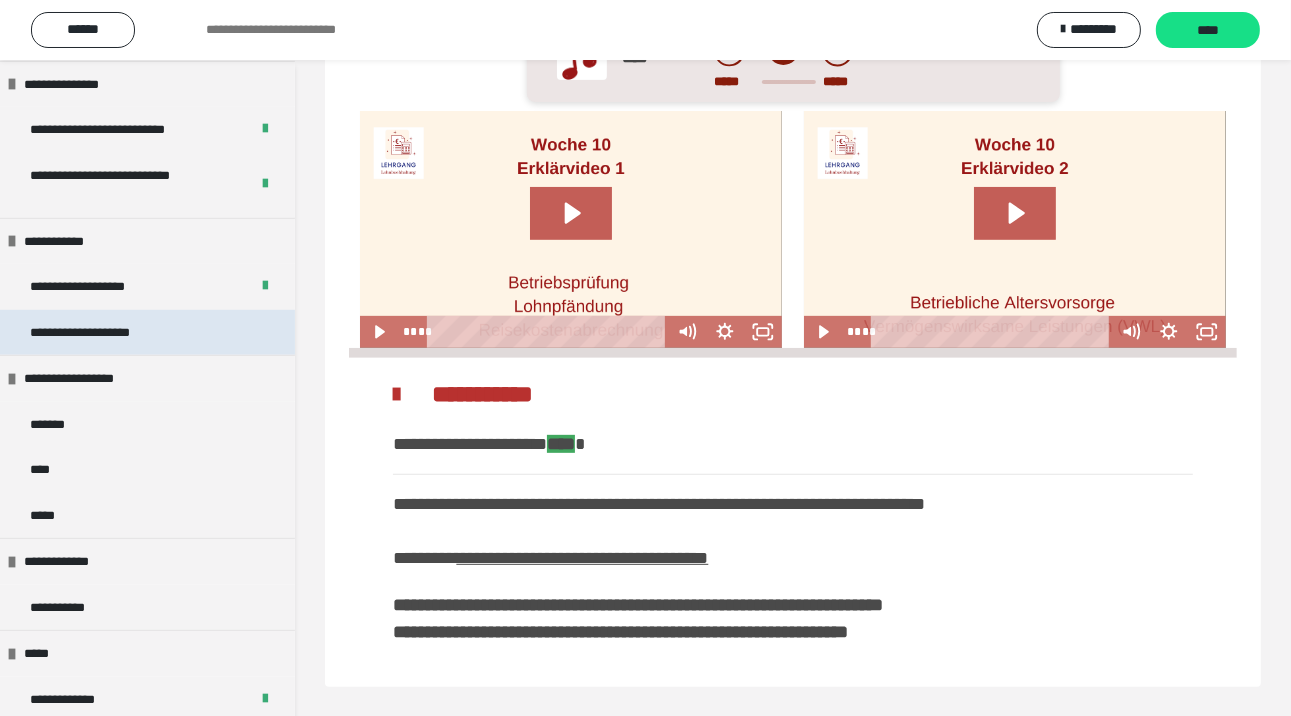 click on "**********" at bounding box center (147, 333) 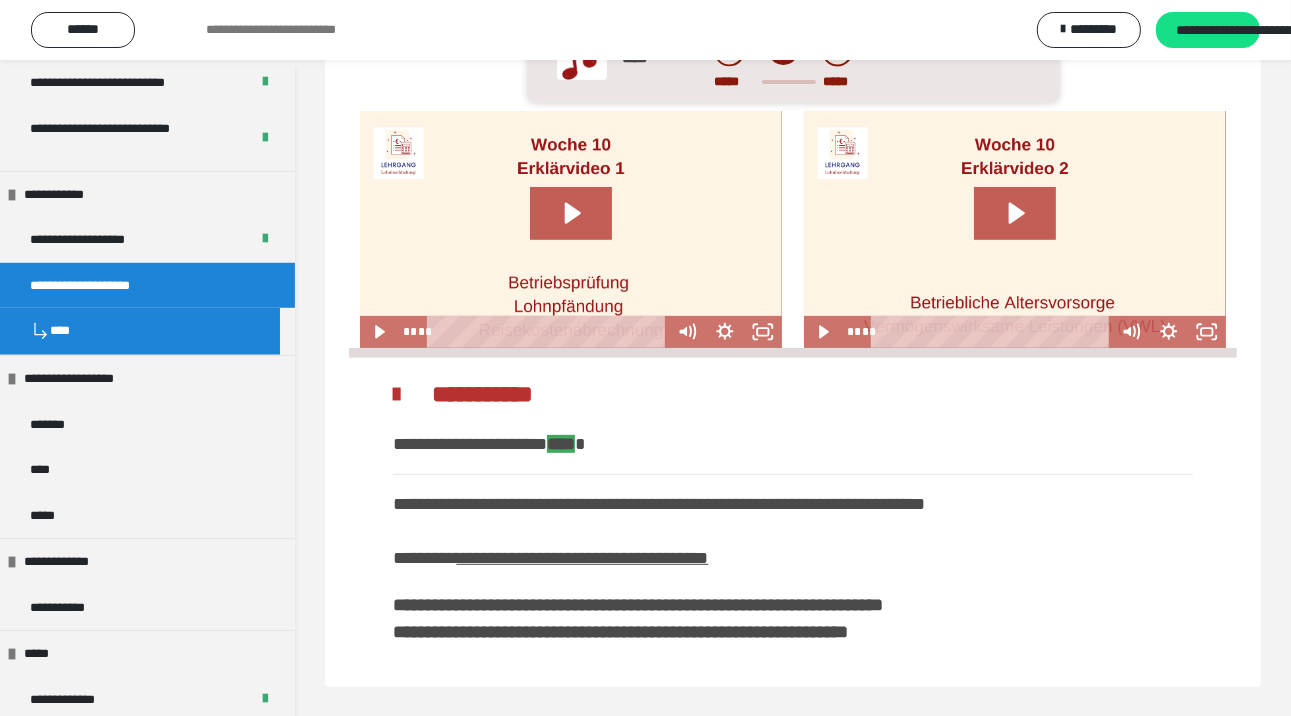 scroll, scrollTop: 1141, scrollLeft: 0, axis: vertical 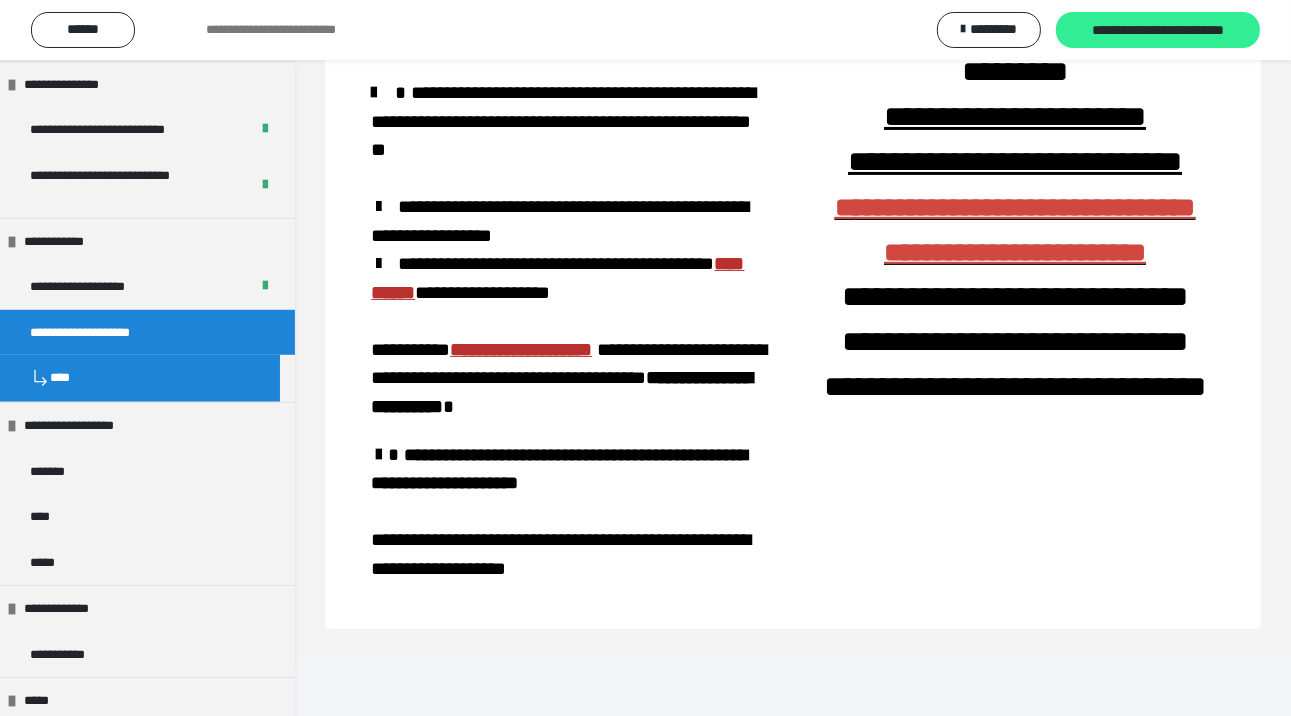 click on "**********" at bounding box center (1158, 31) 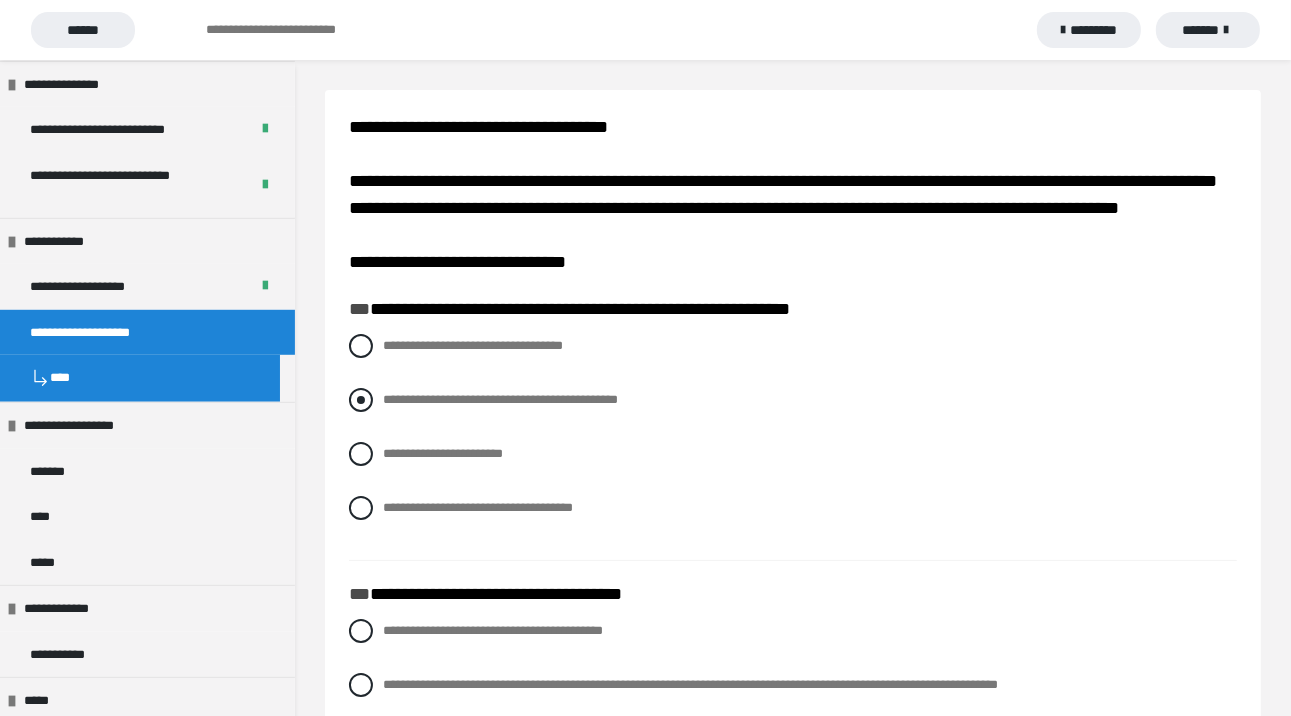 click at bounding box center (361, 400) 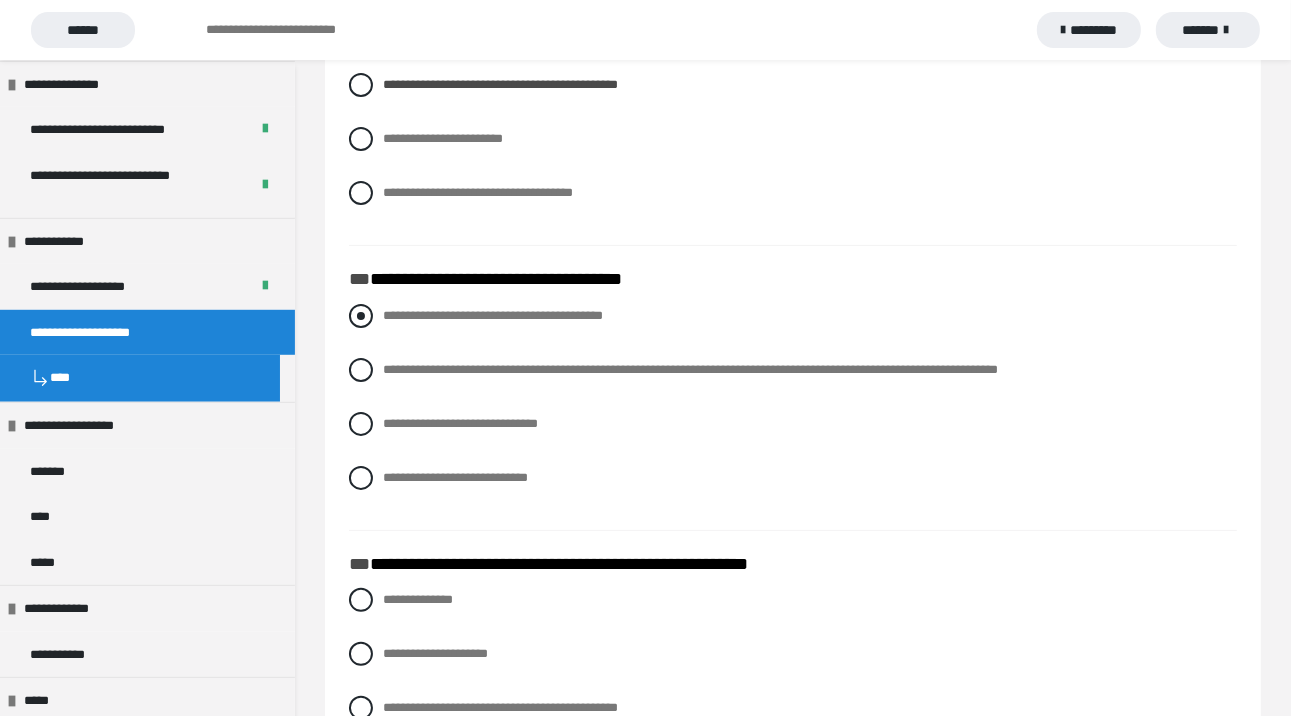 scroll, scrollTop: 400, scrollLeft: 0, axis: vertical 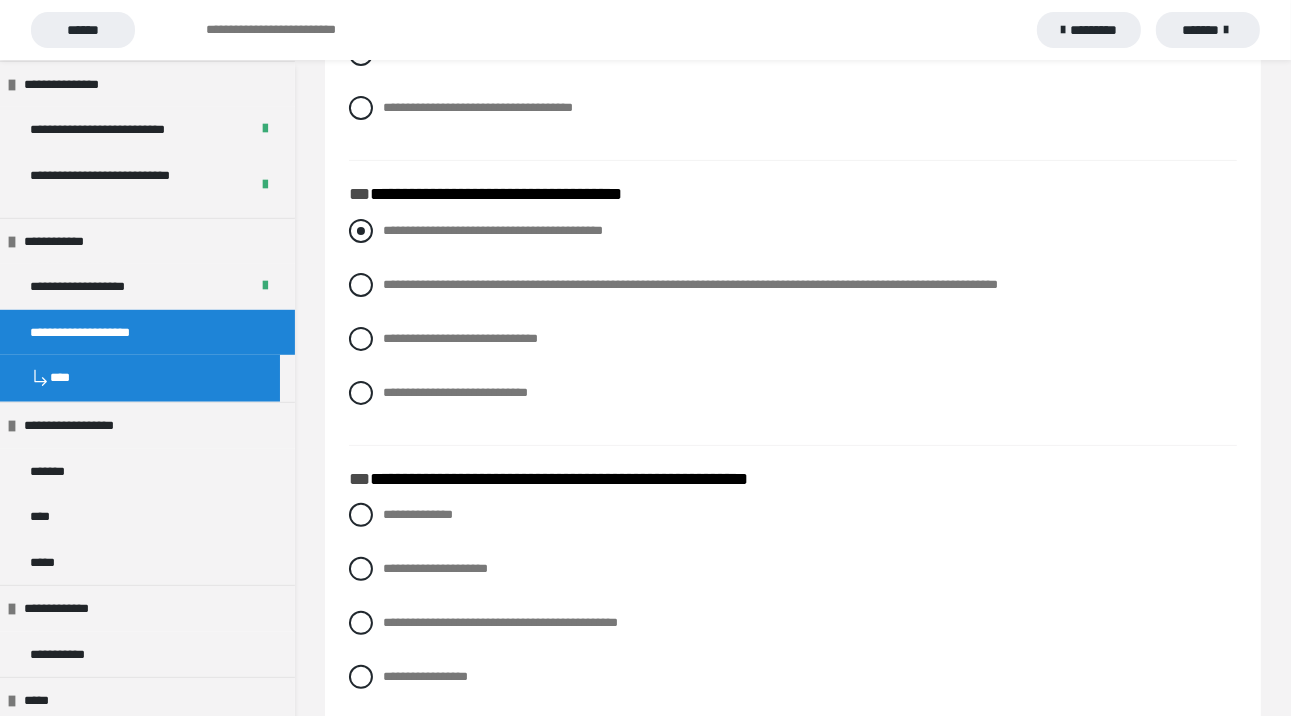 click at bounding box center [361, 231] 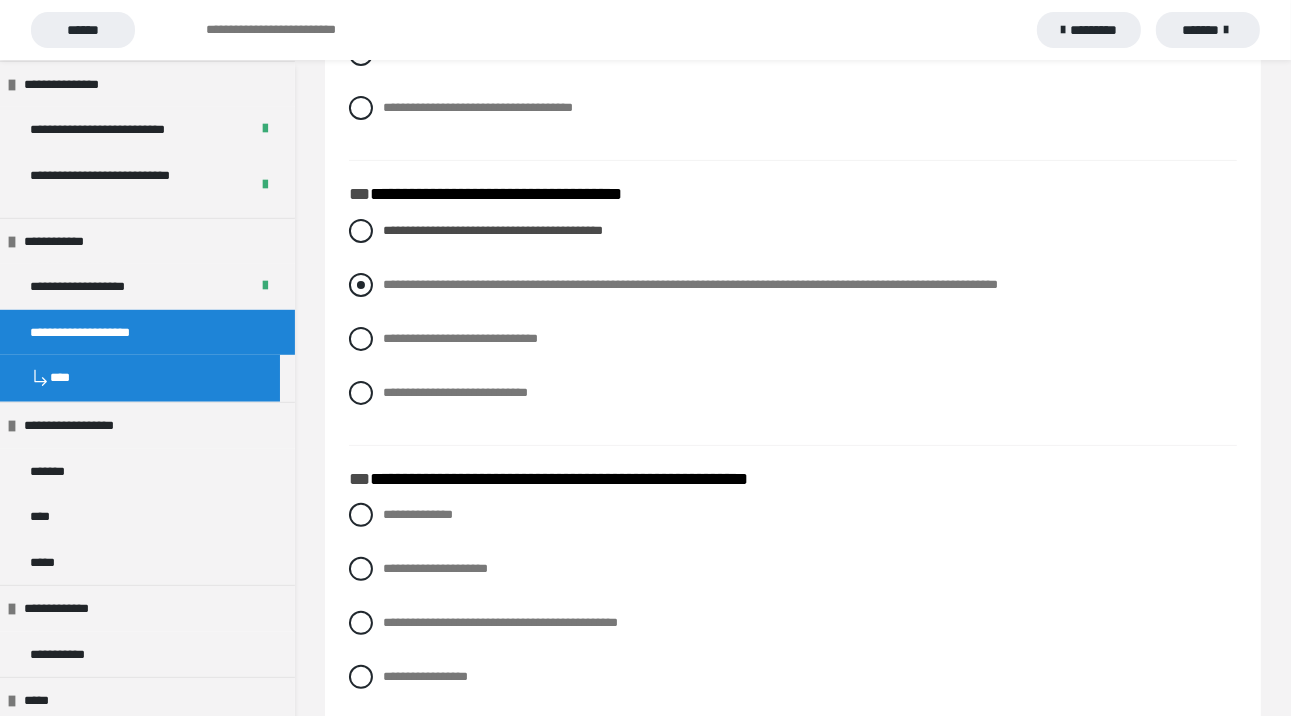 click at bounding box center (361, 285) 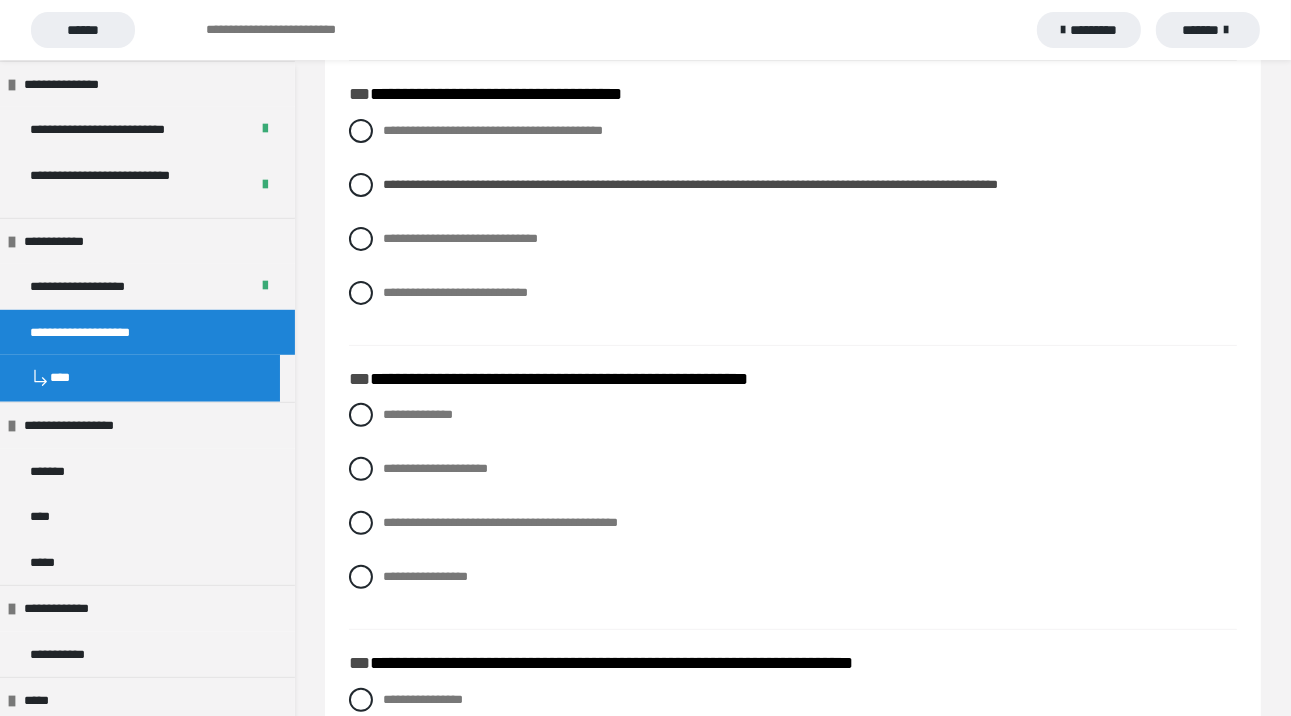scroll, scrollTop: 600, scrollLeft: 0, axis: vertical 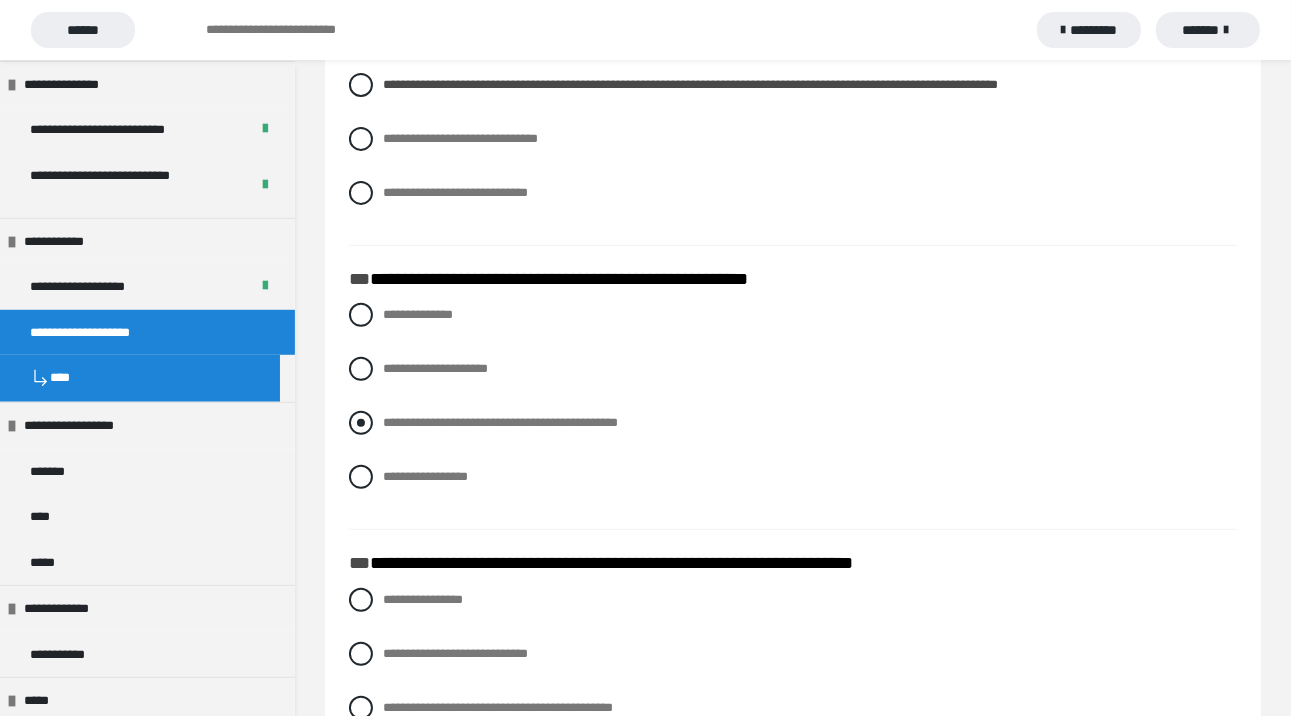 click at bounding box center [361, 423] 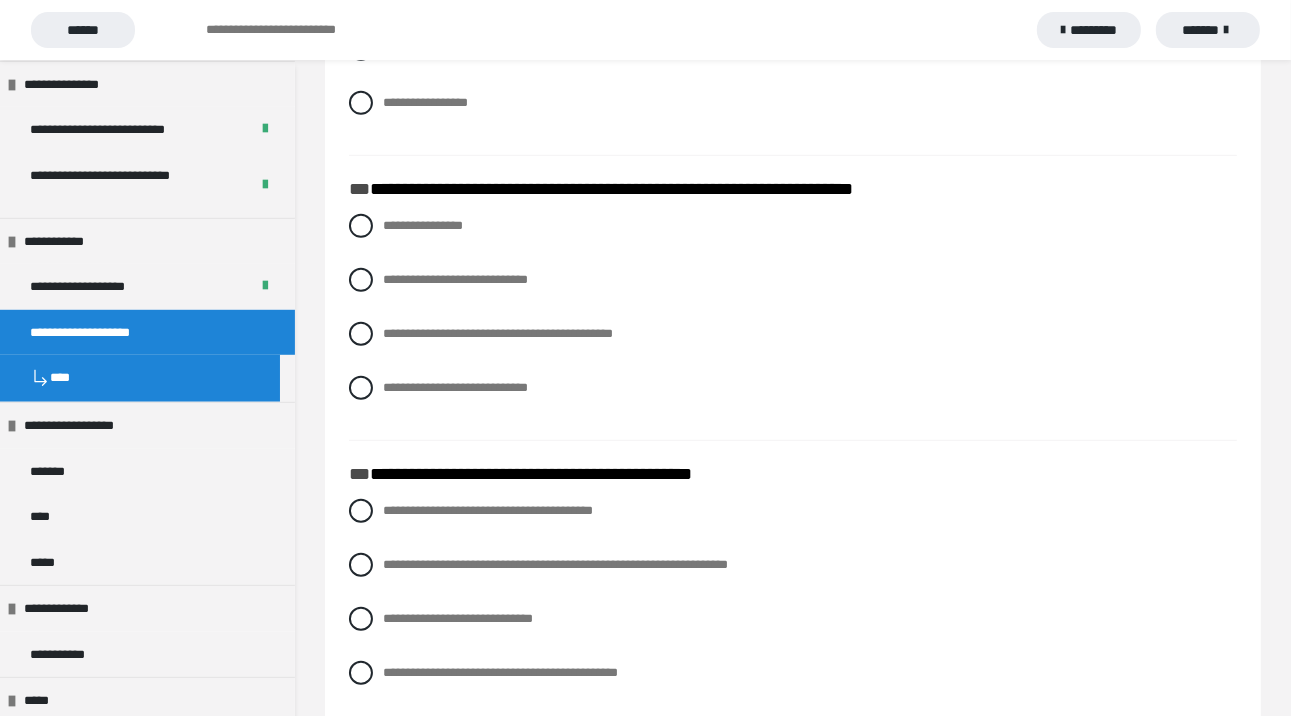 scroll, scrollTop: 1000, scrollLeft: 0, axis: vertical 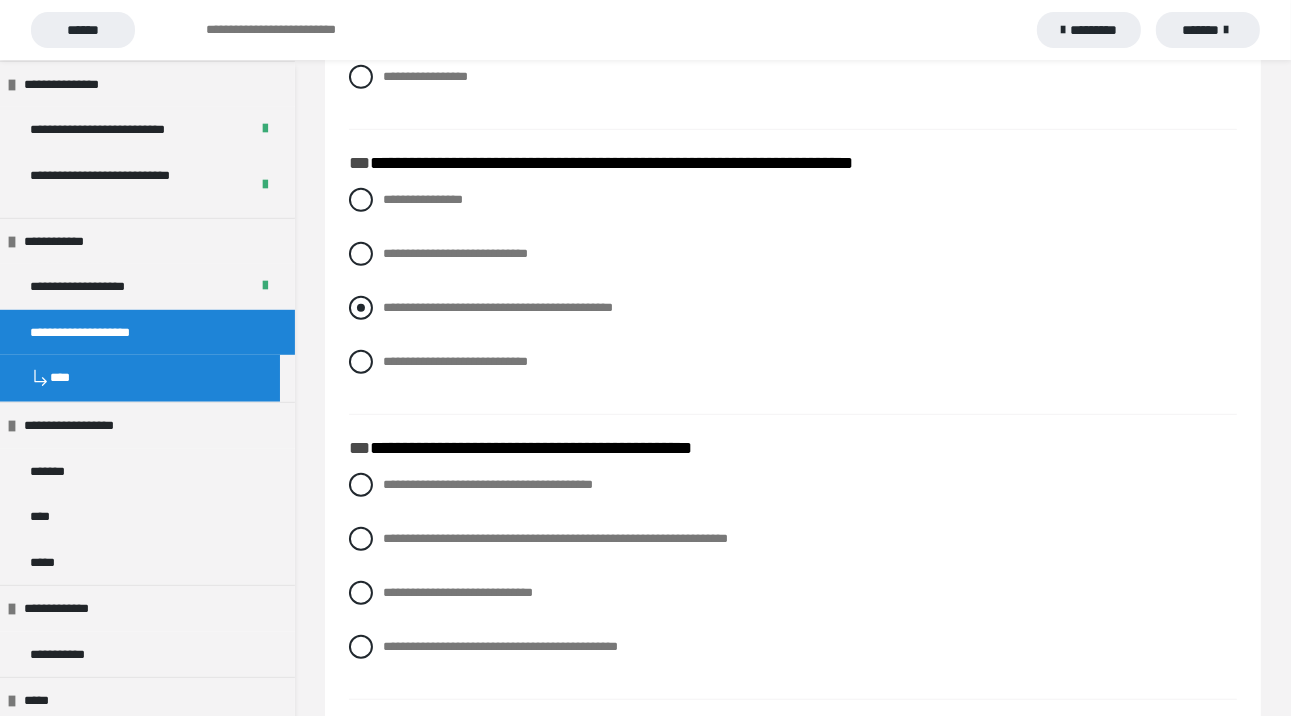 click at bounding box center (361, 308) 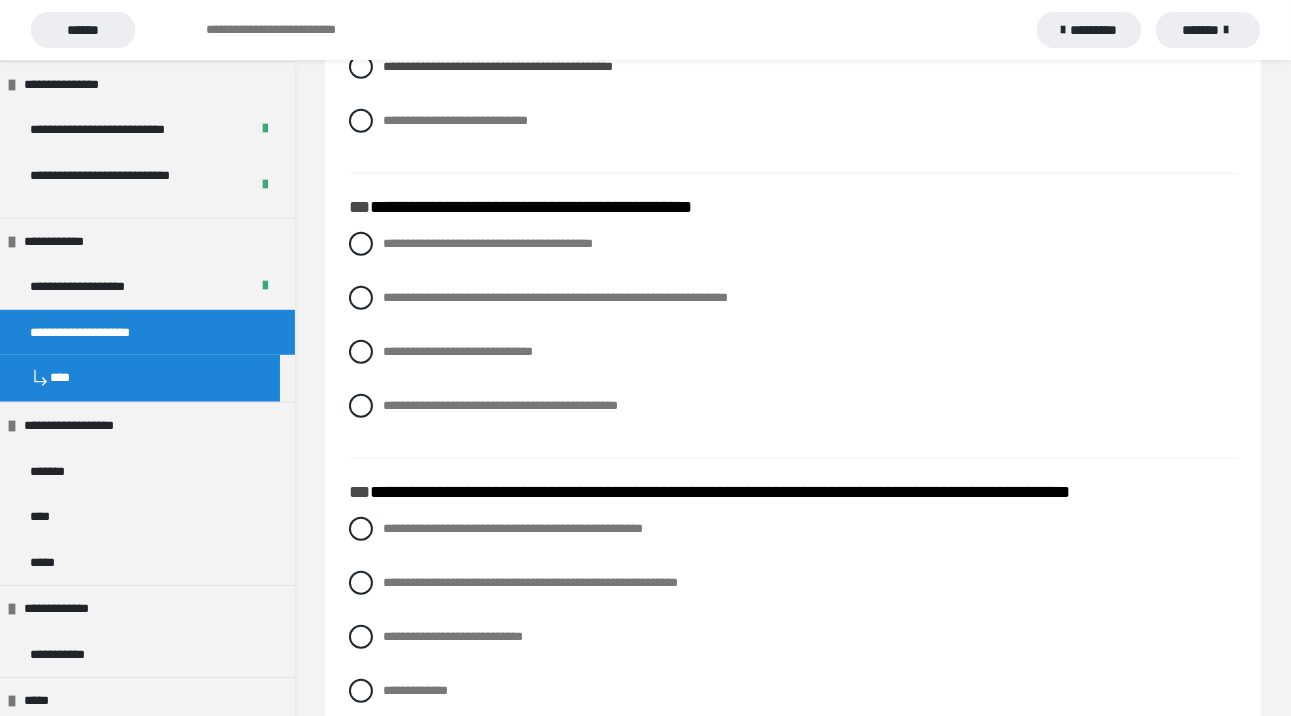 scroll, scrollTop: 1300, scrollLeft: 0, axis: vertical 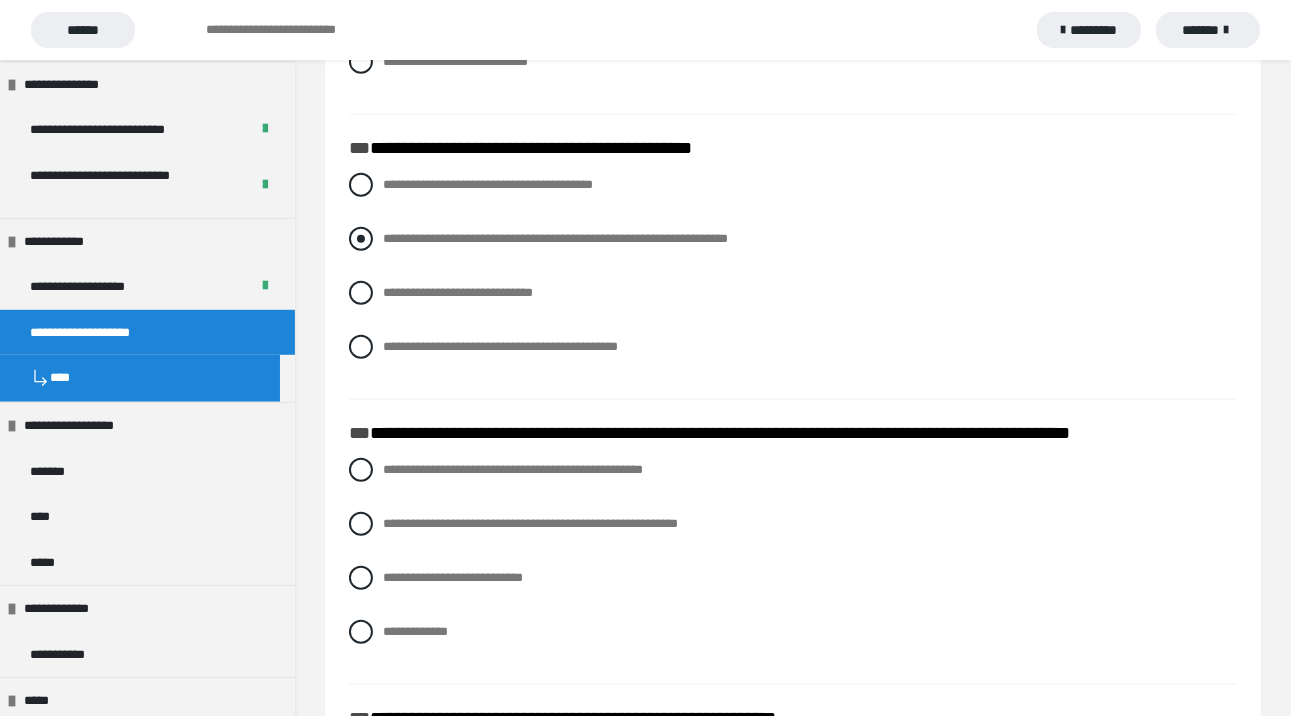 click at bounding box center [361, 239] 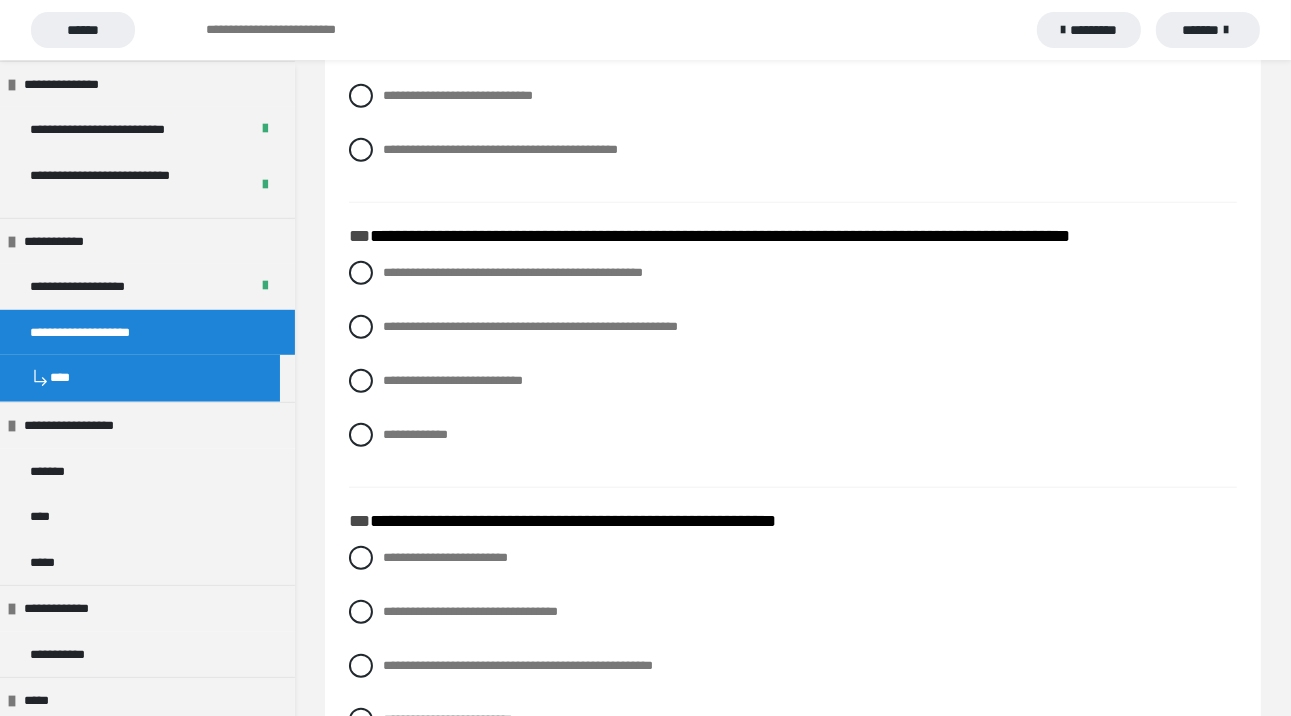 scroll, scrollTop: 1500, scrollLeft: 0, axis: vertical 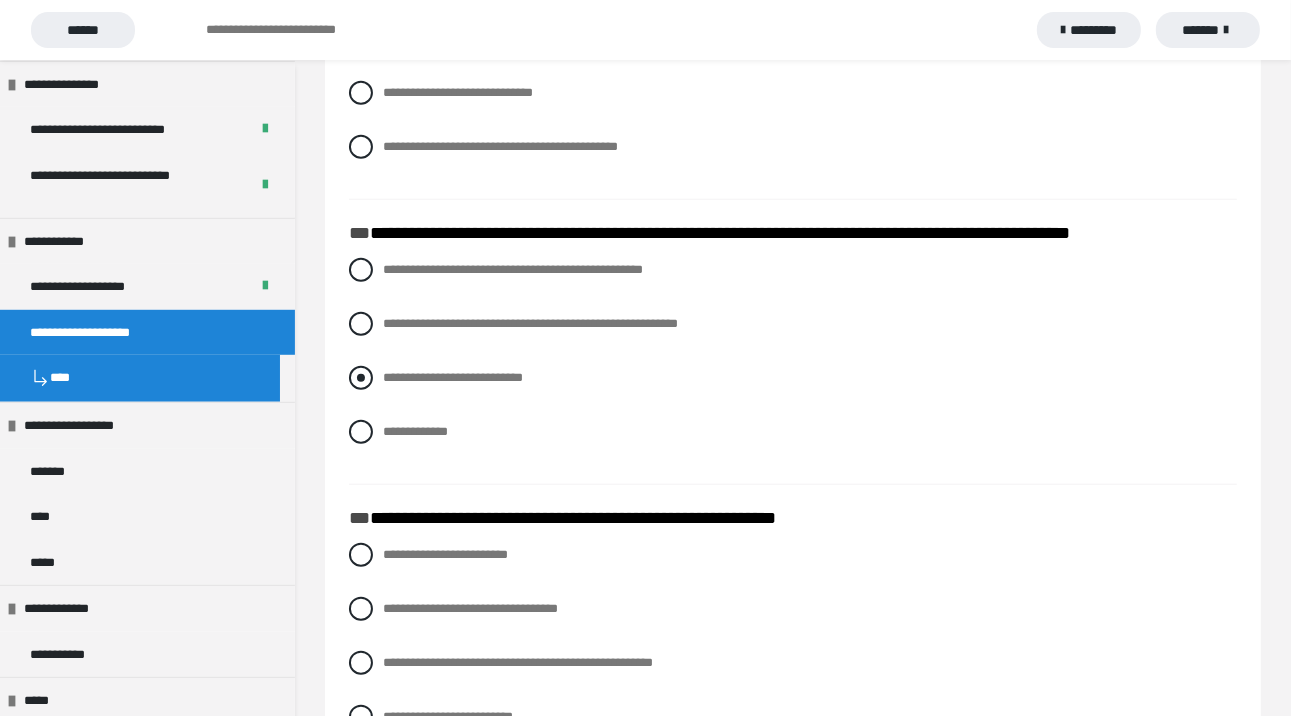 click at bounding box center (361, 378) 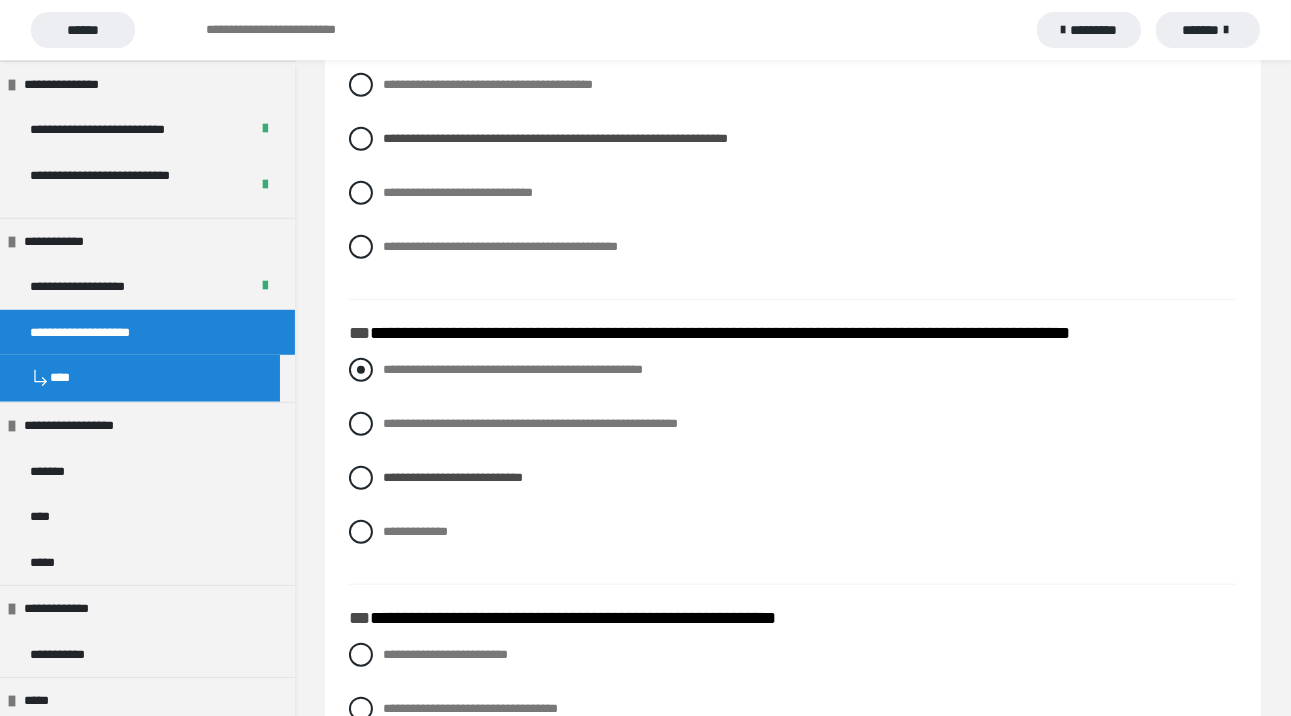 scroll, scrollTop: 1500, scrollLeft: 0, axis: vertical 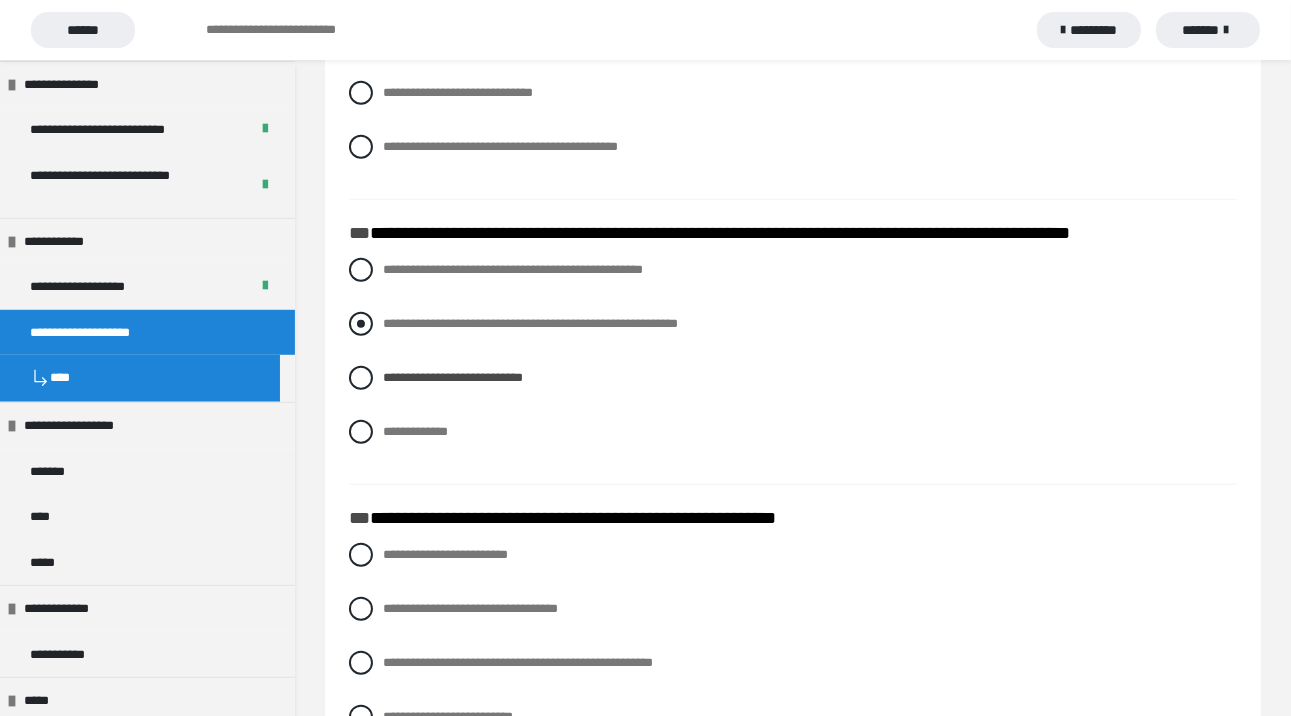 click at bounding box center [361, 324] 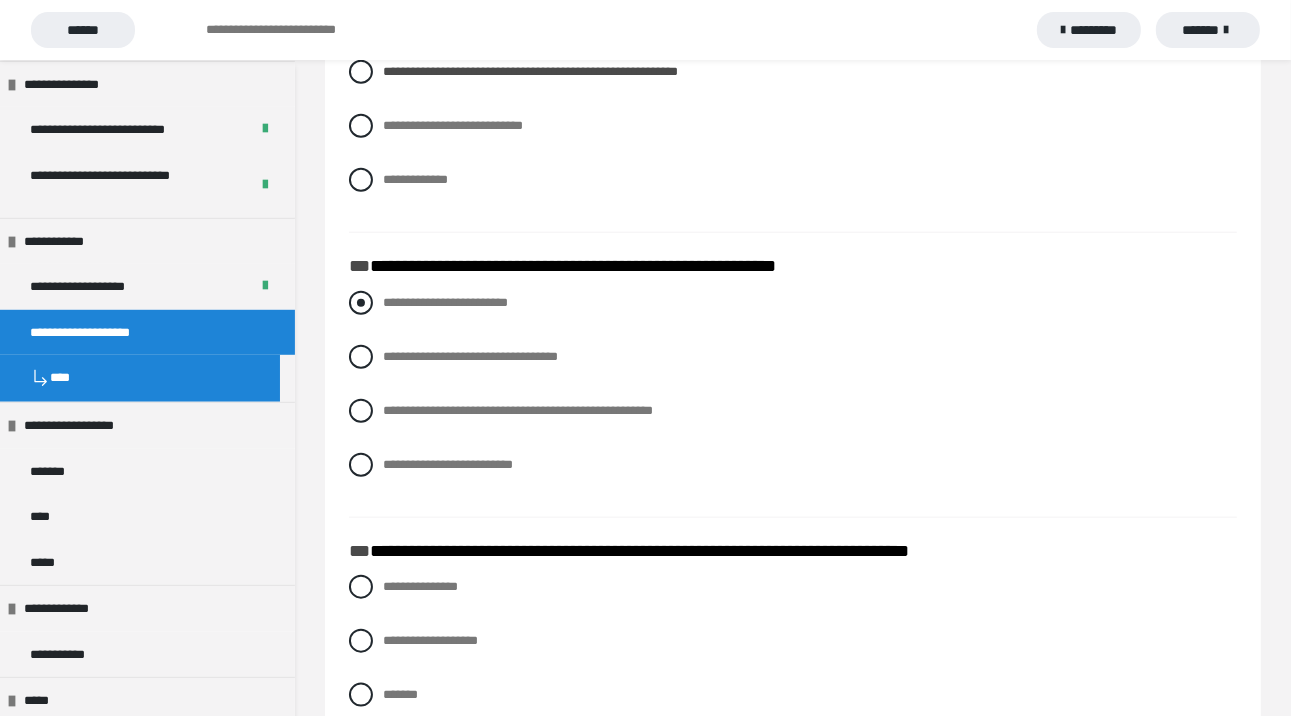 scroll, scrollTop: 1800, scrollLeft: 0, axis: vertical 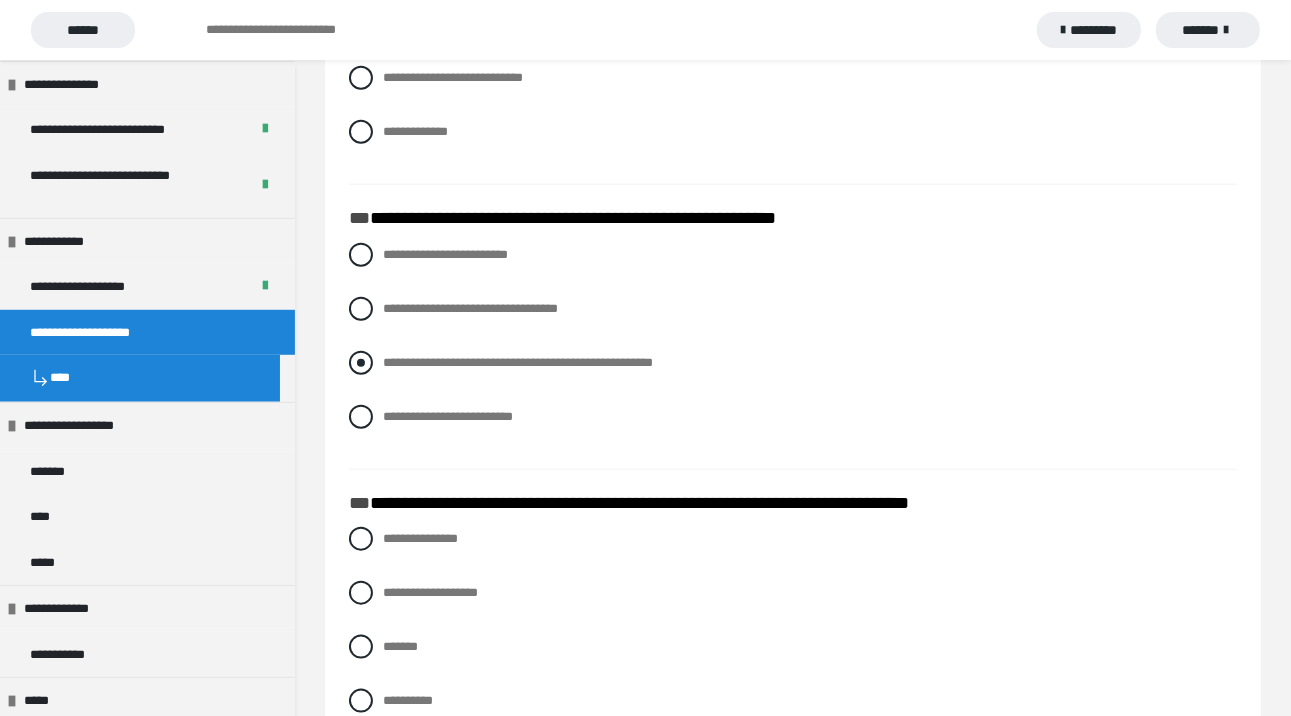 click on "**********" at bounding box center [793, 363] 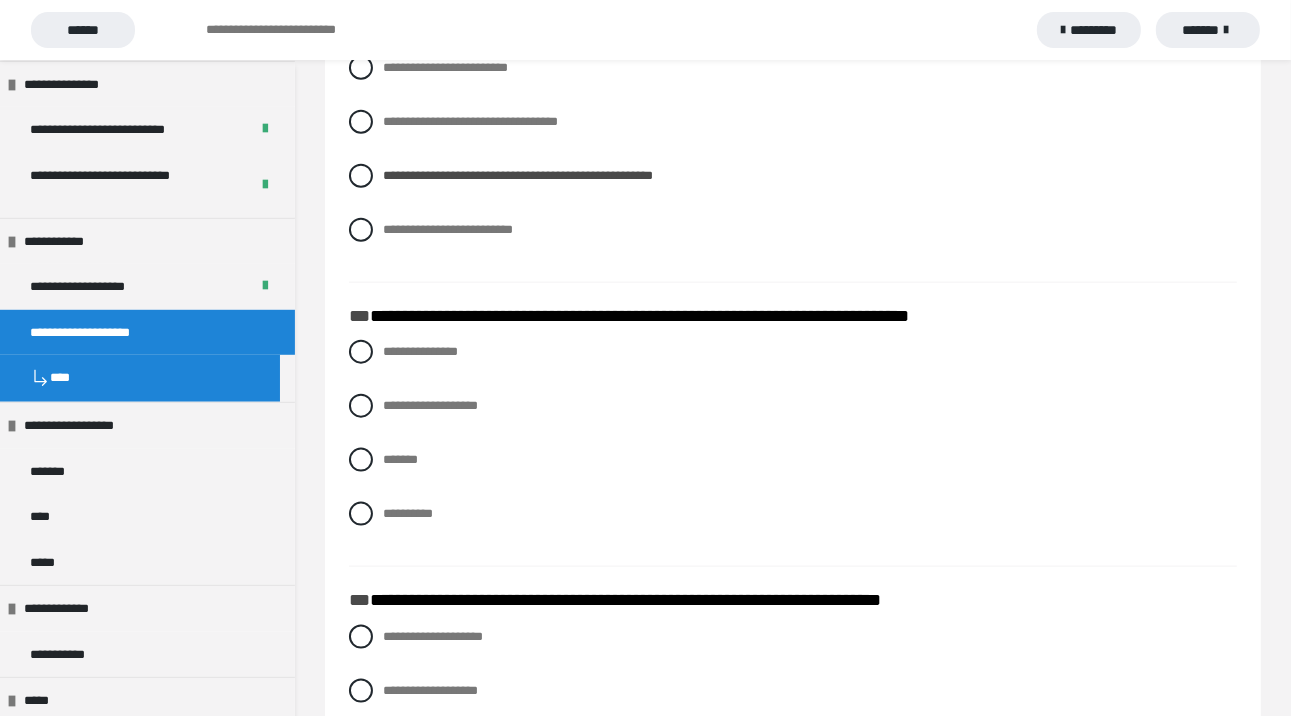 scroll, scrollTop: 2000, scrollLeft: 0, axis: vertical 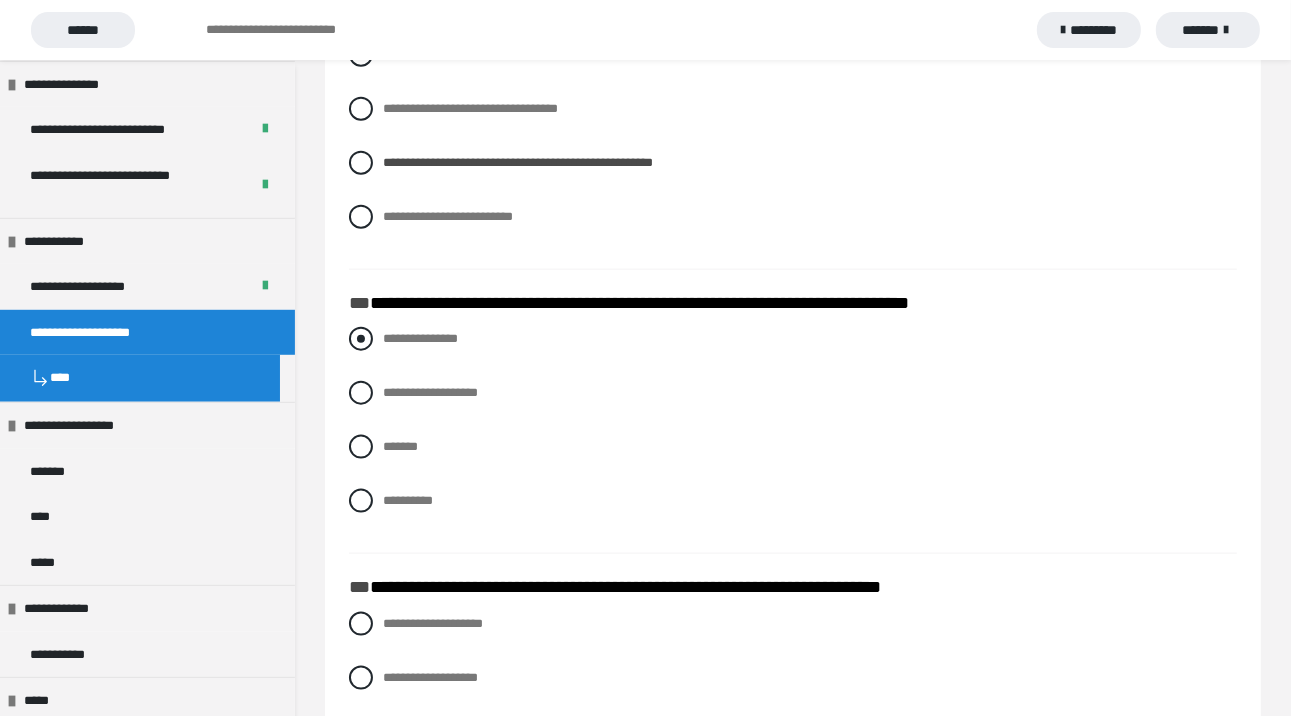 click at bounding box center [361, 339] 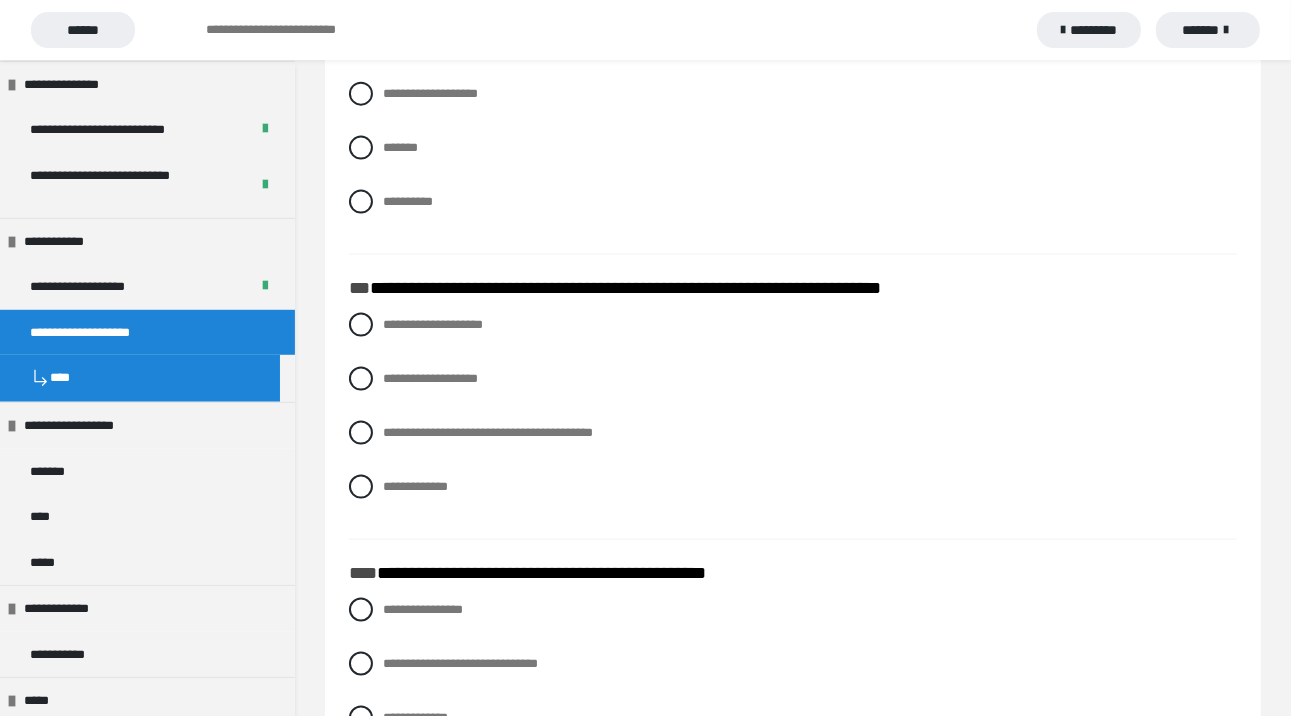 scroll, scrollTop: 2300, scrollLeft: 0, axis: vertical 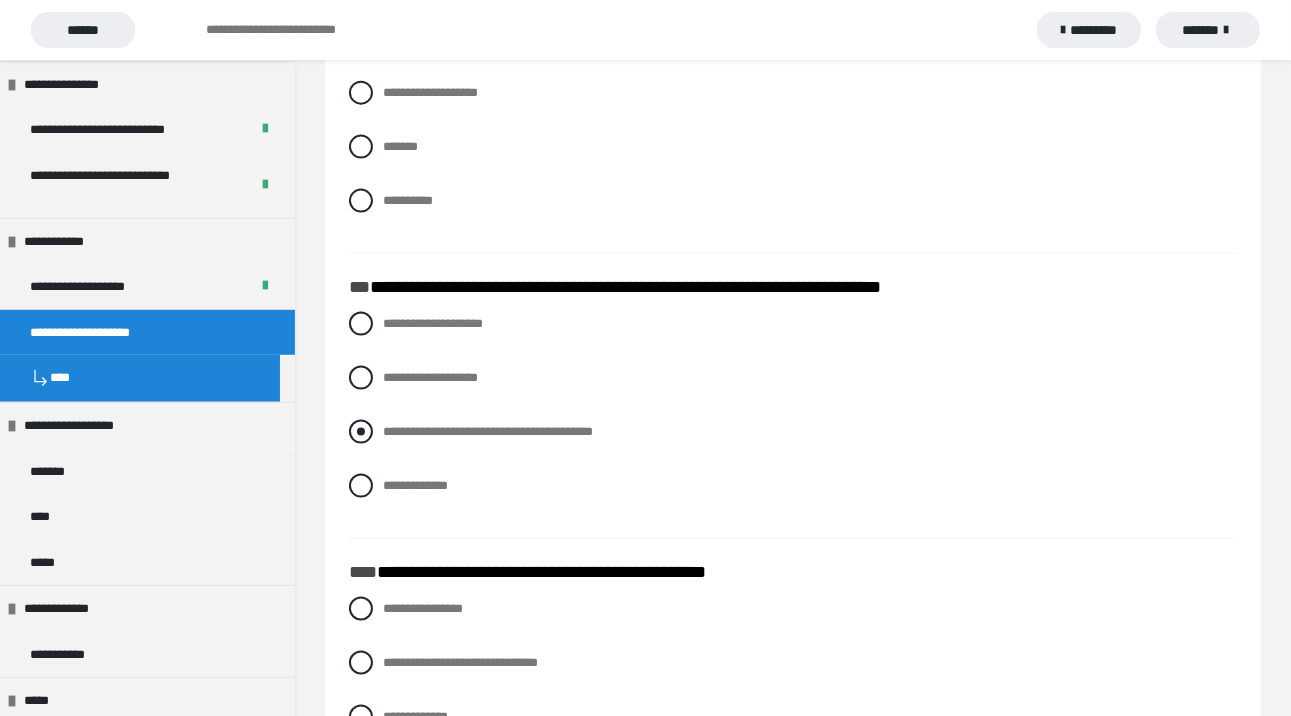 click at bounding box center (361, 432) 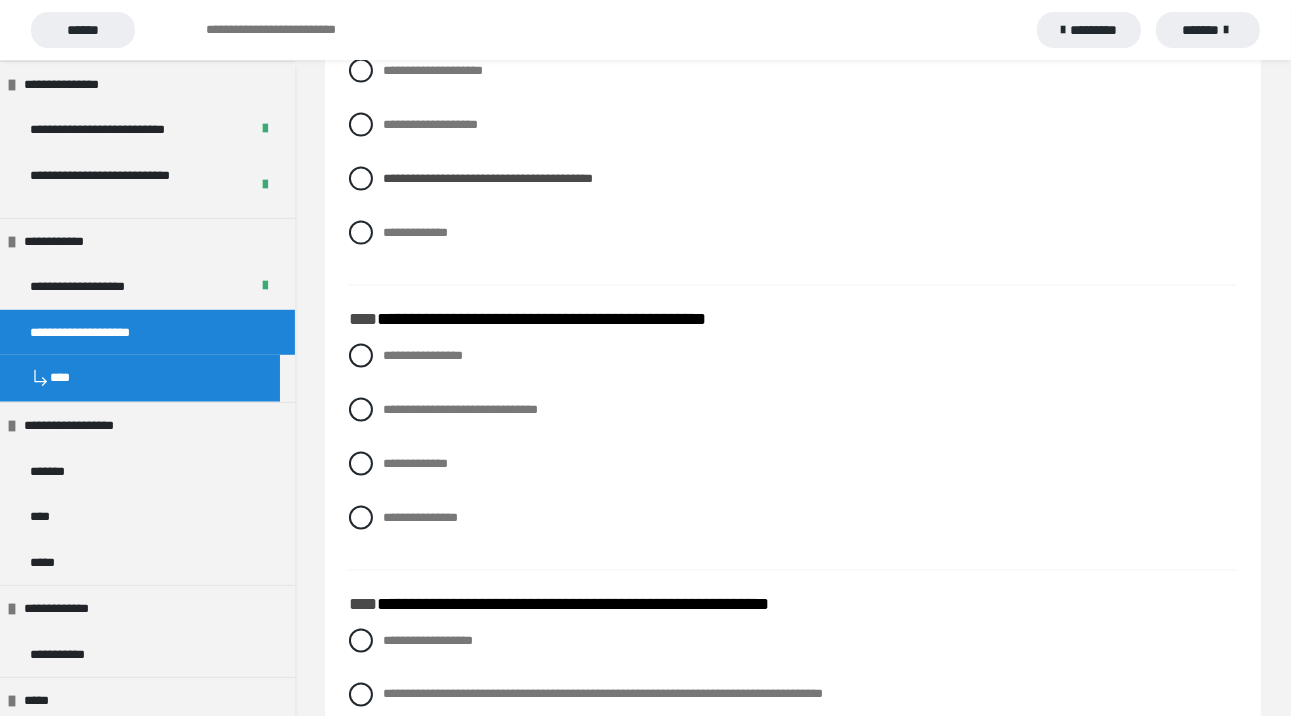 scroll, scrollTop: 2600, scrollLeft: 0, axis: vertical 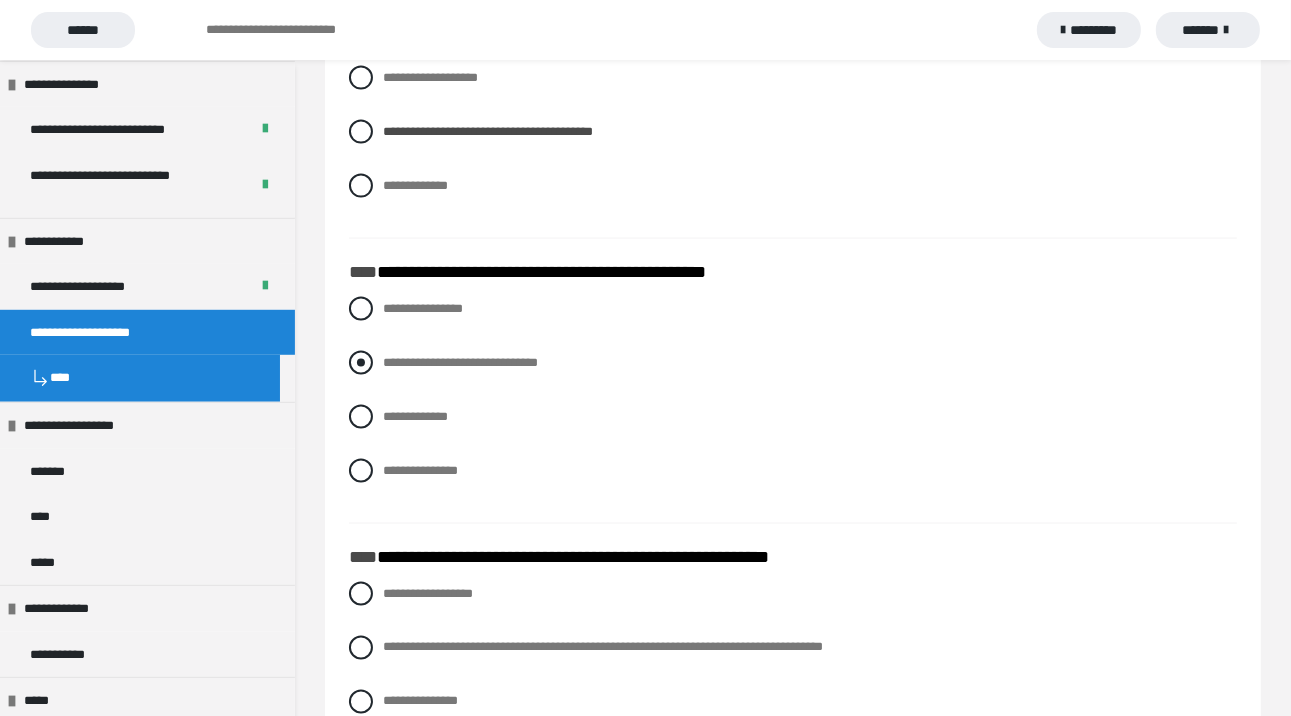 click at bounding box center [361, 363] 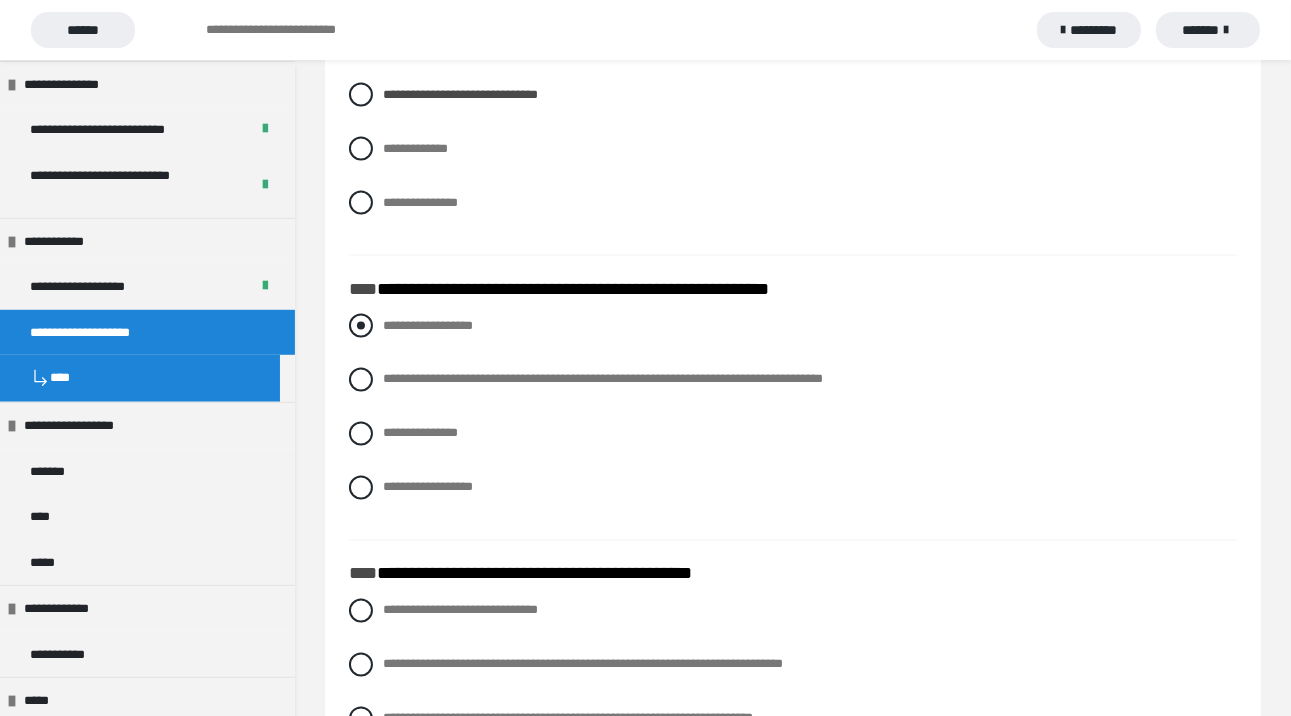 scroll, scrollTop: 2900, scrollLeft: 0, axis: vertical 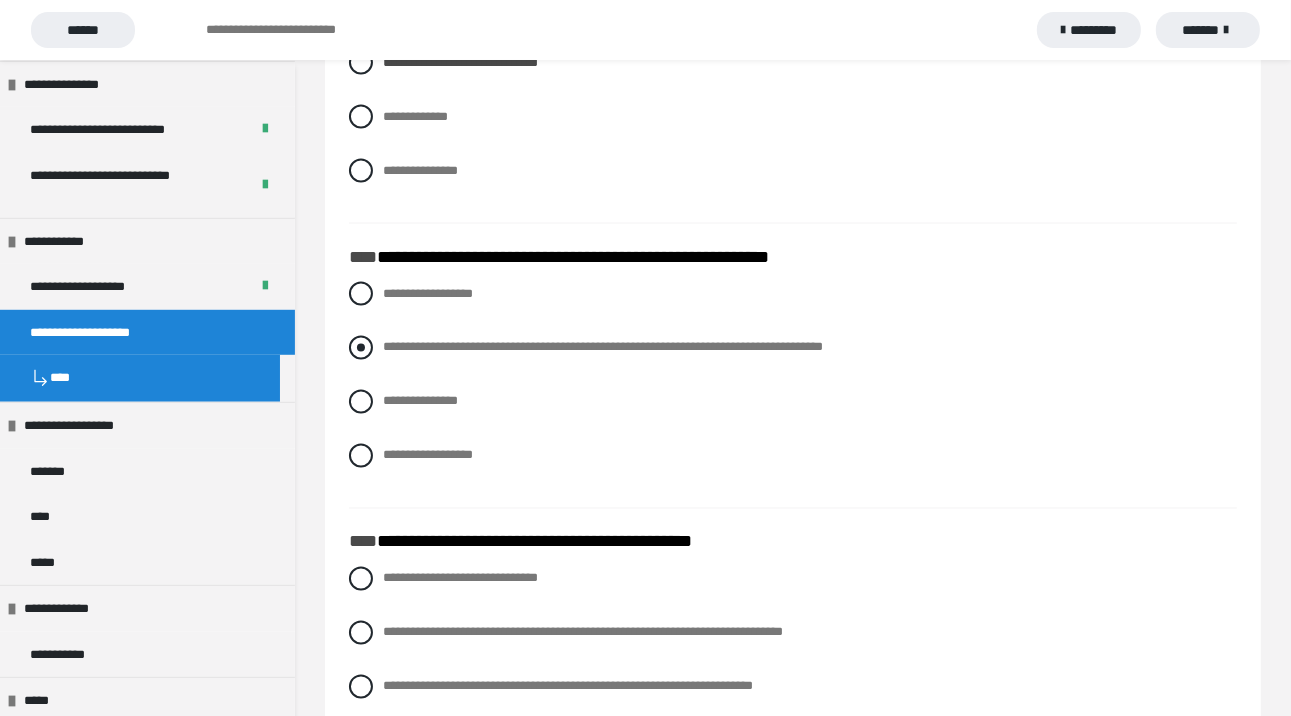click on "**********" at bounding box center (793, 348) 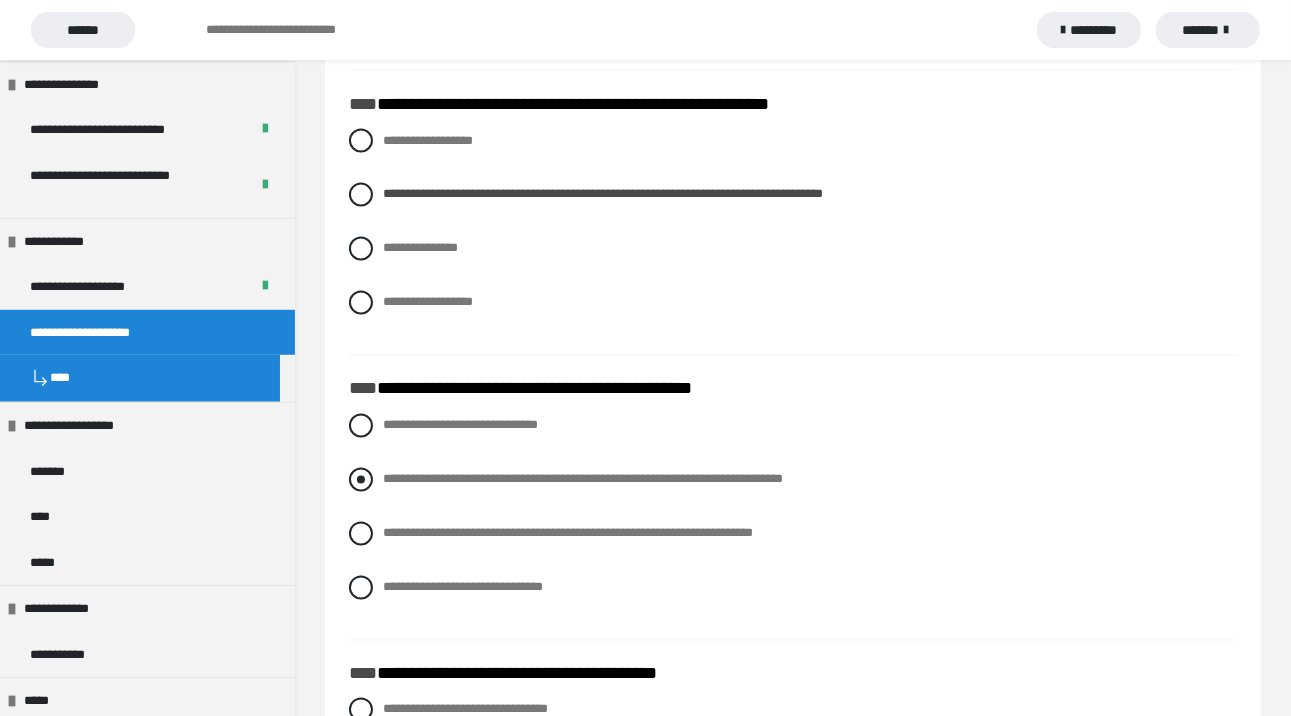 scroll, scrollTop: 3200, scrollLeft: 0, axis: vertical 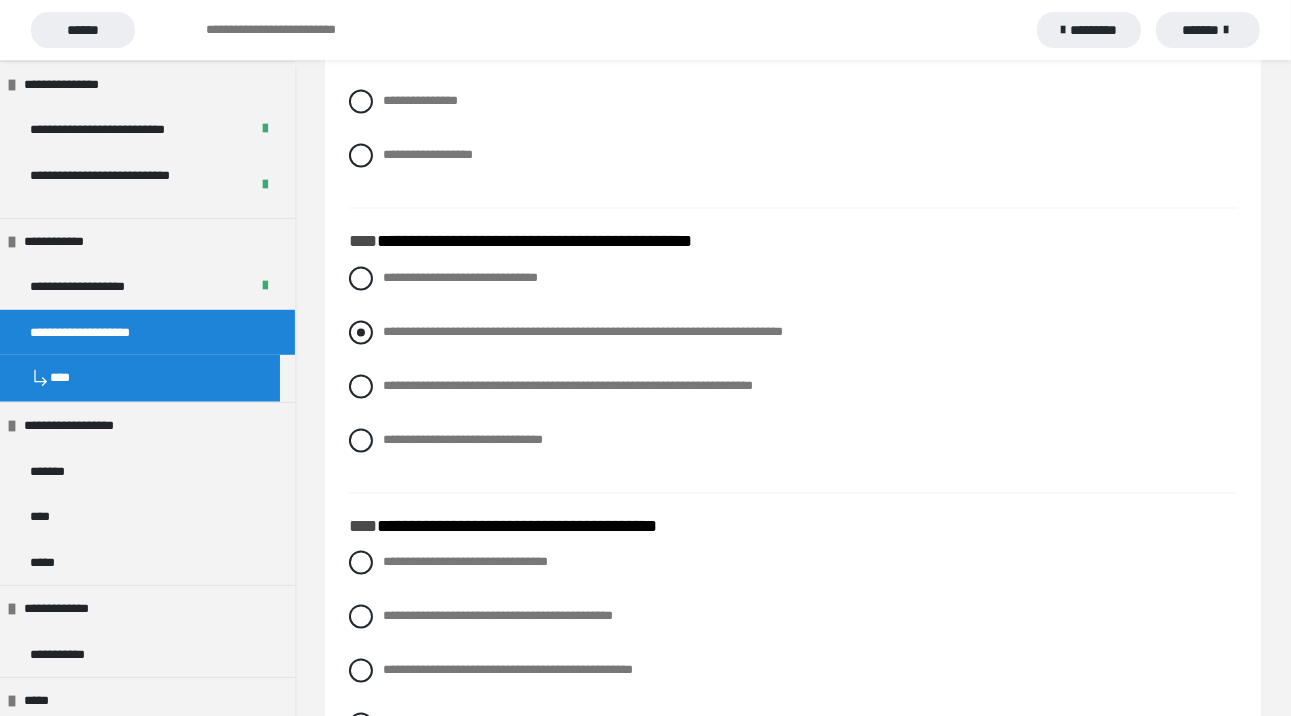 click at bounding box center (361, 333) 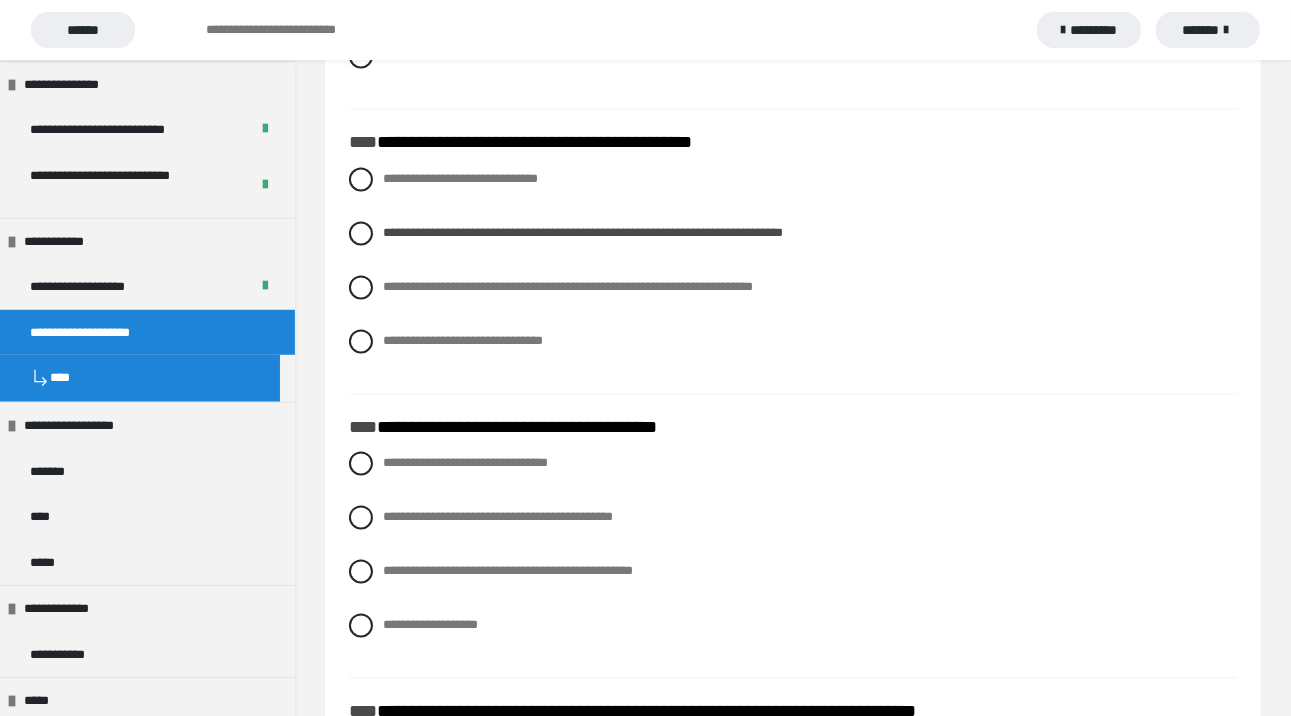 scroll, scrollTop: 3400, scrollLeft: 0, axis: vertical 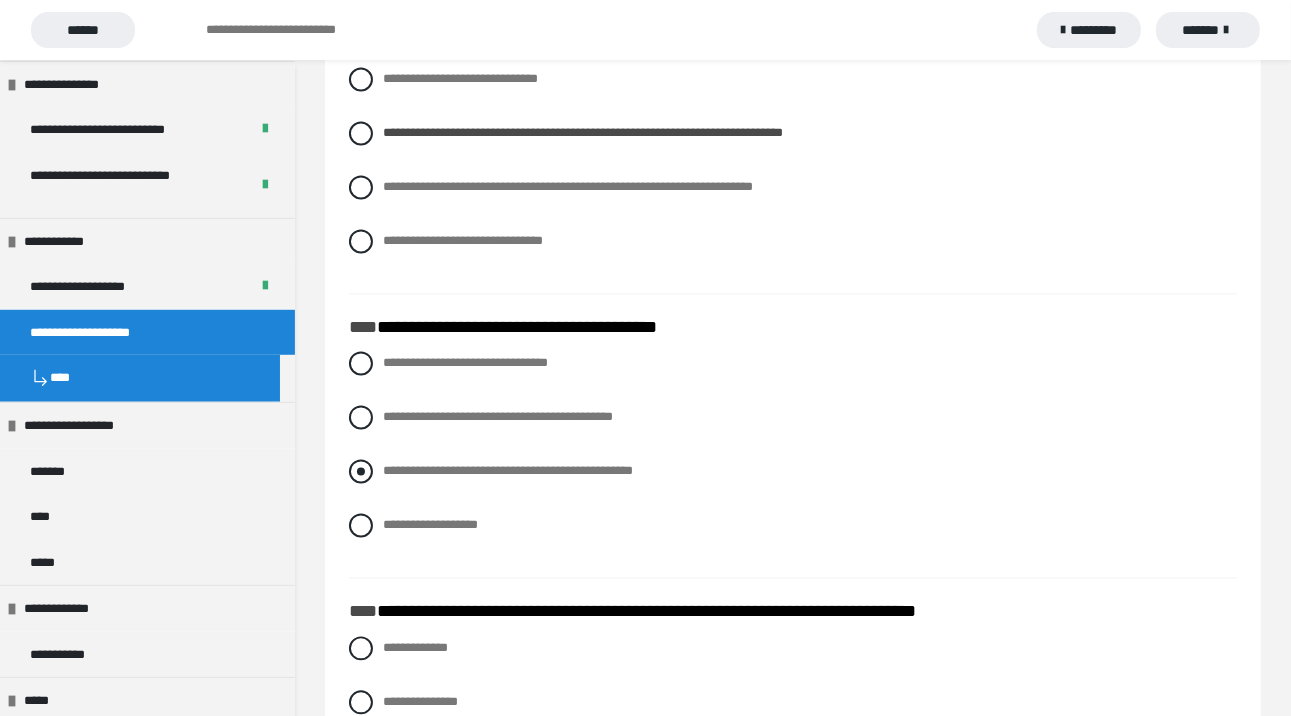 click at bounding box center [361, 471] 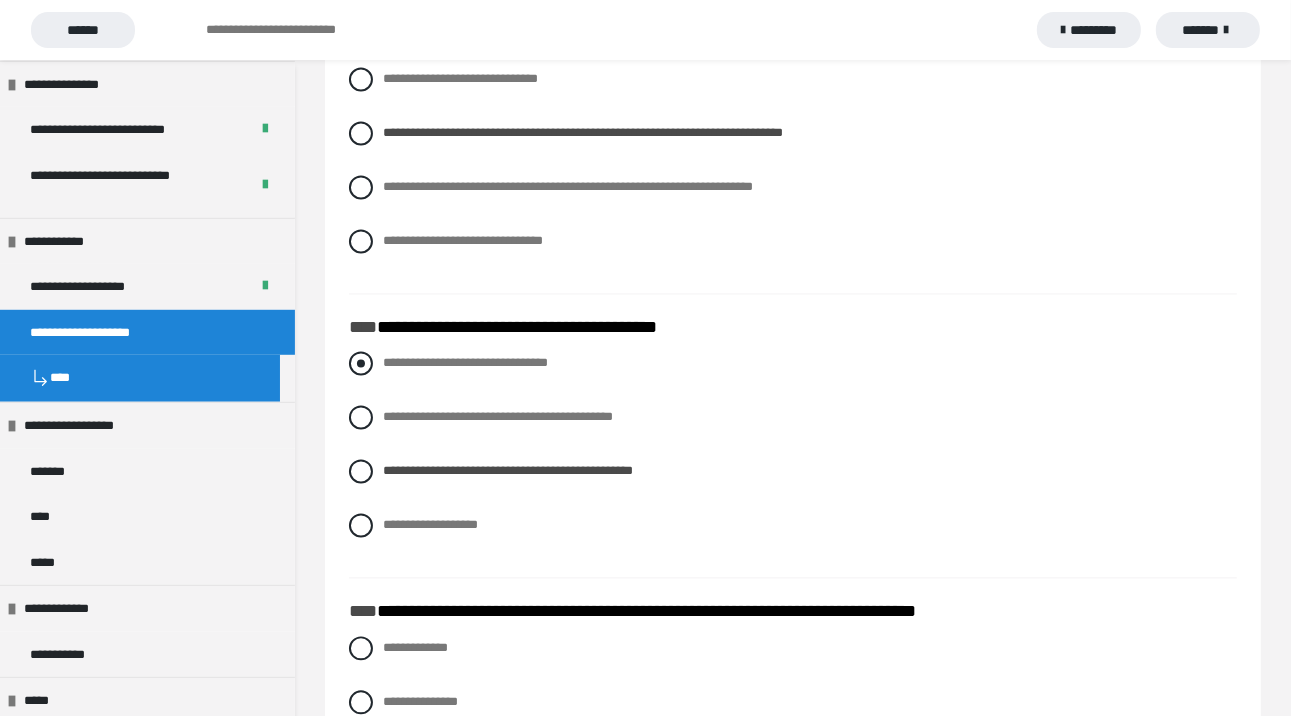 click at bounding box center [361, 363] 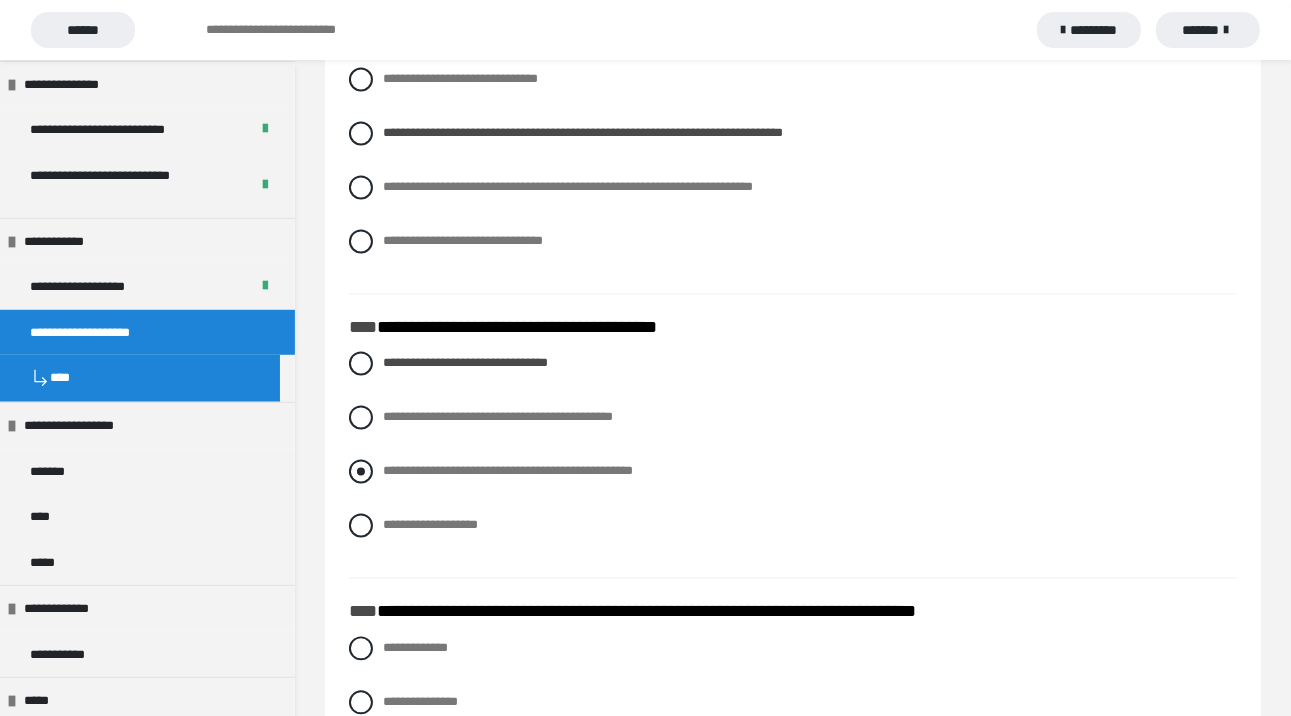 click at bounding box center [361, 471] 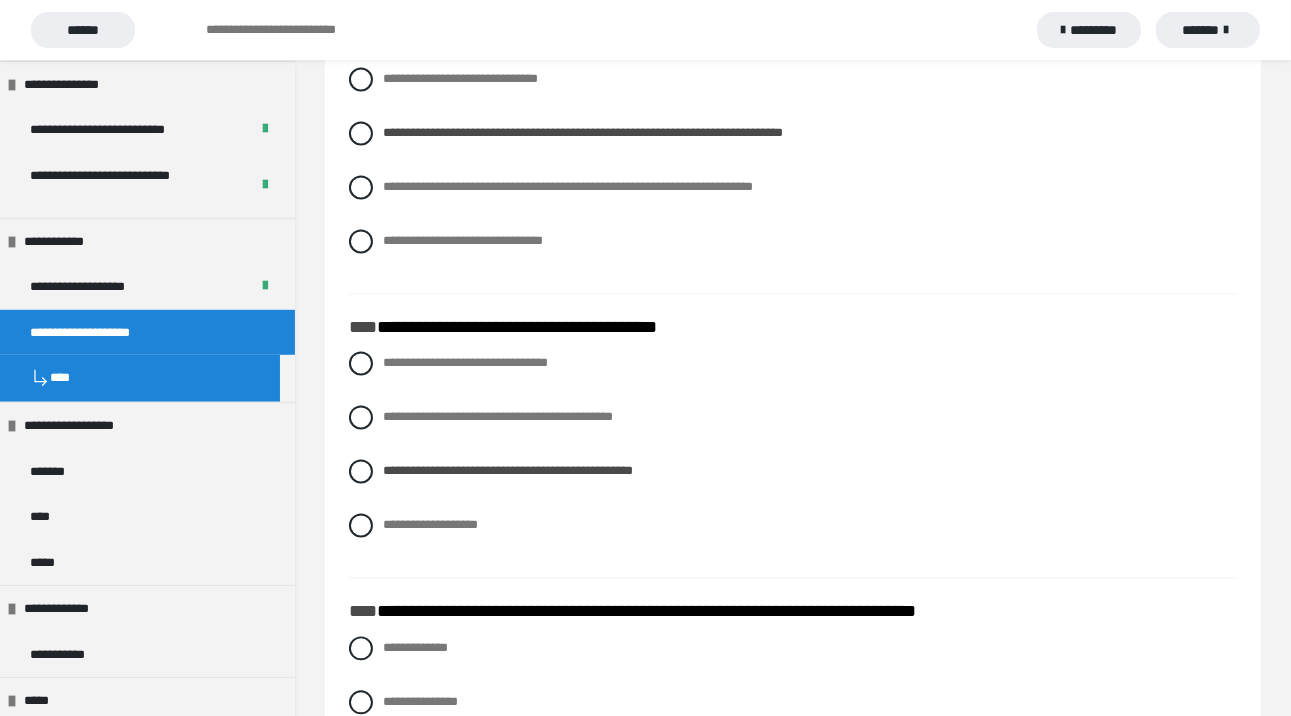 scroll, scrollTop: 3500, scrollLeft: 0, axis: vertical 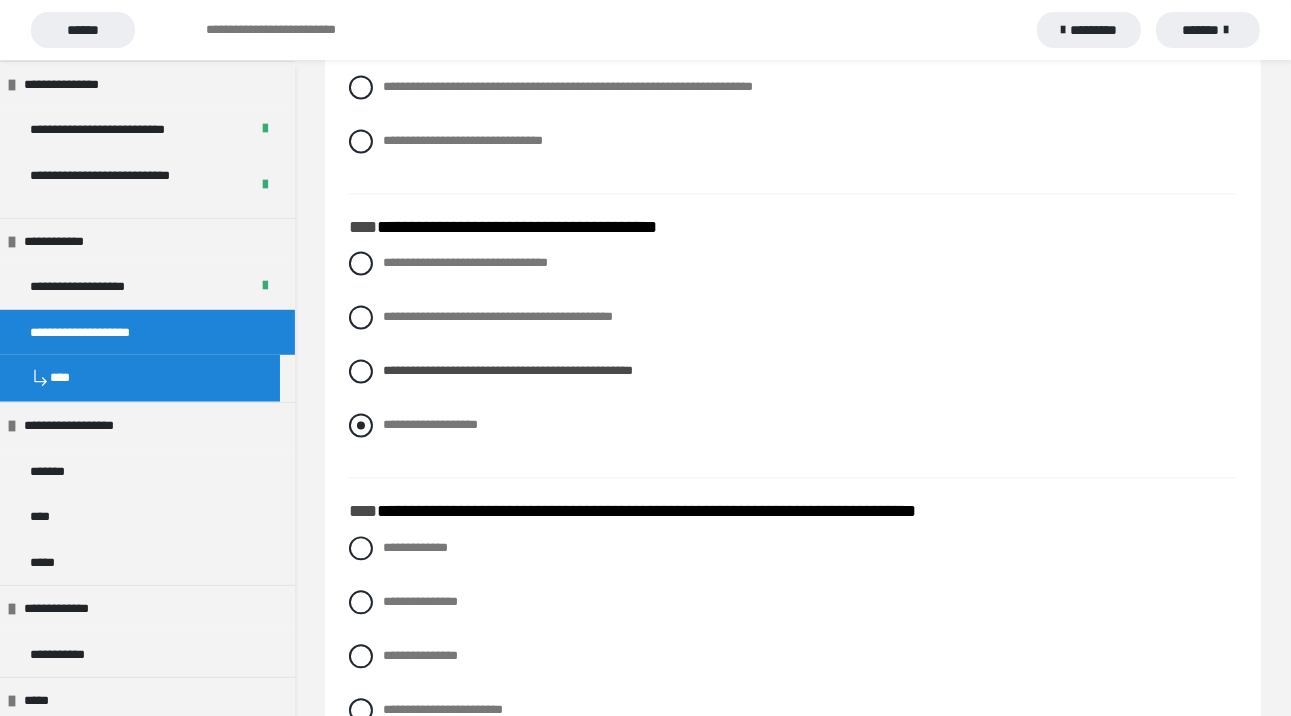 click at bounding box center (361, 425) 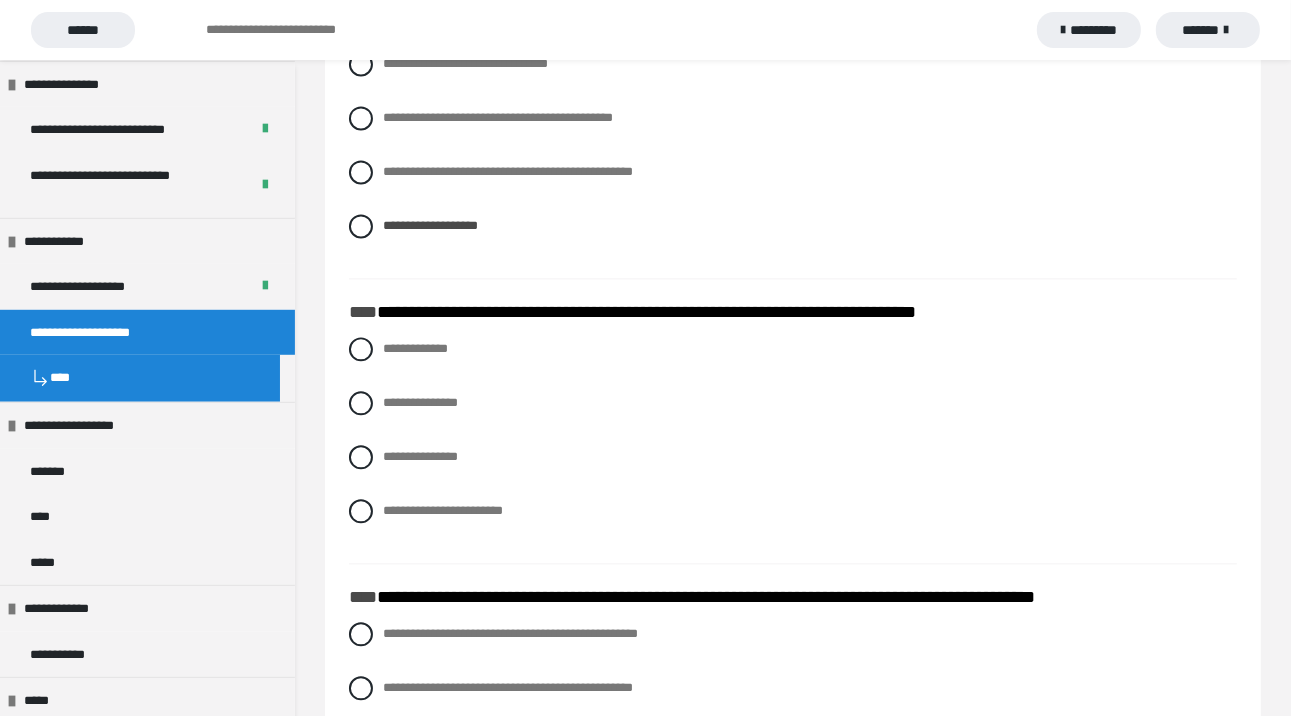 scroll, scrollTop: 3700, scrollLeft: 0, axis: vertical 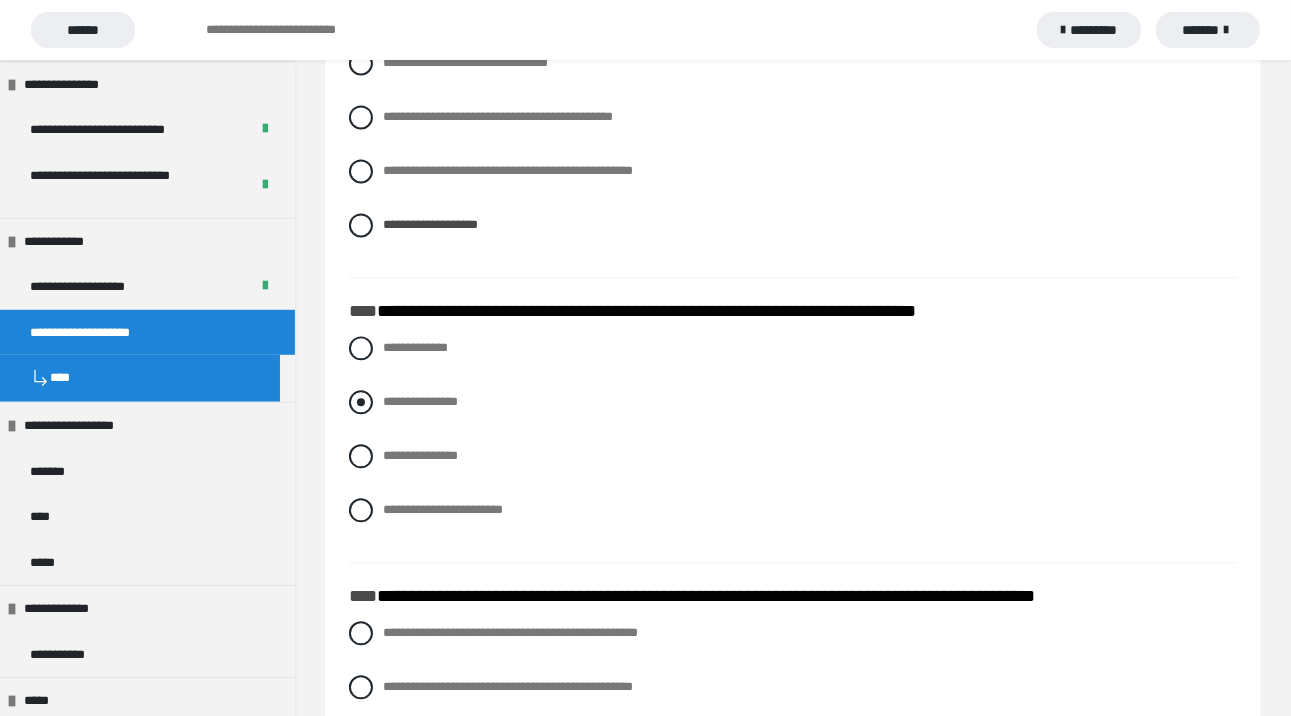 click at bounding box center [361, 402] 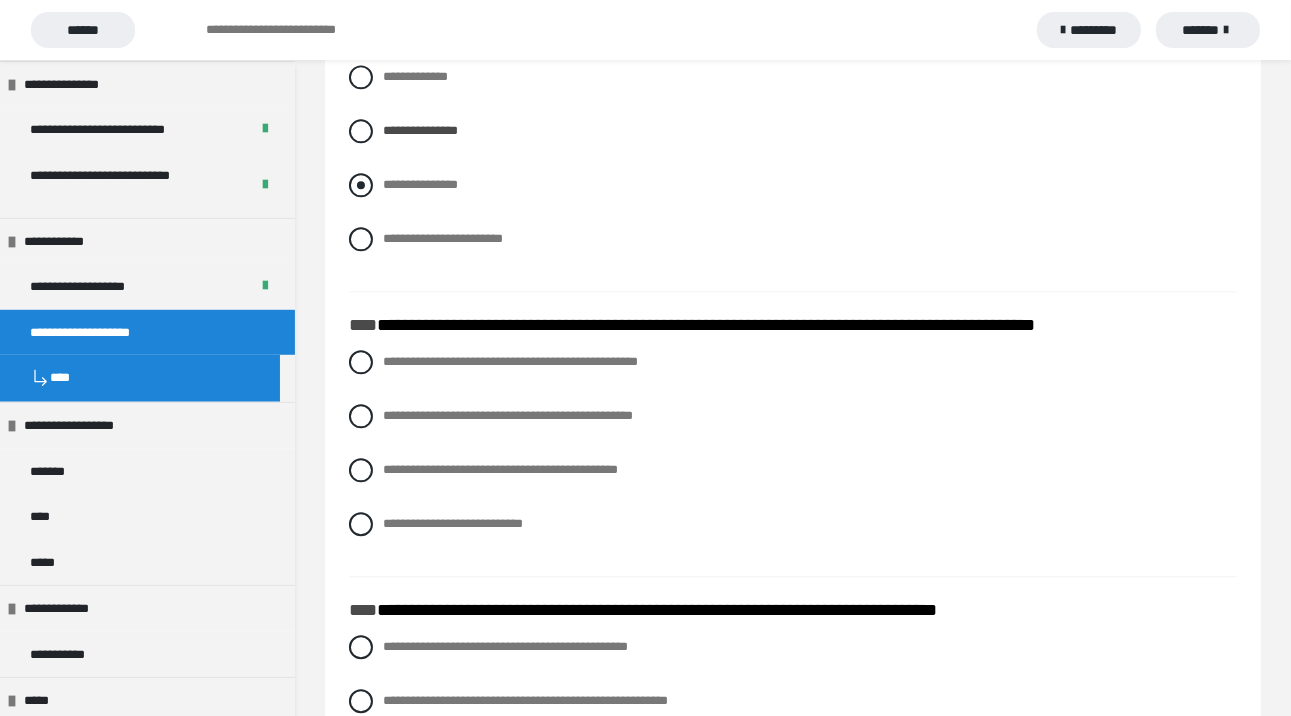 scroll, scrollTop: 4000, scrollLeft: 0, axis: vertical 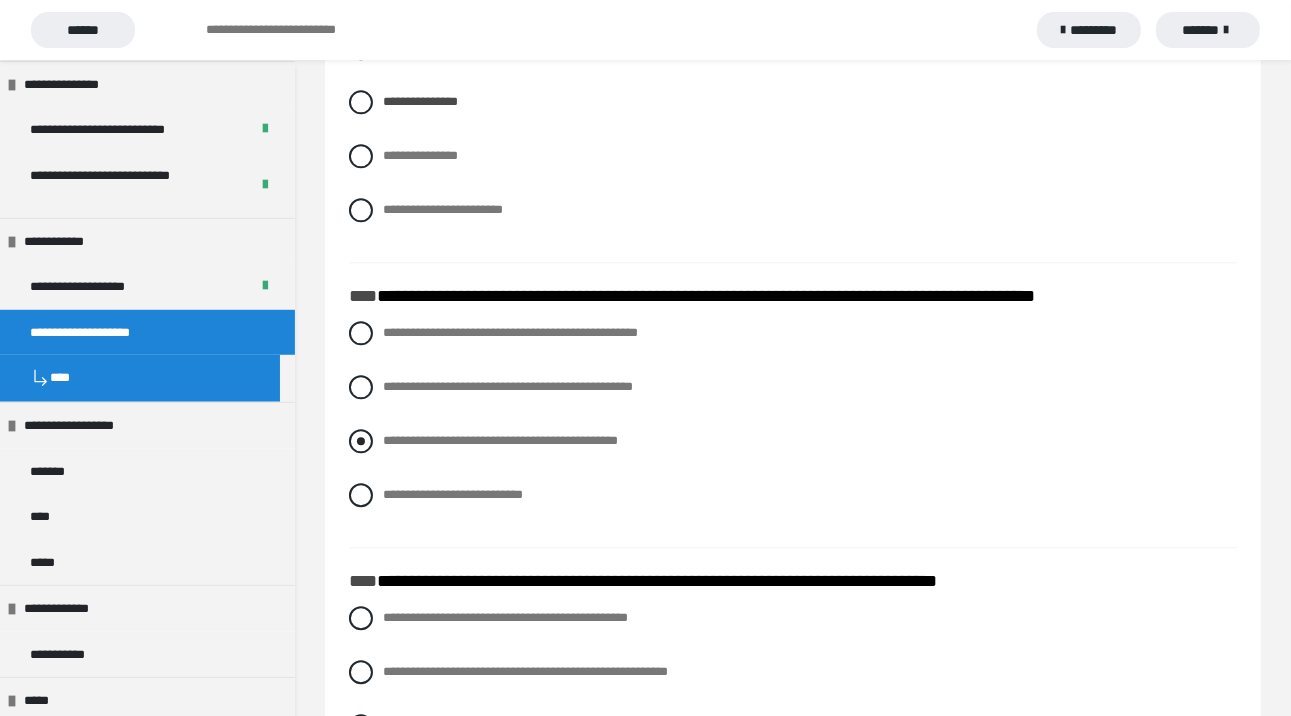 click at bounding box center (361, 441) 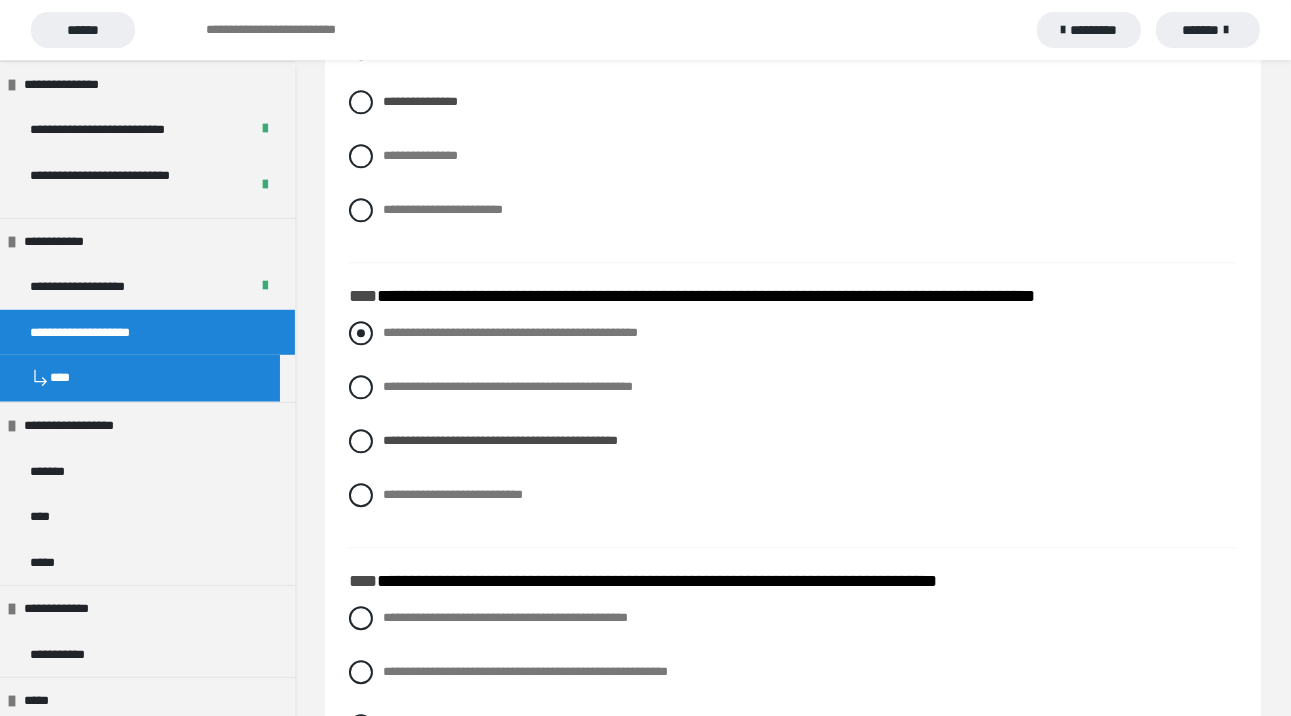 click at bounding box center [361, 333] 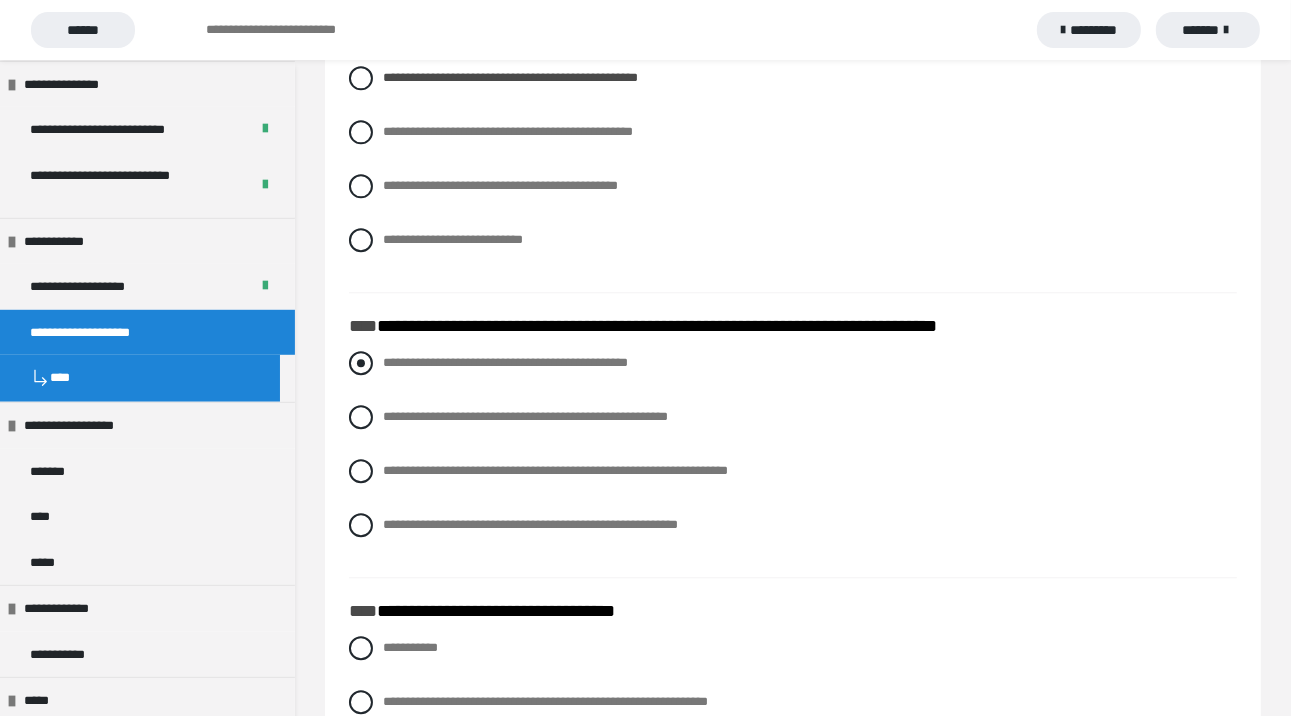 scroll, scrollTop: 4300, scrollLeft: 0, axis: vertical 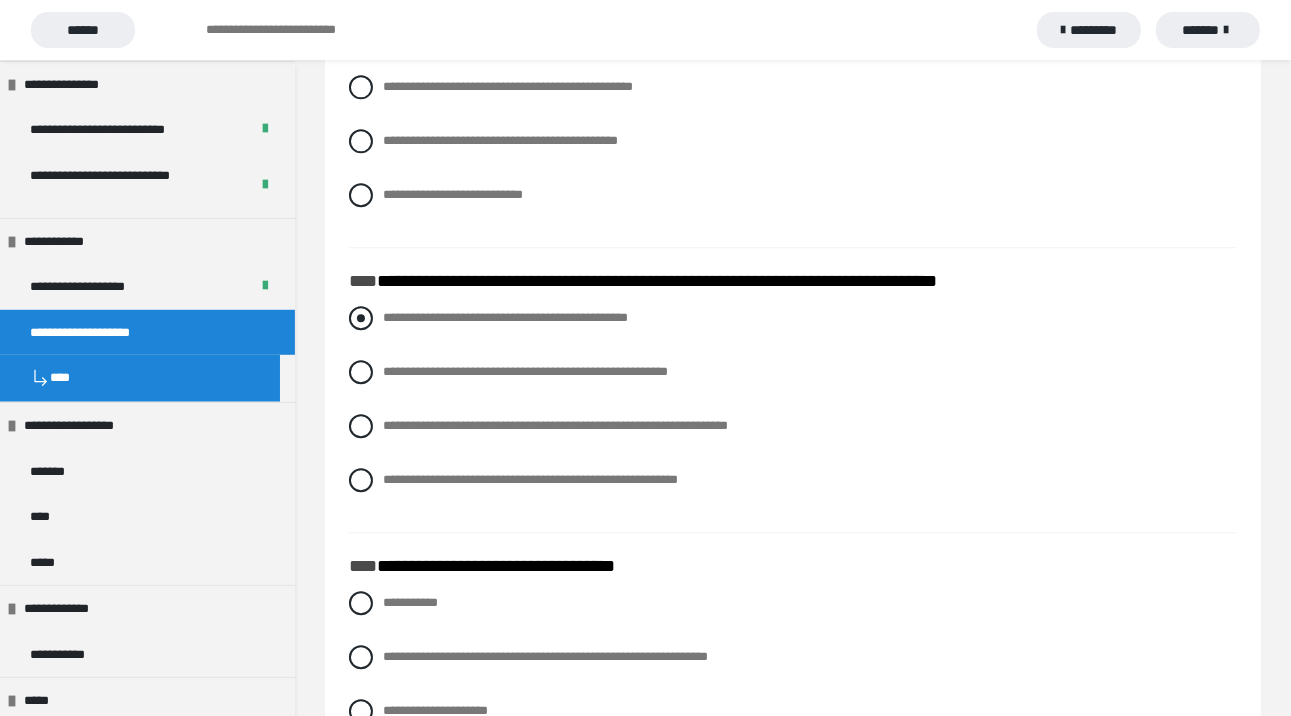 click at bounding box center [361, 318] 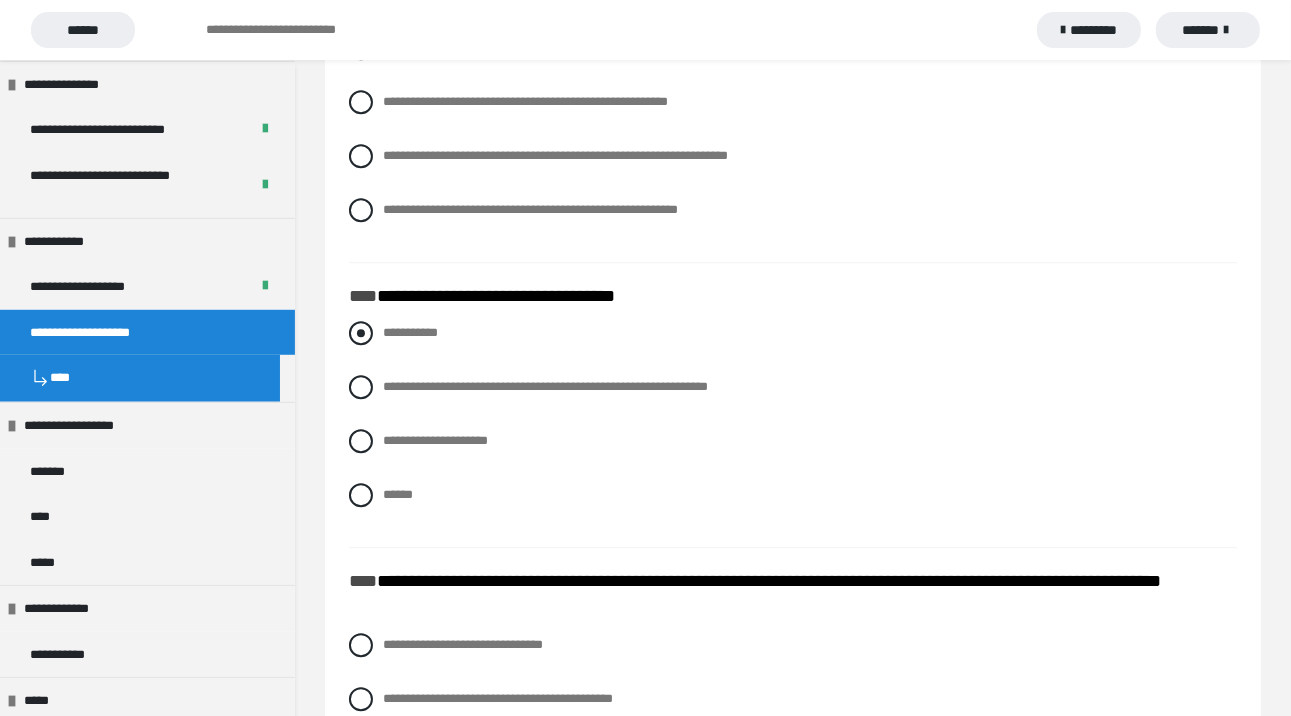 scroll, scrollTop: 4600, scrollLeft: 0, axis: vertical 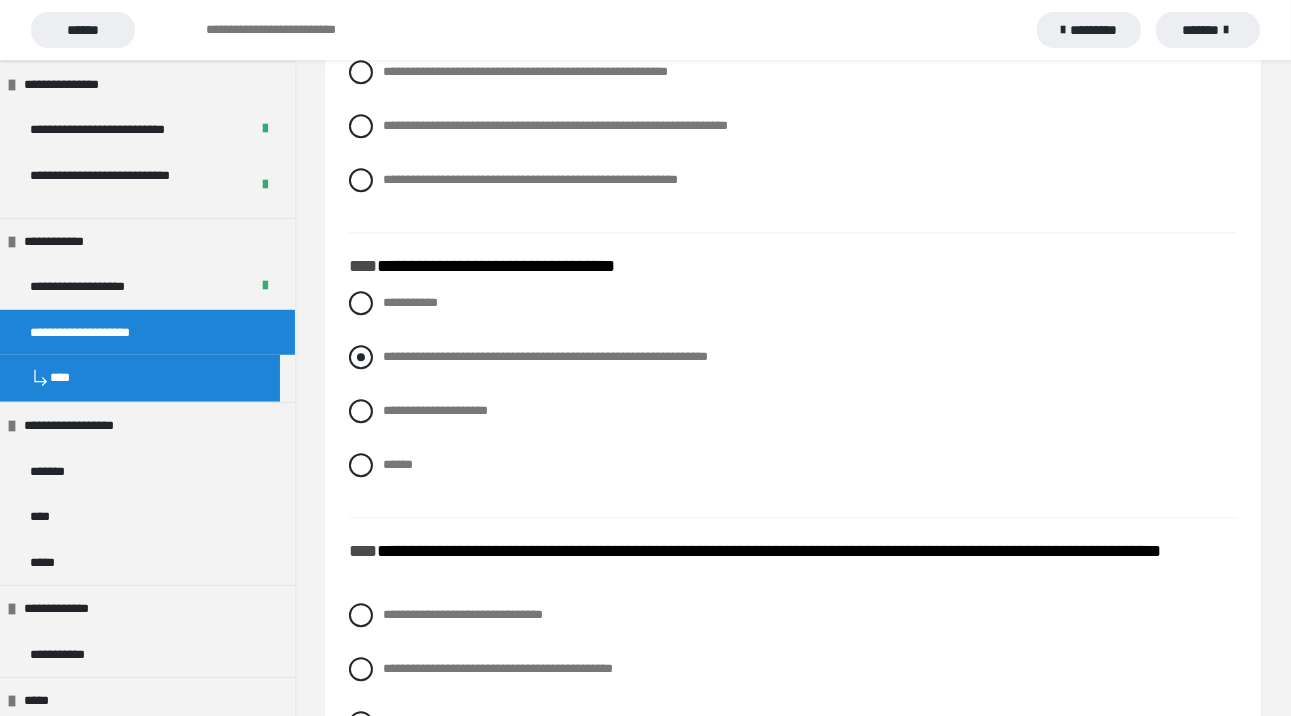 click at bounding box center [361, 357] 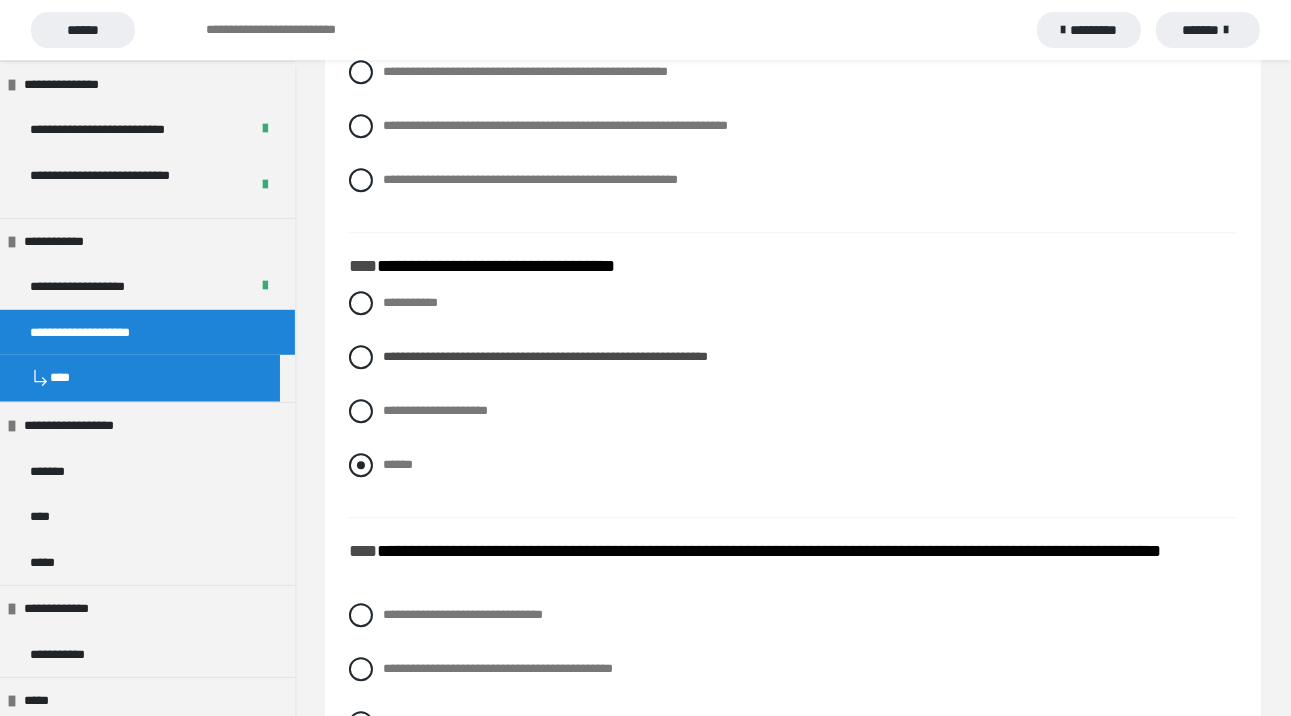 scroll, scrollTop: 4800, scrollLeft: 0, axis: vertical 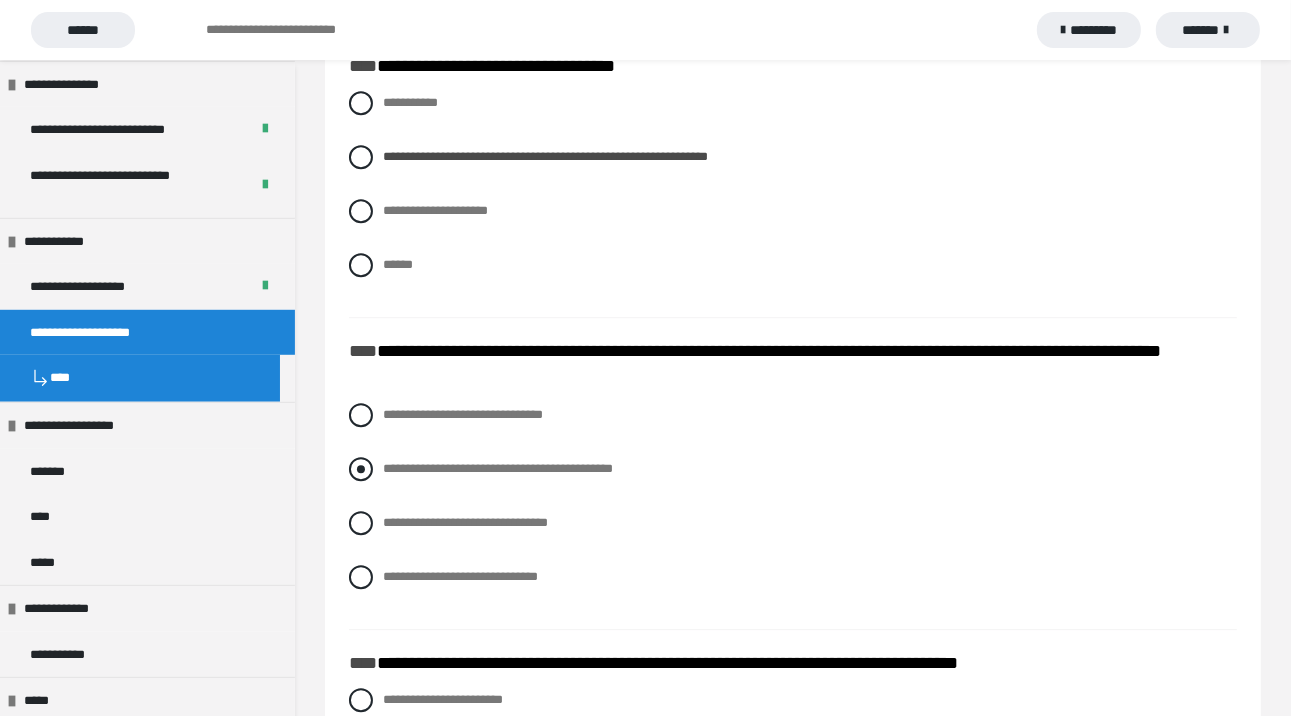 click at bounding box center [361, 469] 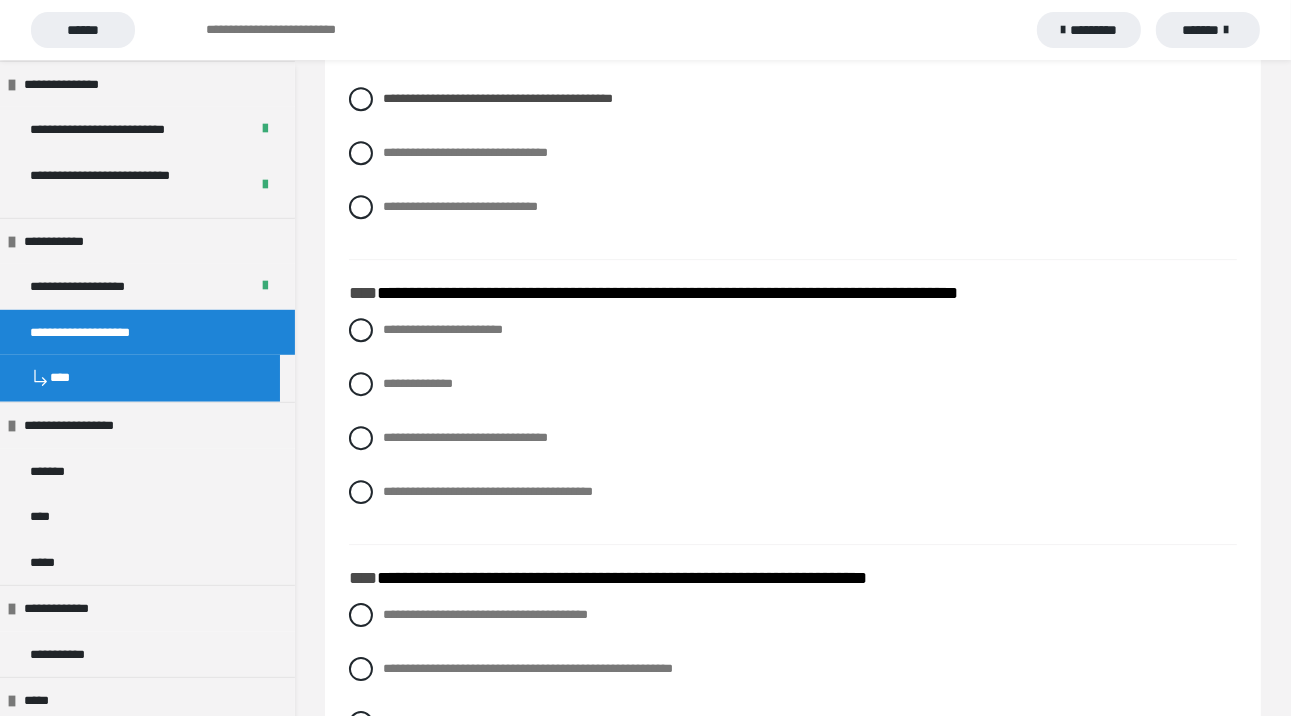 scroll, scrollTop: 5200, scrollLeft: 0, axis: vertical 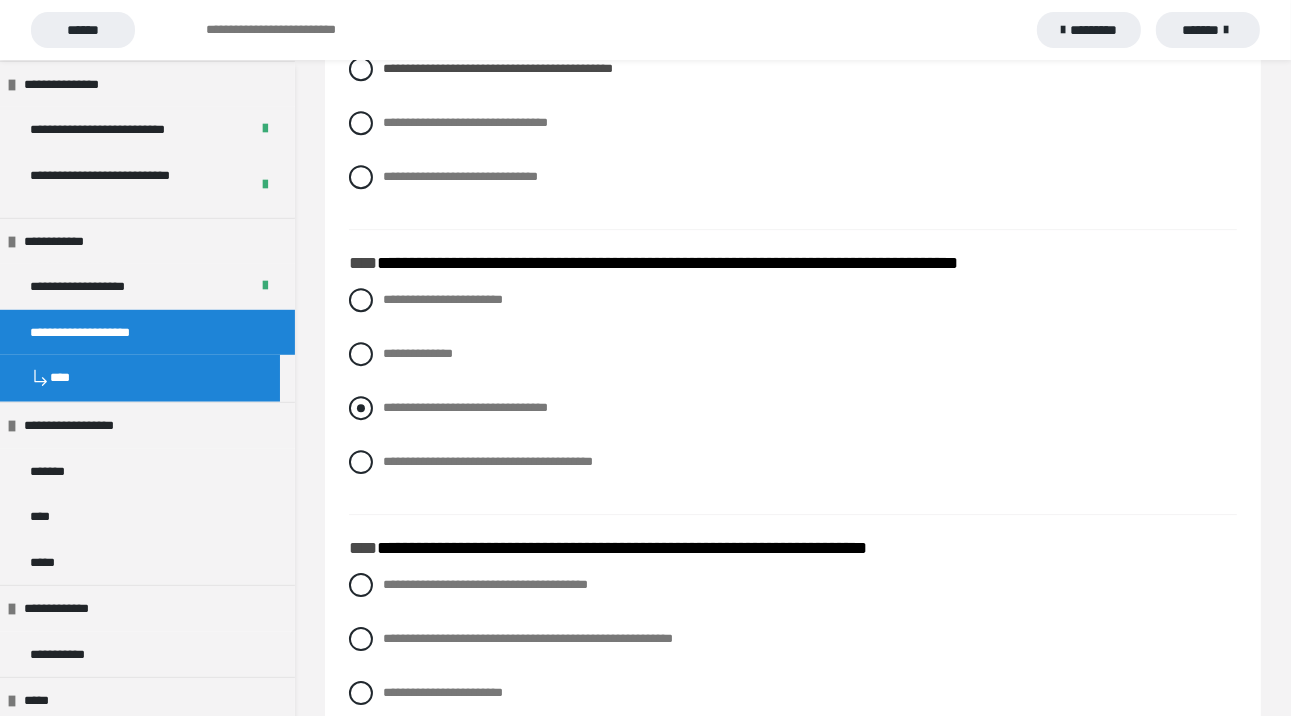 click at bounding box center [361, 408] 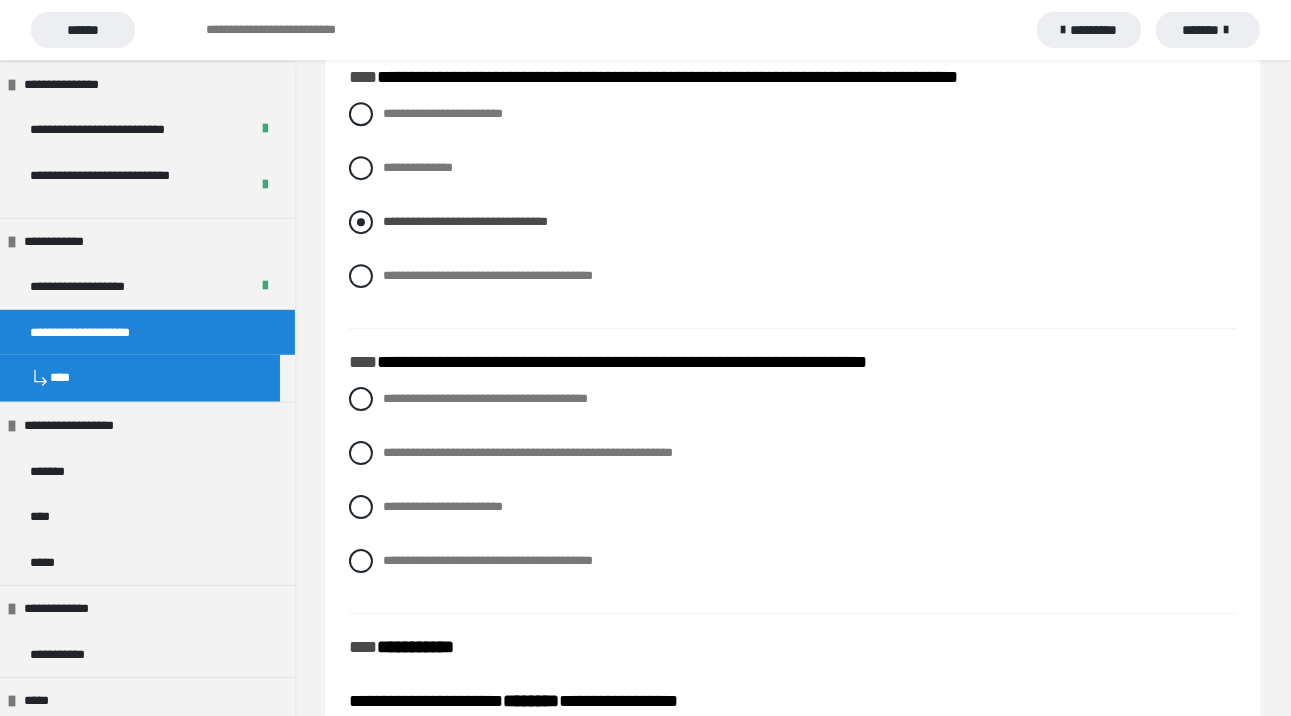 scroll, scrollTop: 5500, scrollLeft: 0, axis: vertical 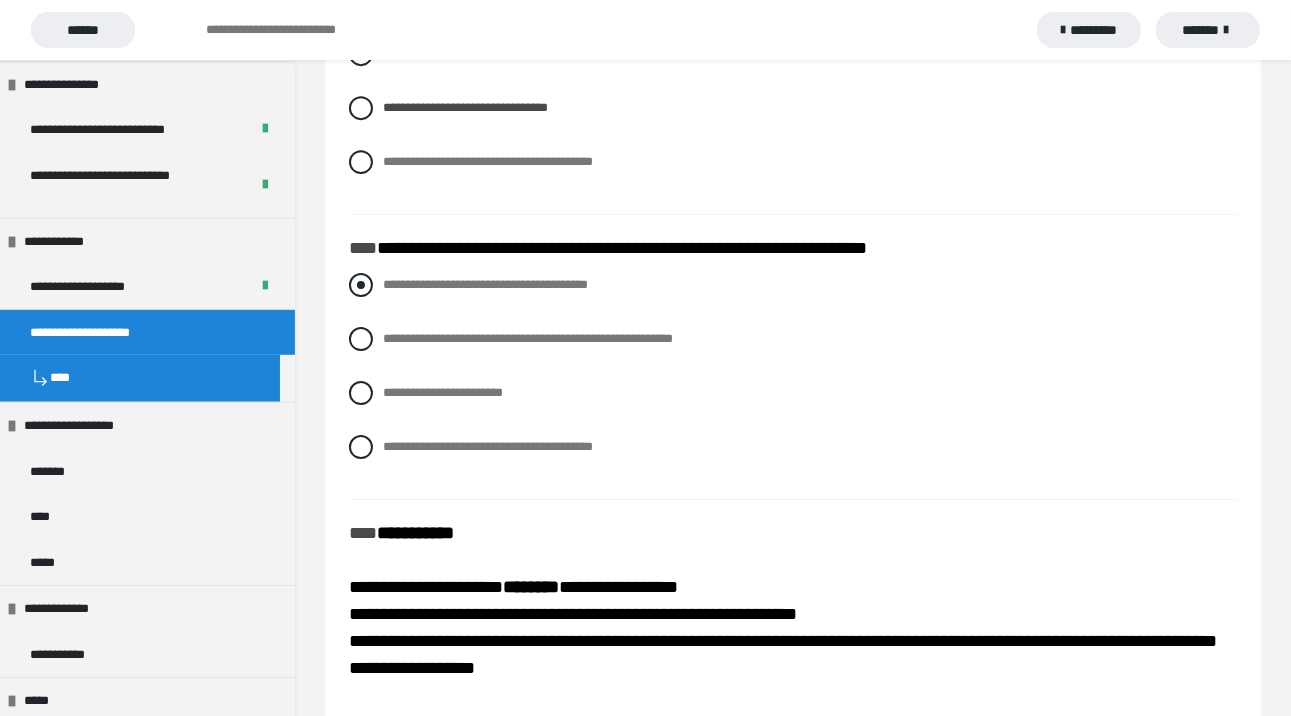 click at bounding box center [361, 285] 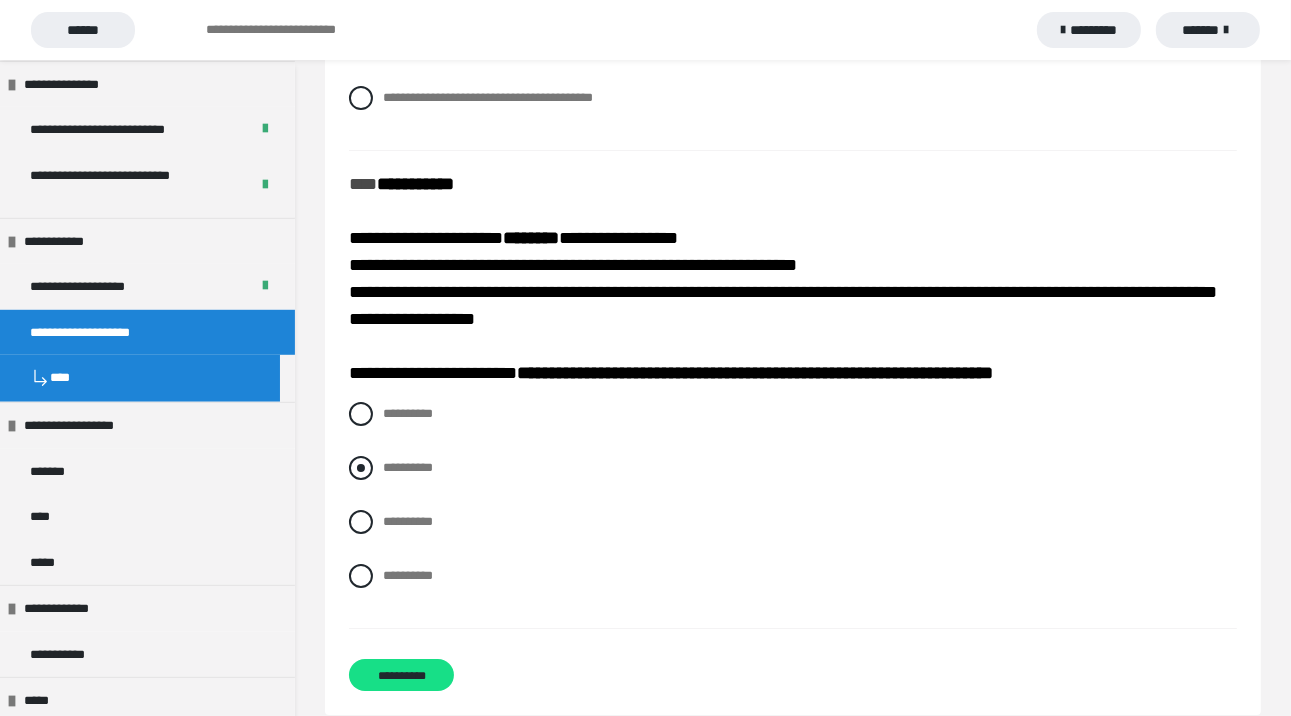 scroll, scrollTop: 5805, scrollLeft: 0, axis: vertical 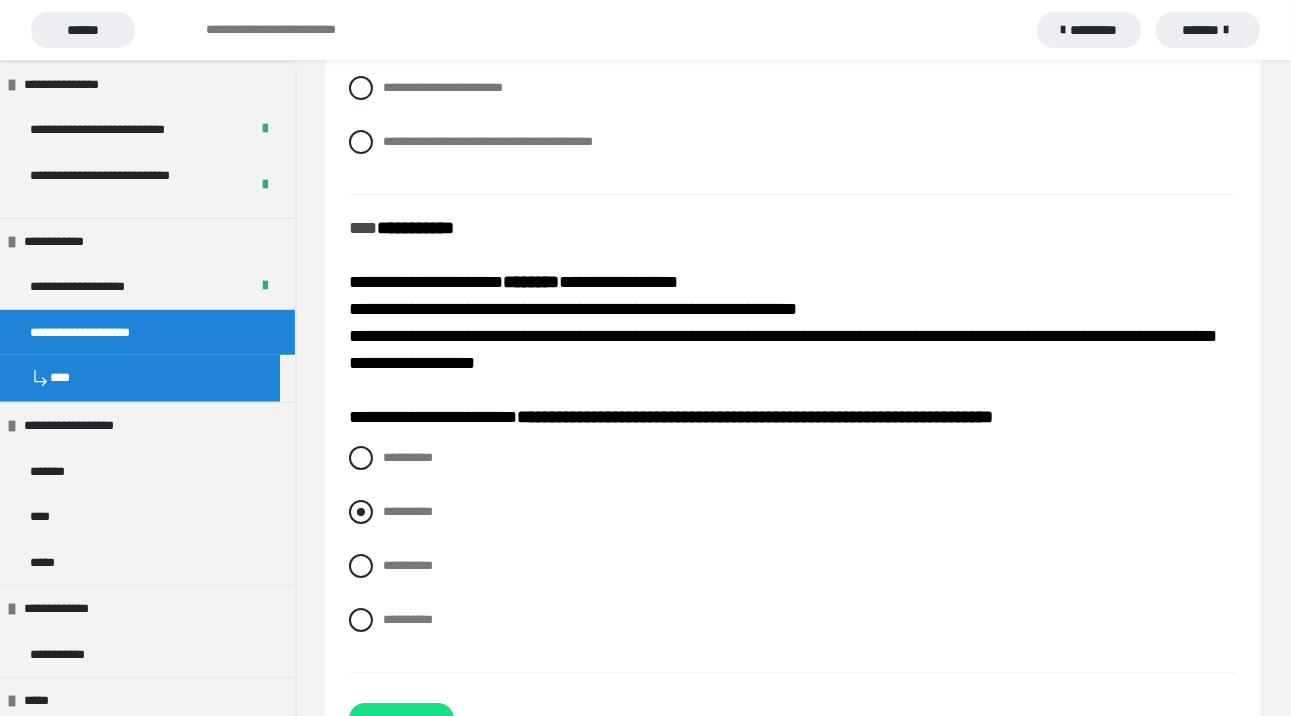 click at bounding box center (361, 512) 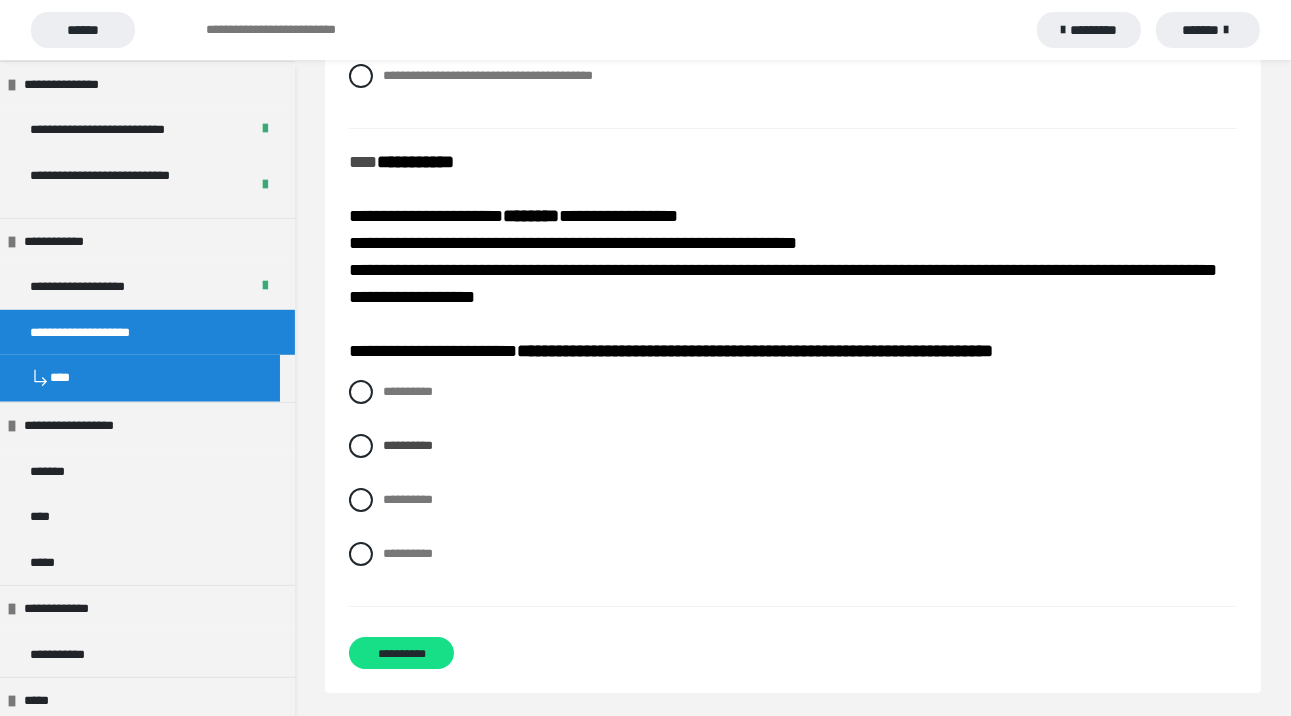 scroll, scrollTop: 5905, scrollLeft: 0, axis: vertical 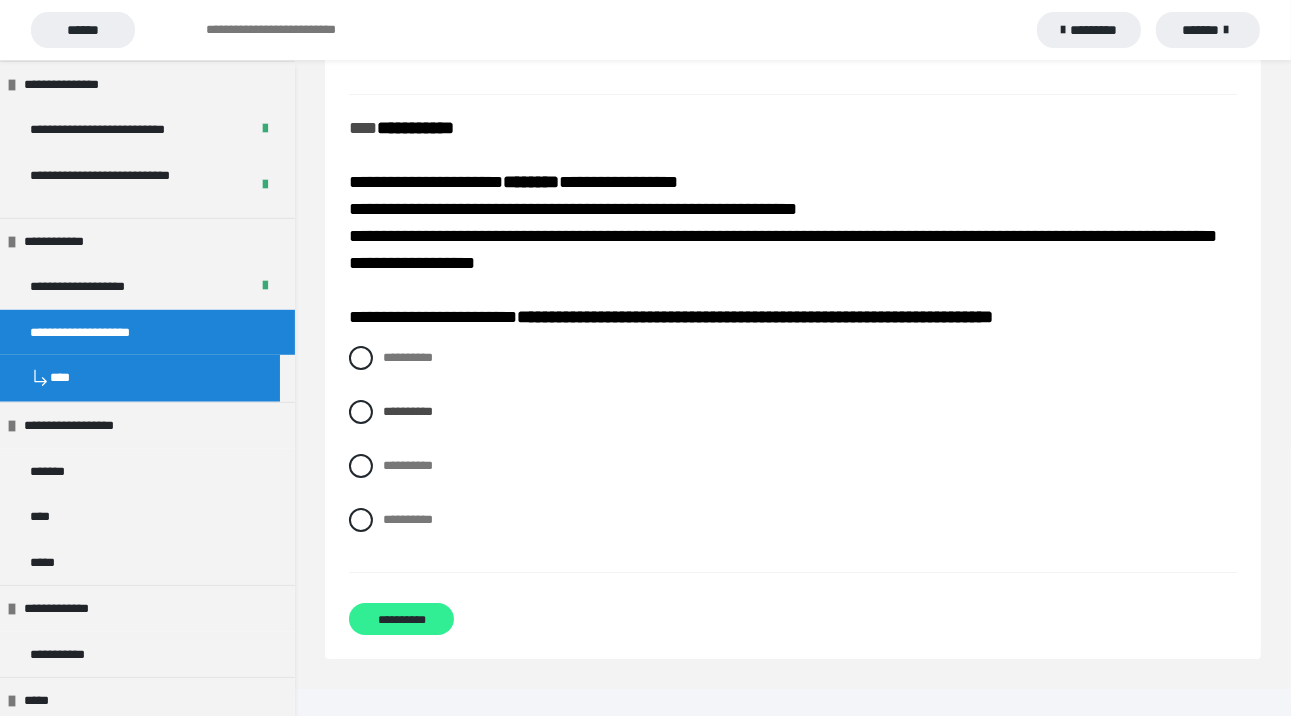click on "**********" at bounding box center (401, 619) 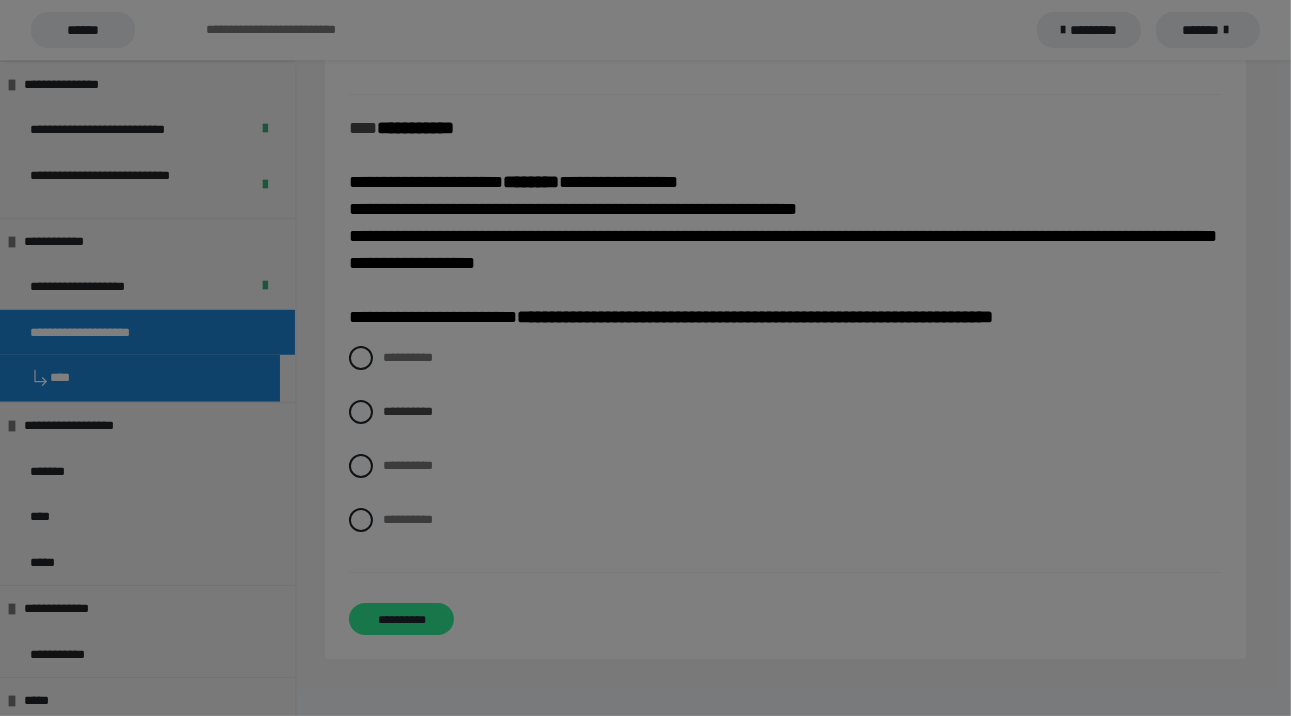 scroll, scrollTop: 532, scrollLeft: 0, axis: vertical 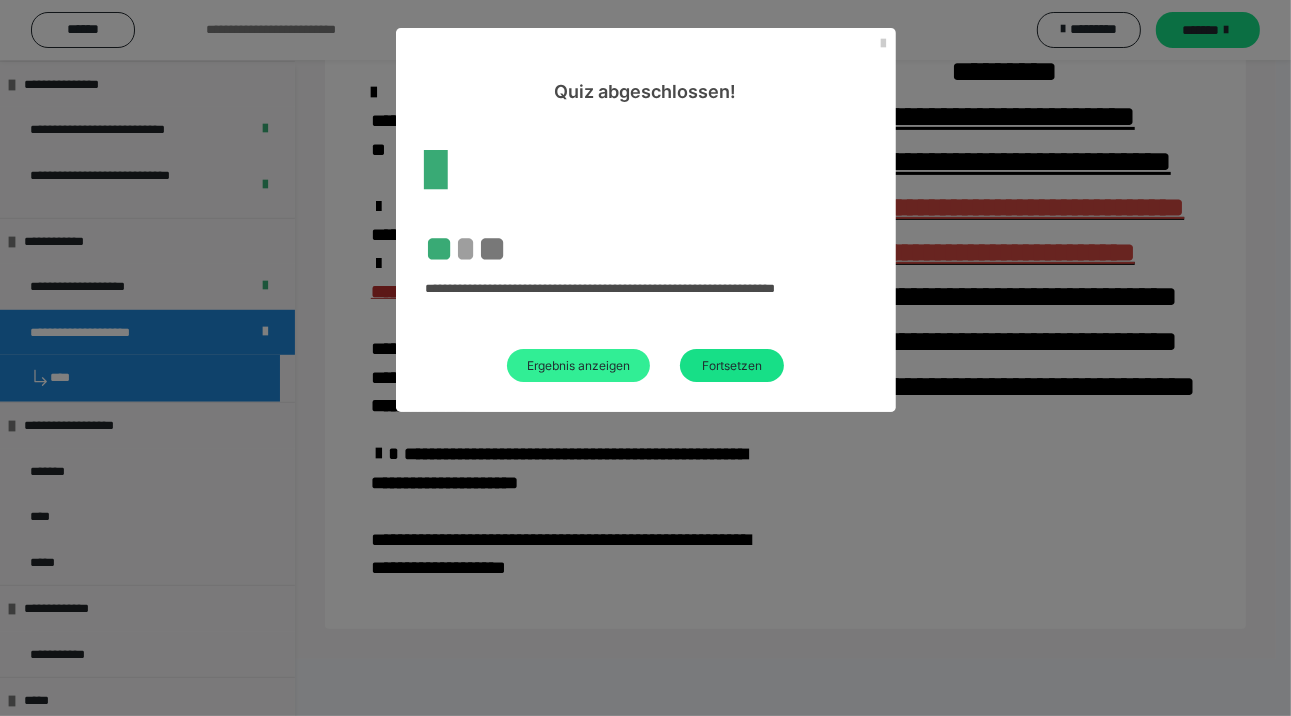 click on "Ergebnis anzeigen" at bounding box center (578, 365) 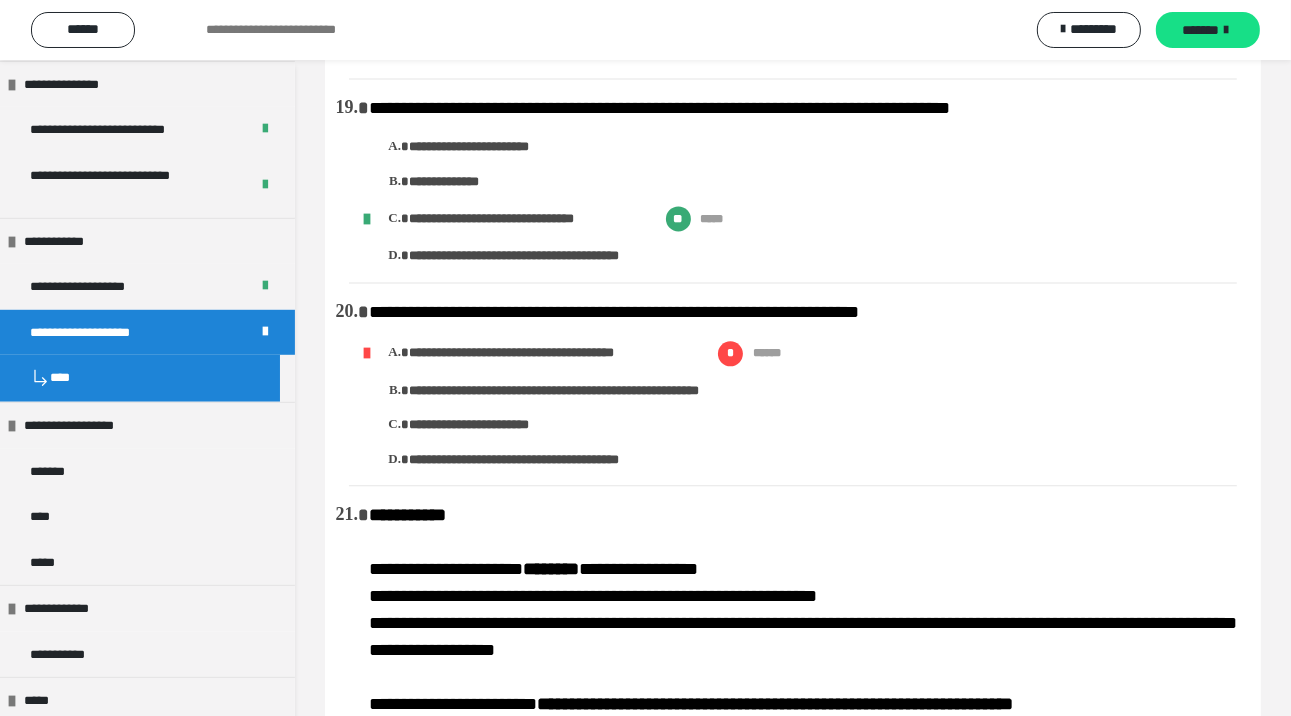 scroll, scrollTop: 3900, scrollLeft: 0, axis: vertical 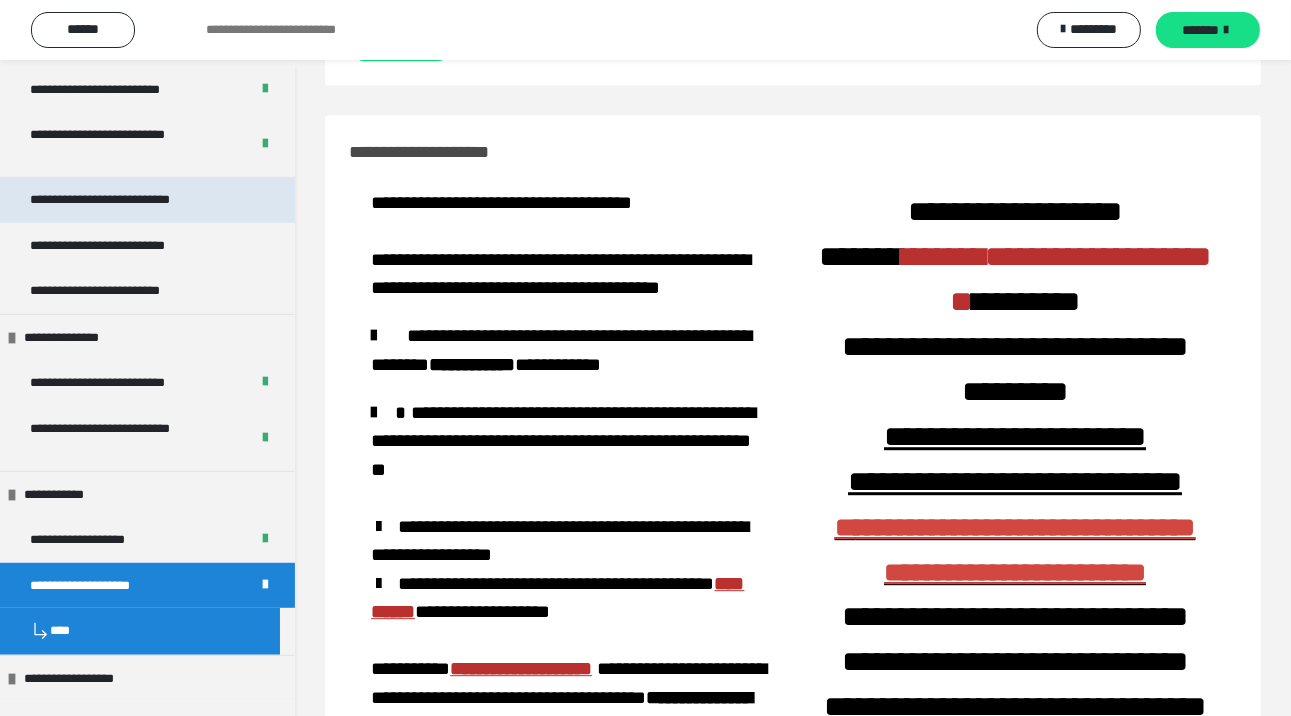 click on "**********" at bounding box center [128, 200] 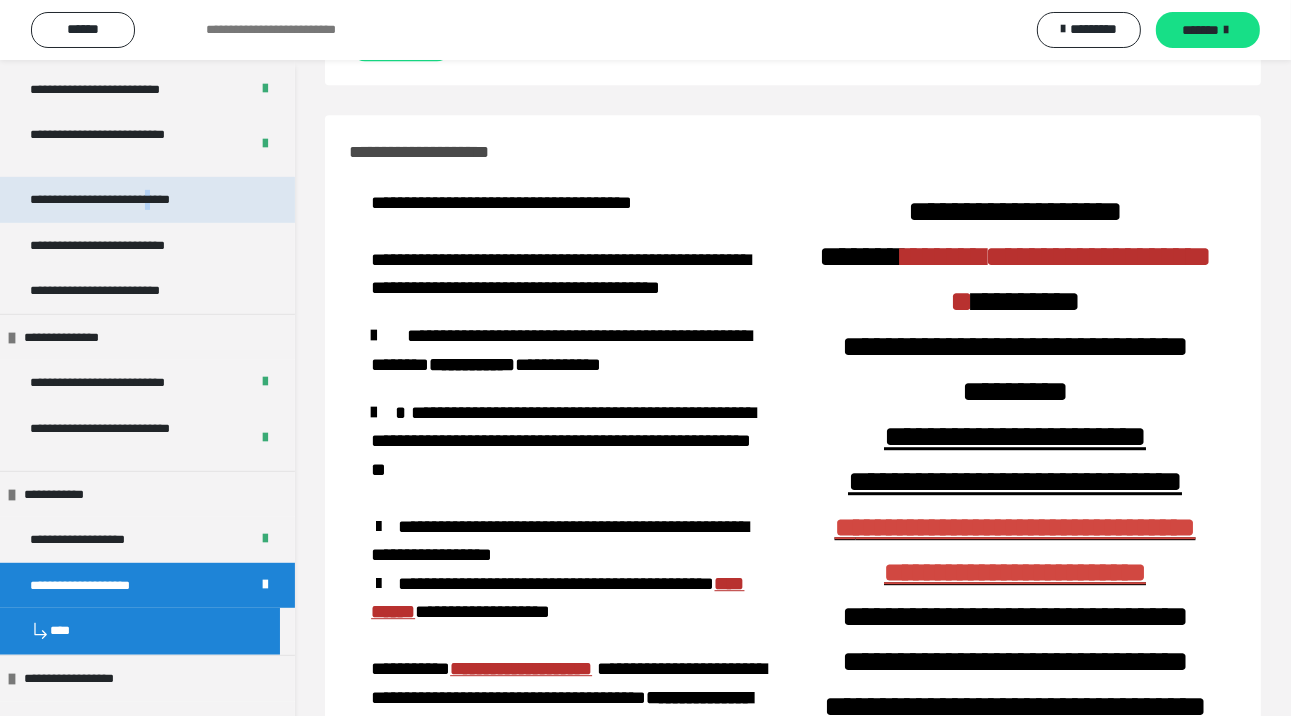 scroll, scrollTop: 0, scrollLeft: 0, axis: both 